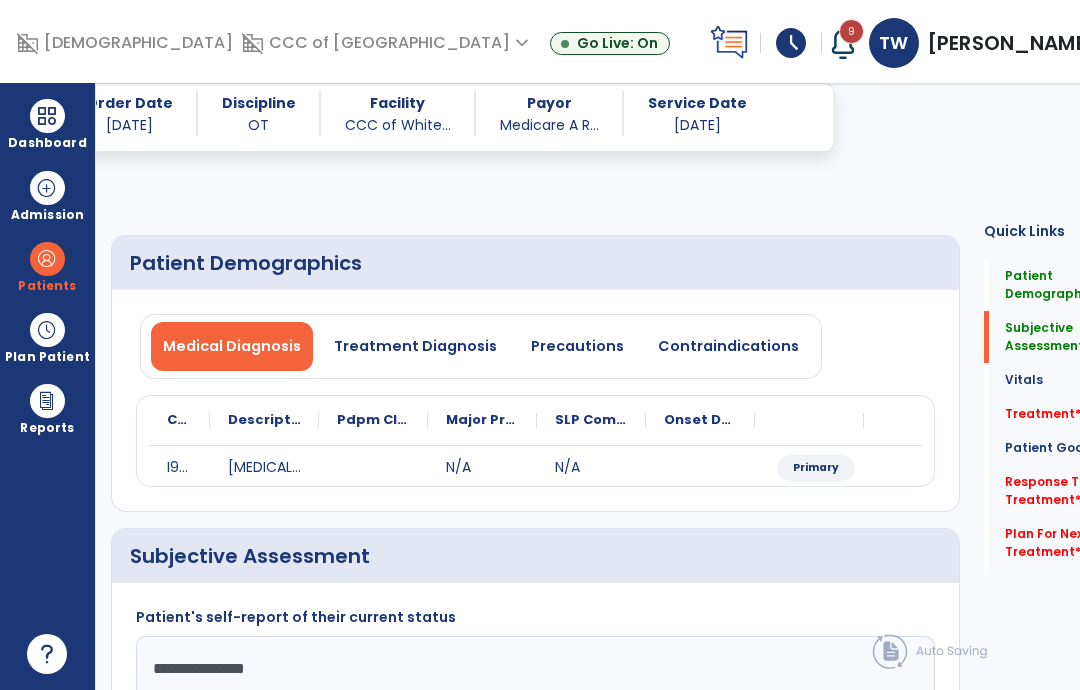 select on "*" 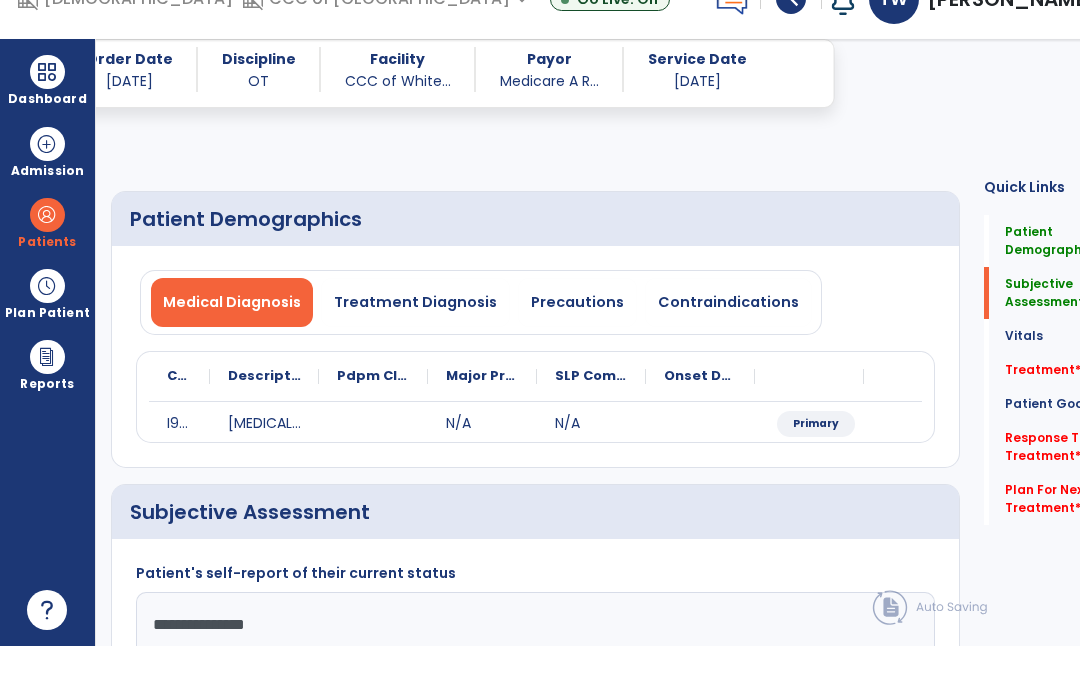 scroll, scrollTop: 262, scrollLeft: 0, axis: vertical 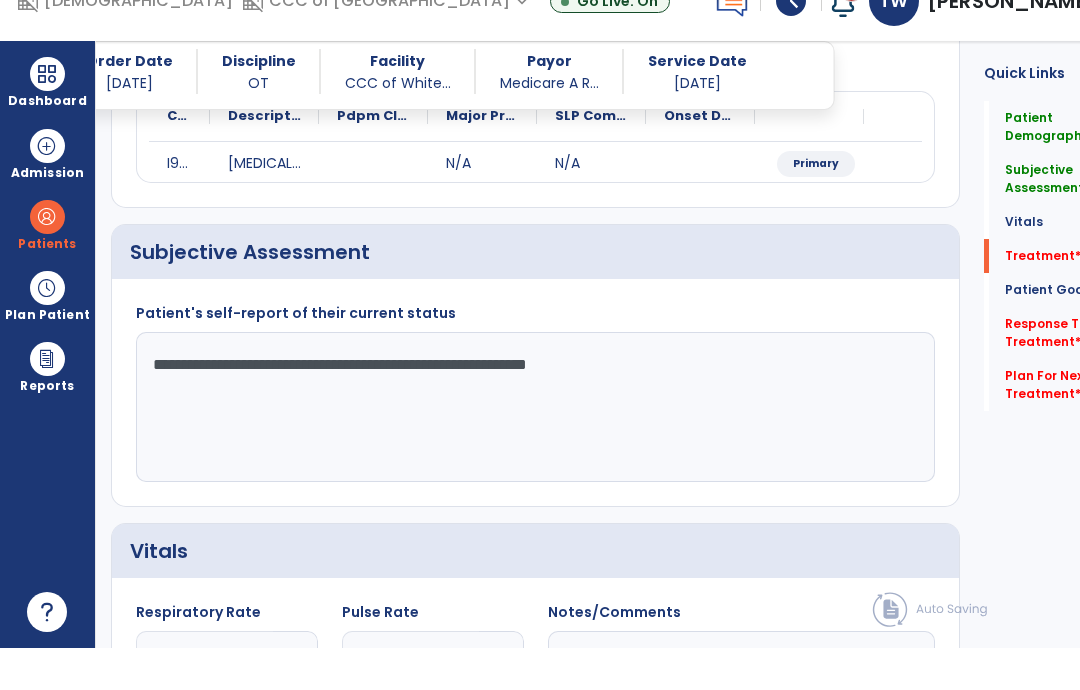 type on "**********" 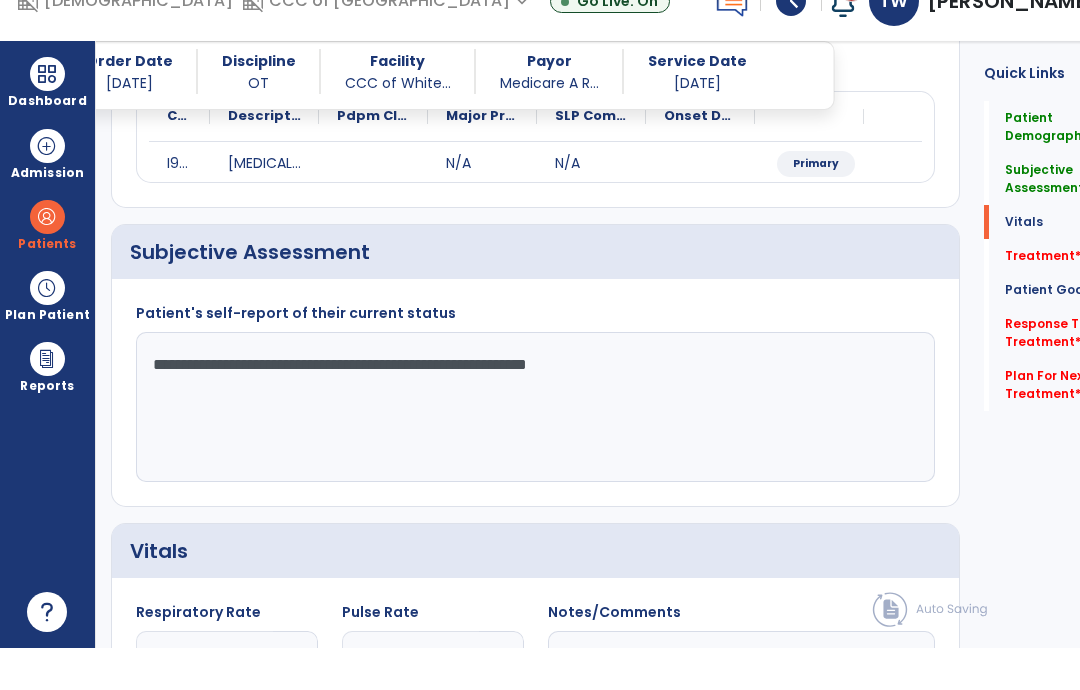 scroll, scrollTop: 952, scrollLeft: 0, axis: vertical 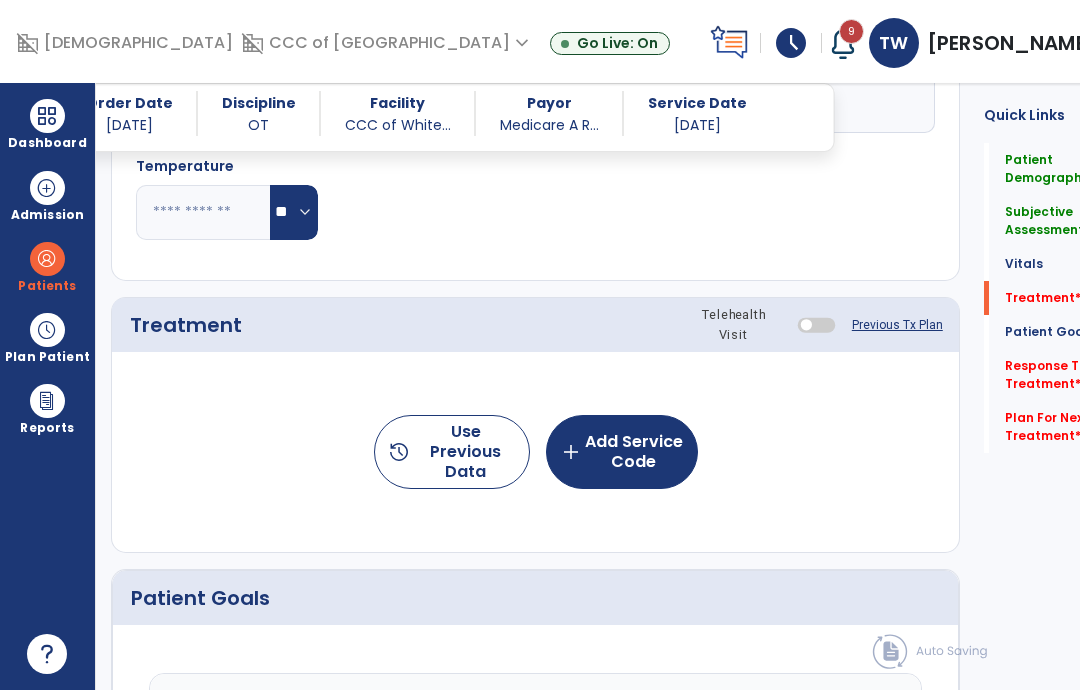 click on "add  Add Service Code" 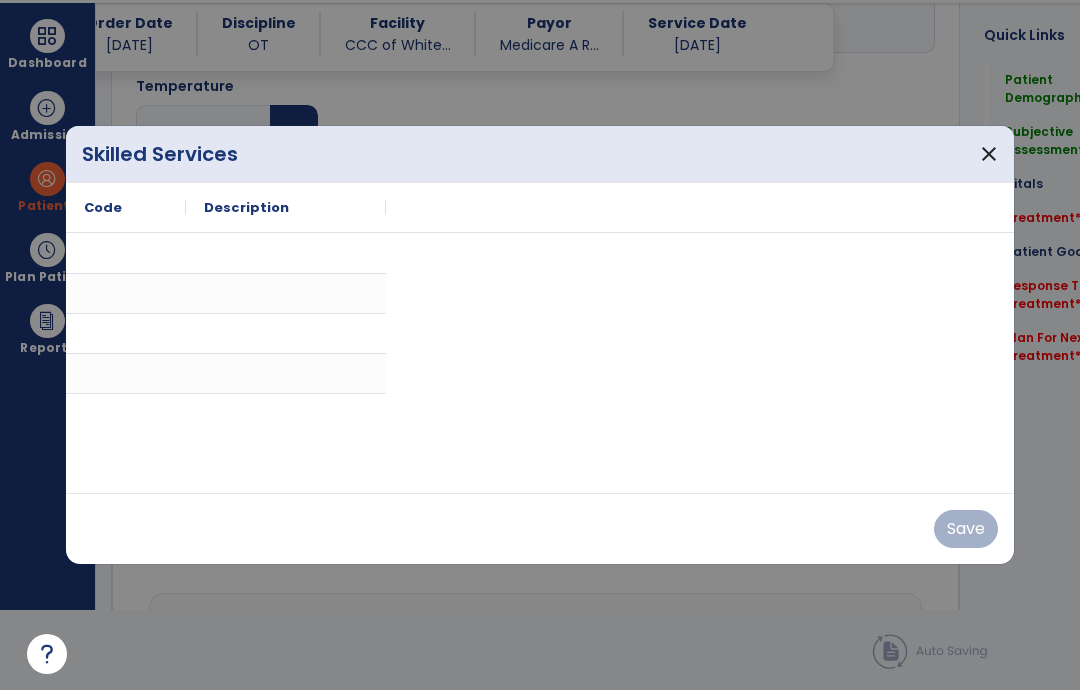 scroll, scrollTop: 0, scrollLeft: 0, axis: both 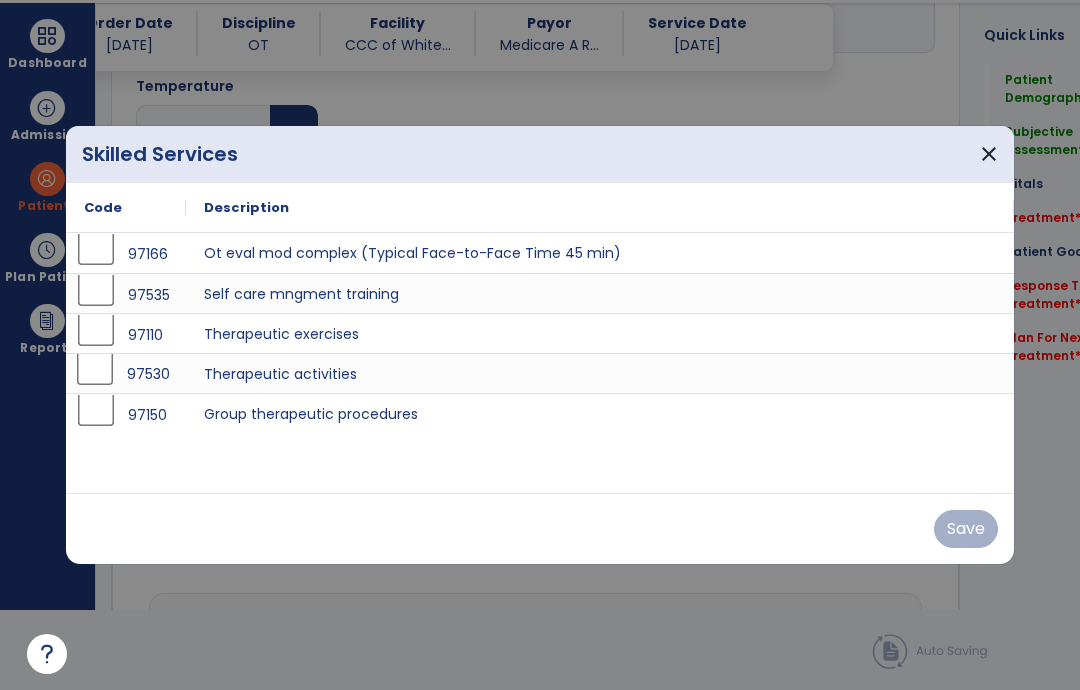 click on "97530" at bounding box center [126, 373] 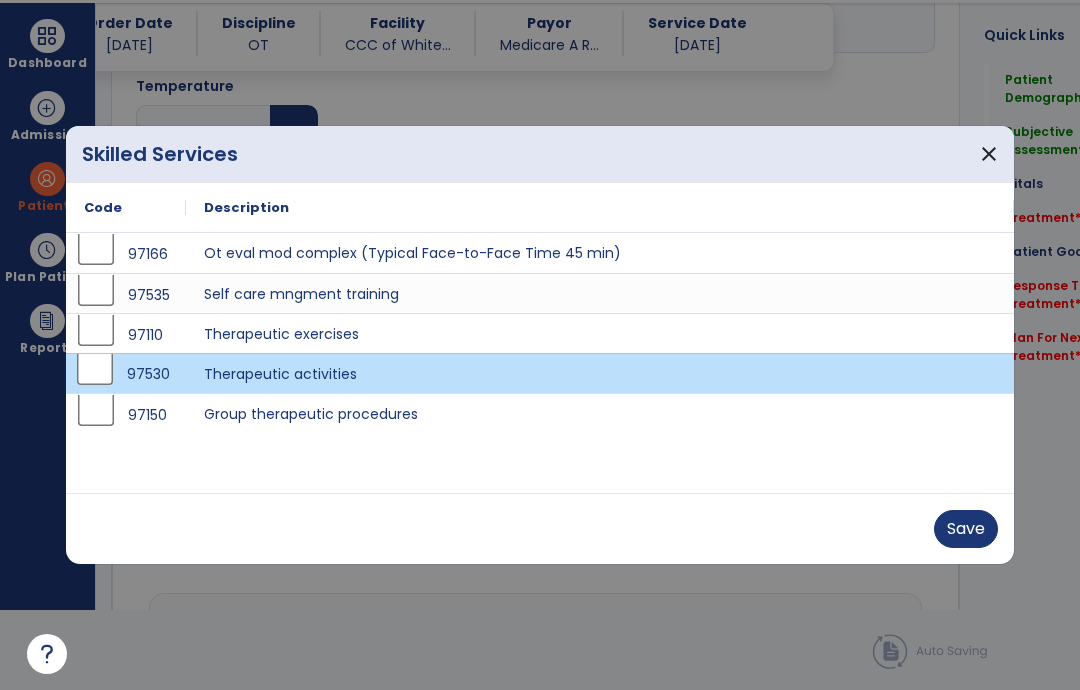 click on "Save" at bounding box center (966, 529) 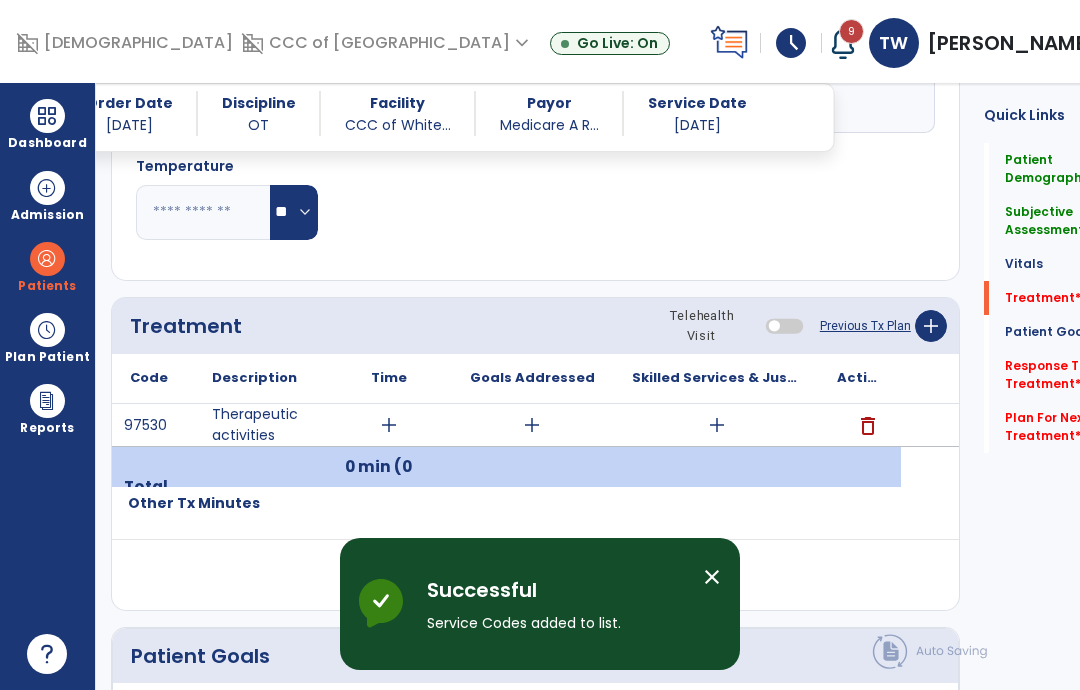 scroll, scrollTop: 80, scrollLeft: 0, axis: vertical 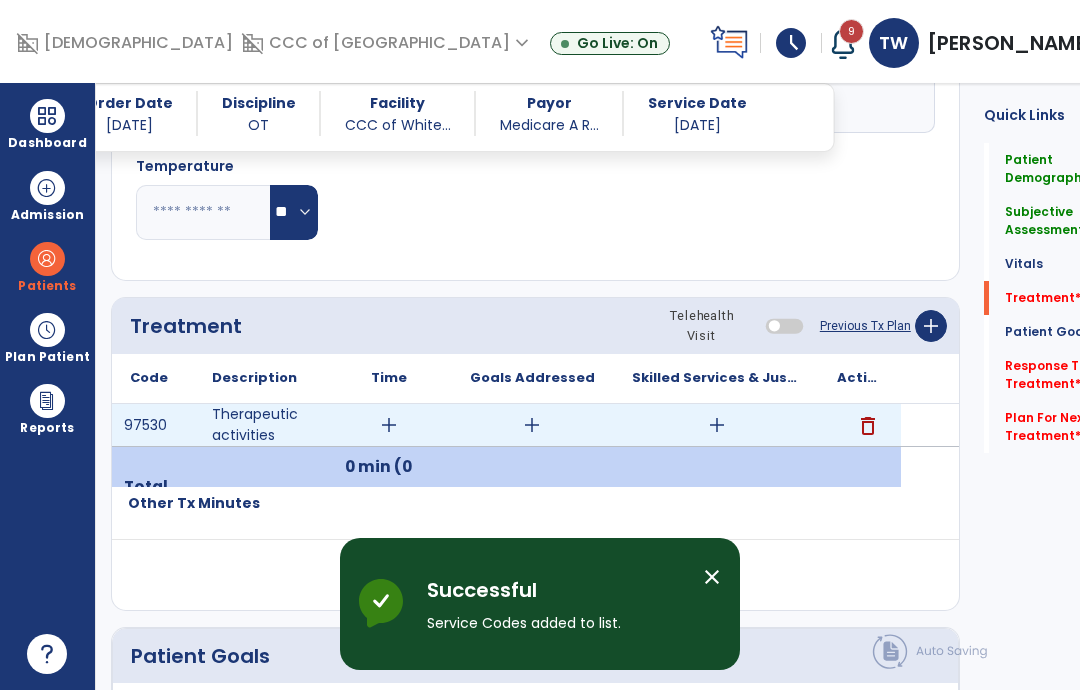 click on "add" at bounding box center [389, 425] 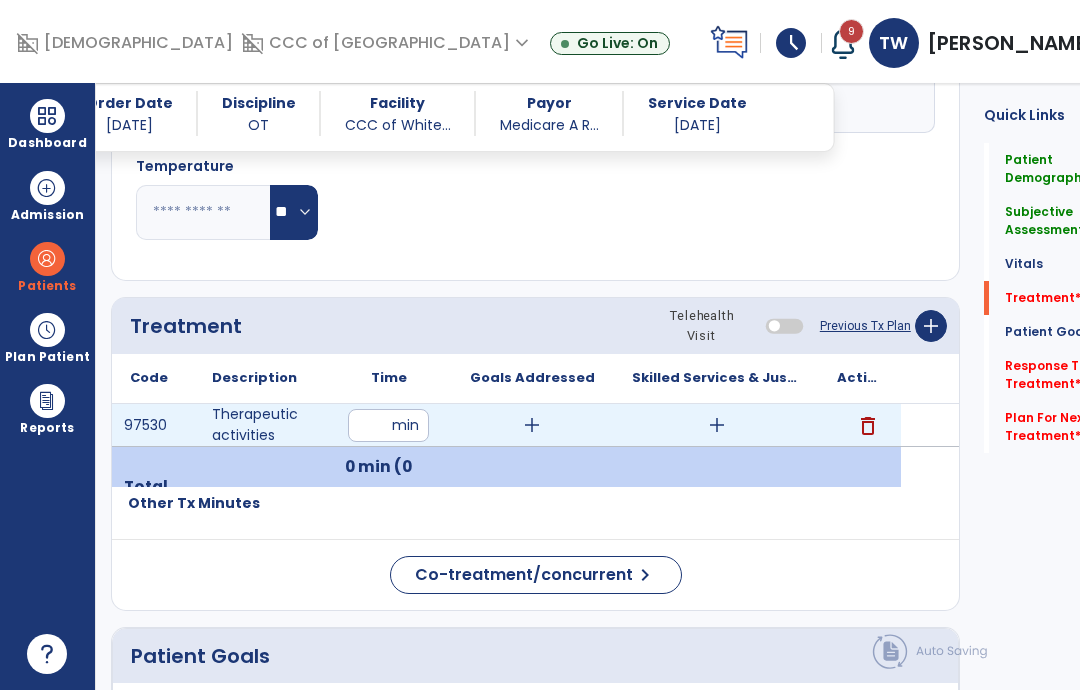 type on "**" 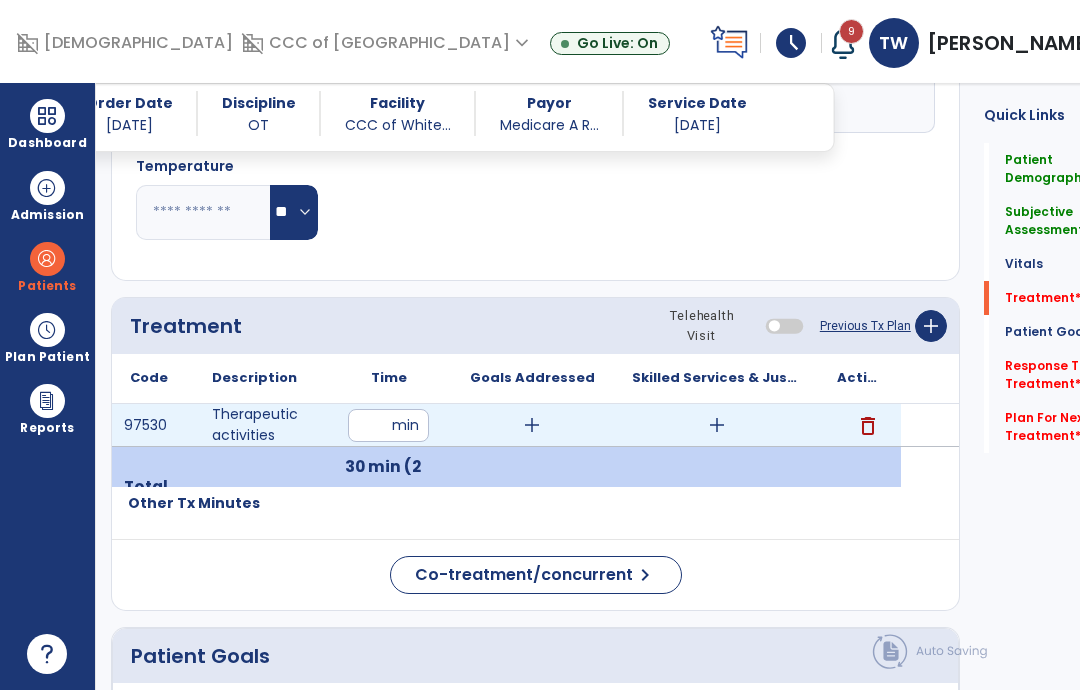 click on "add" at bounding box center (717, 425) 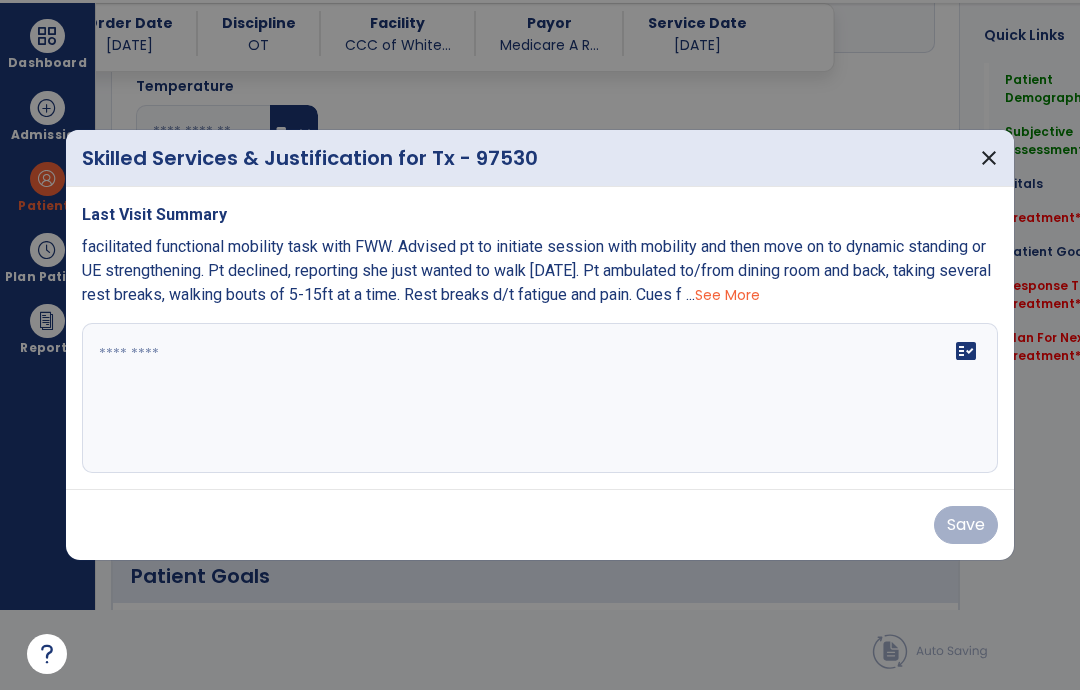 scroll, scrollTop: 0, scrollLeft: 0, axis: both 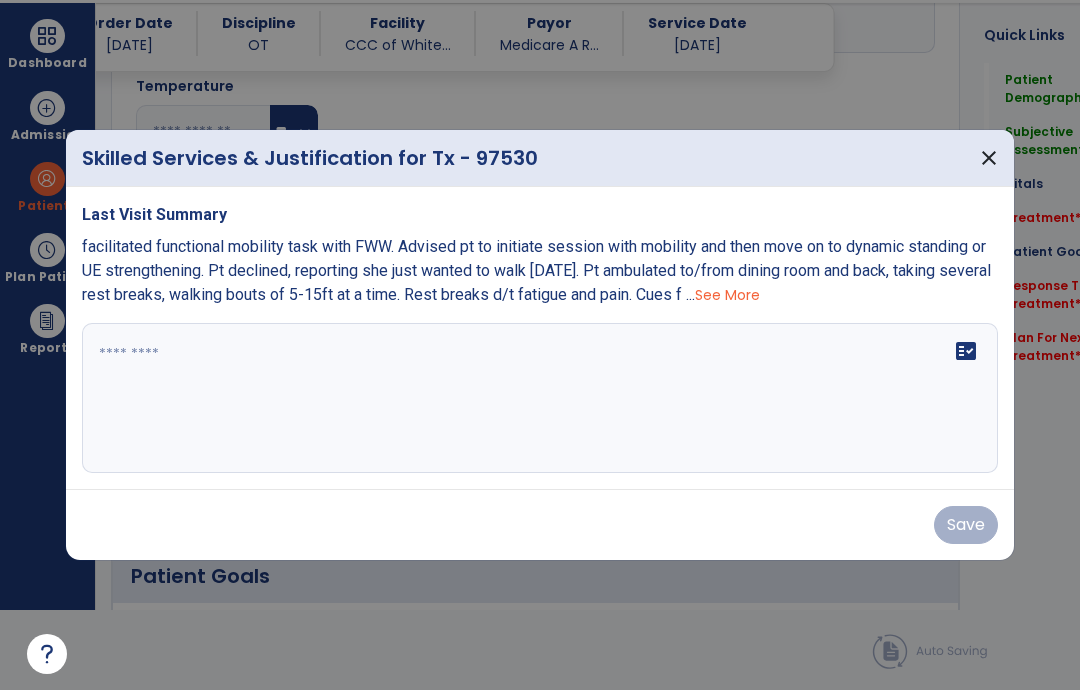 click on "fact_check" at bounding box center [540, 398] 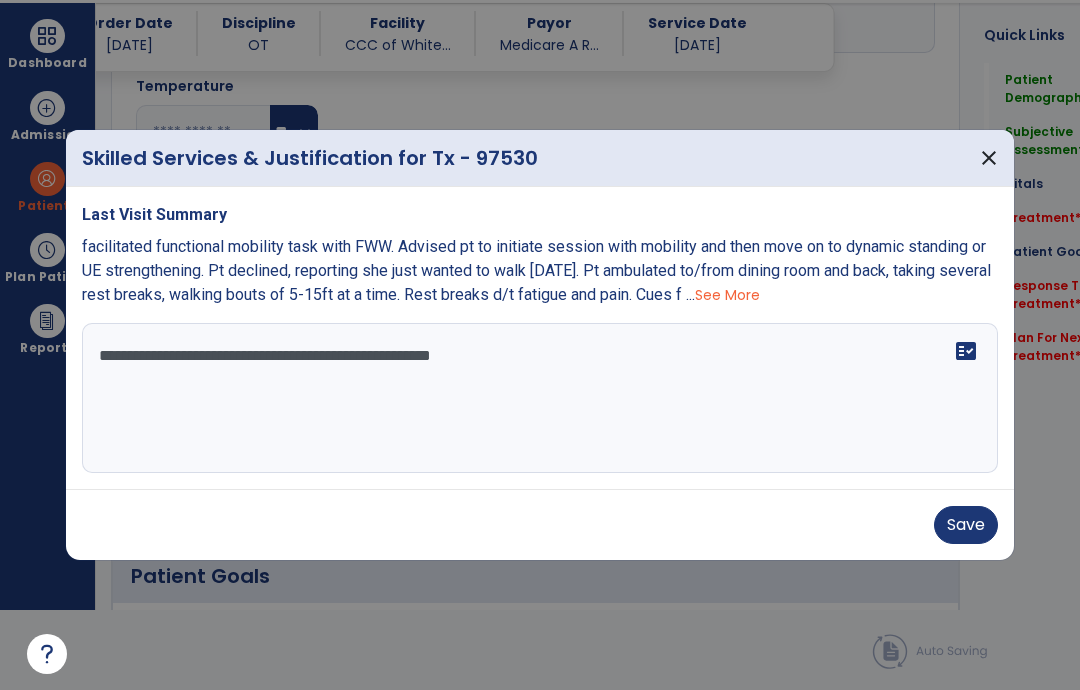 click on "**********" at bounding box center (540, 398) 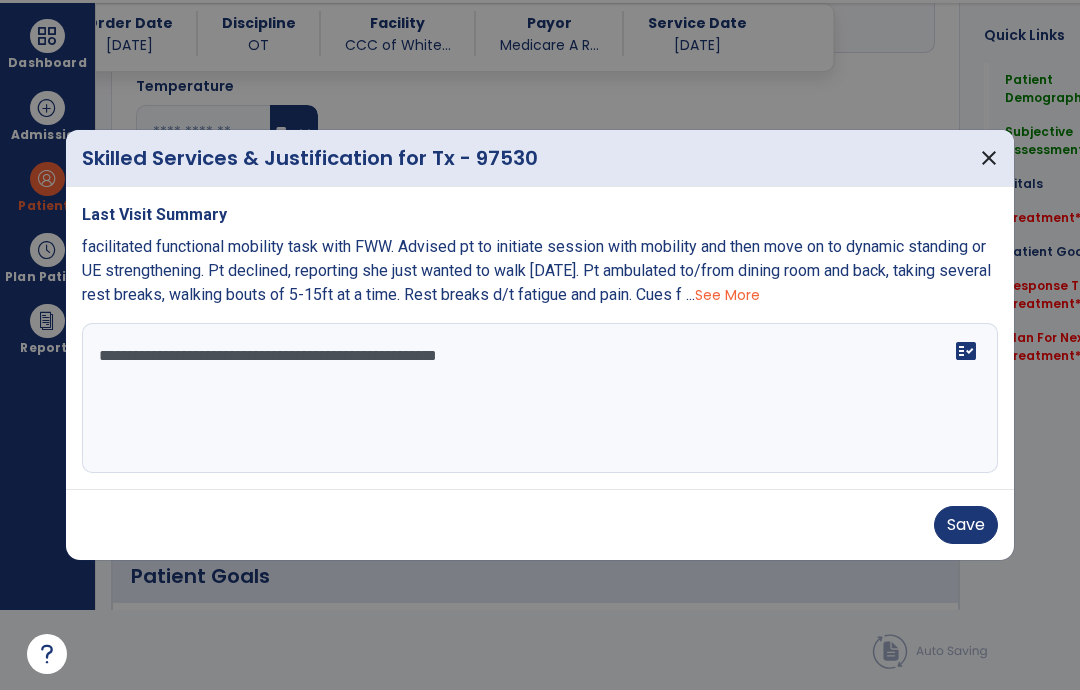 click on "**********" at bounding box center (540, 398) 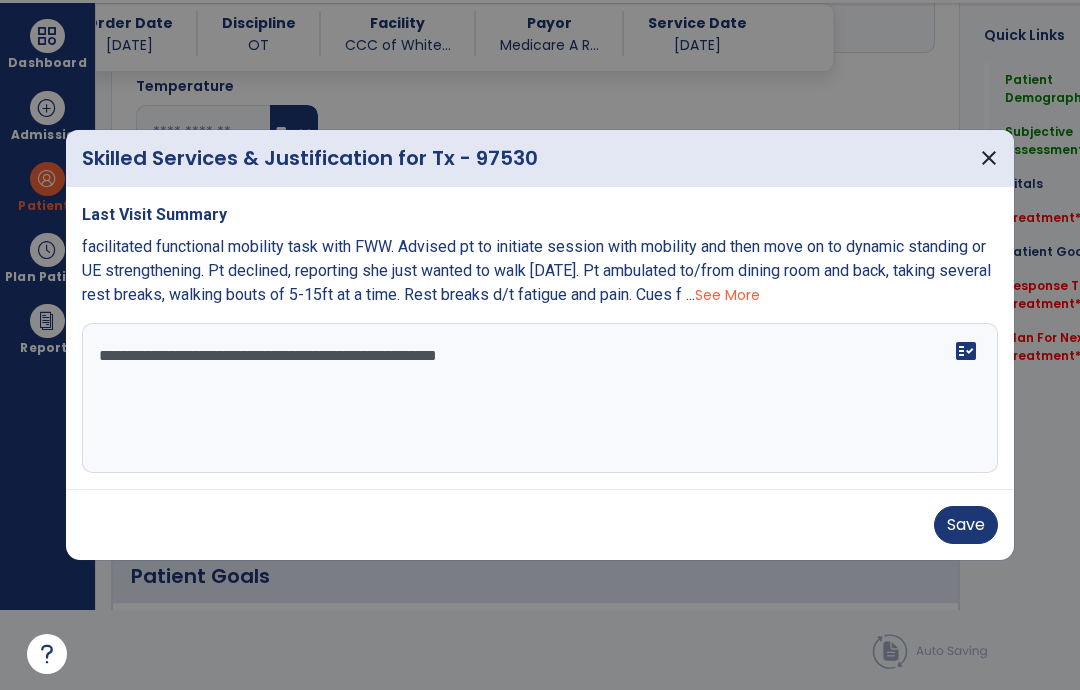 click on "**********" at bounding box center (540, 398) 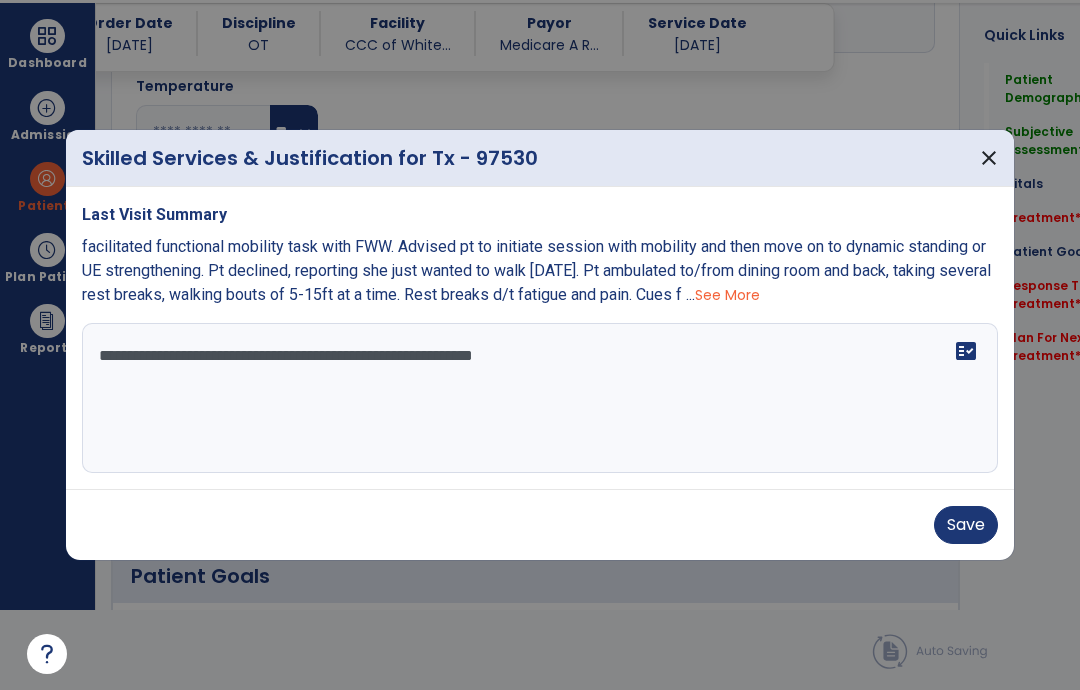 click on "**********" at bounding box center [540, 398] 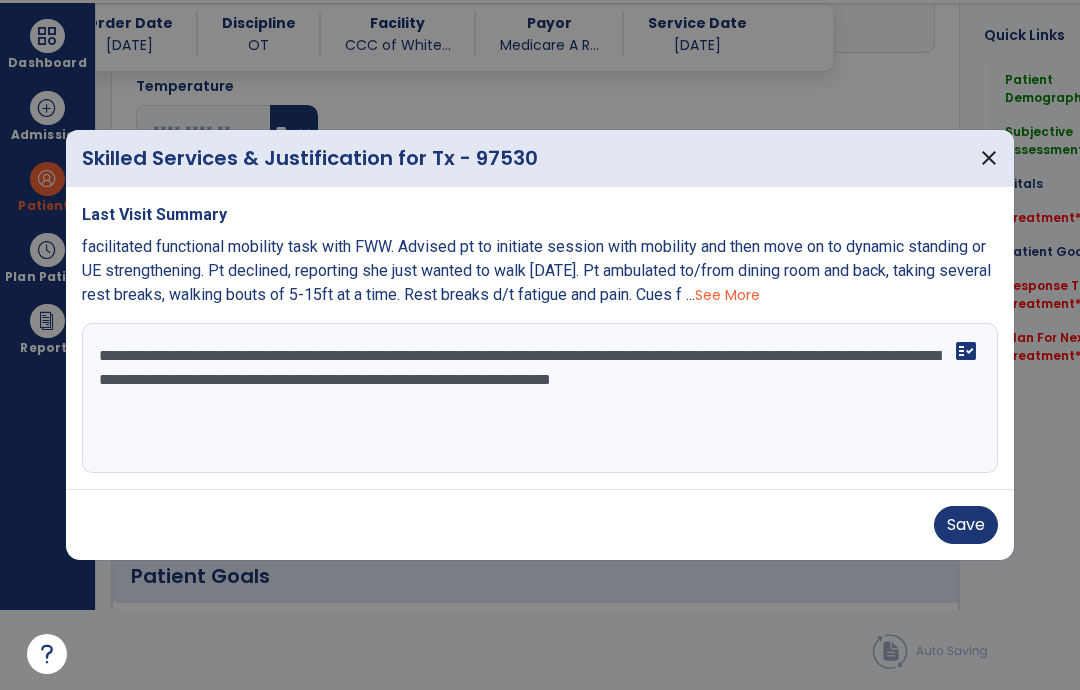 type on "**********" 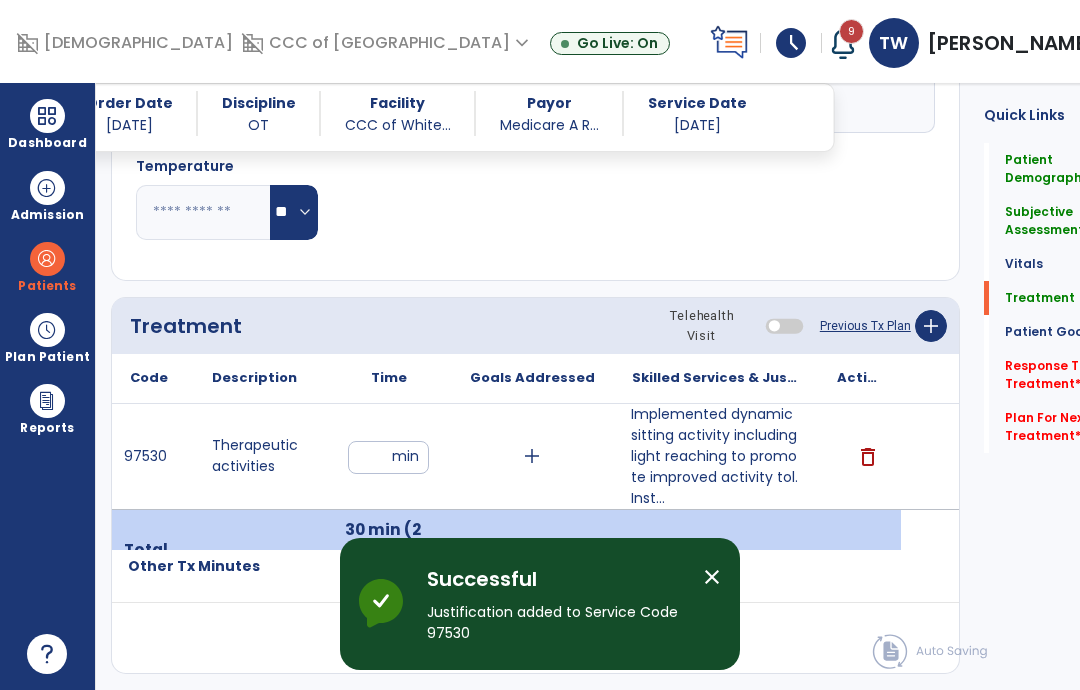 scroll, scrollTop: 80, scrollLeft: 0, axis: vertical 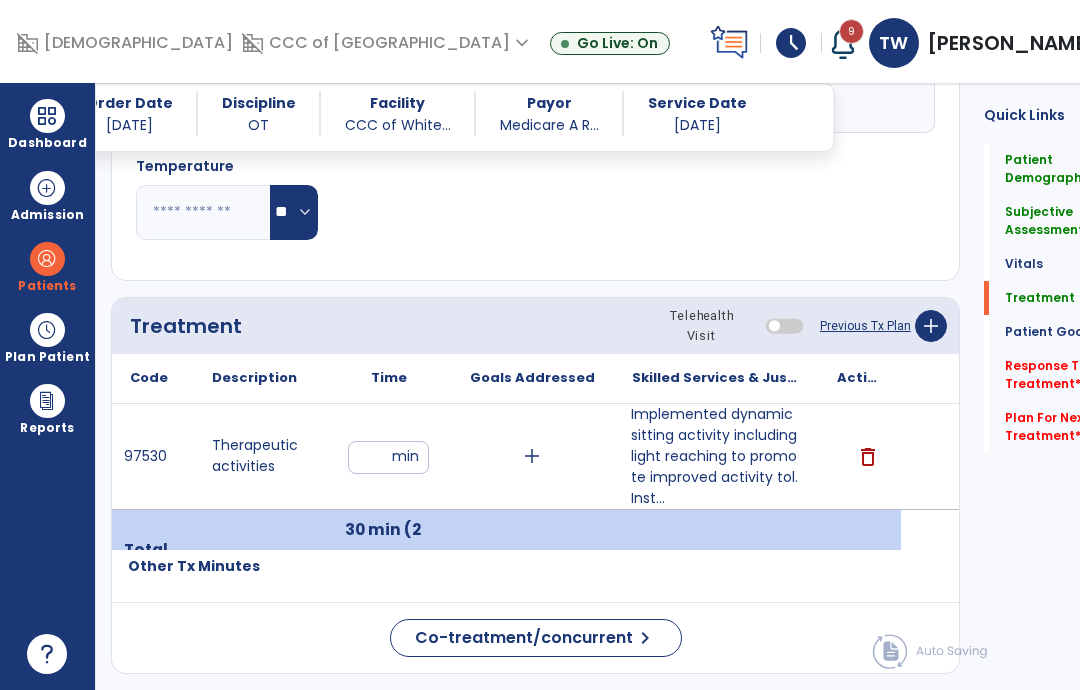 click on "**" at bounding box center [388, 457] 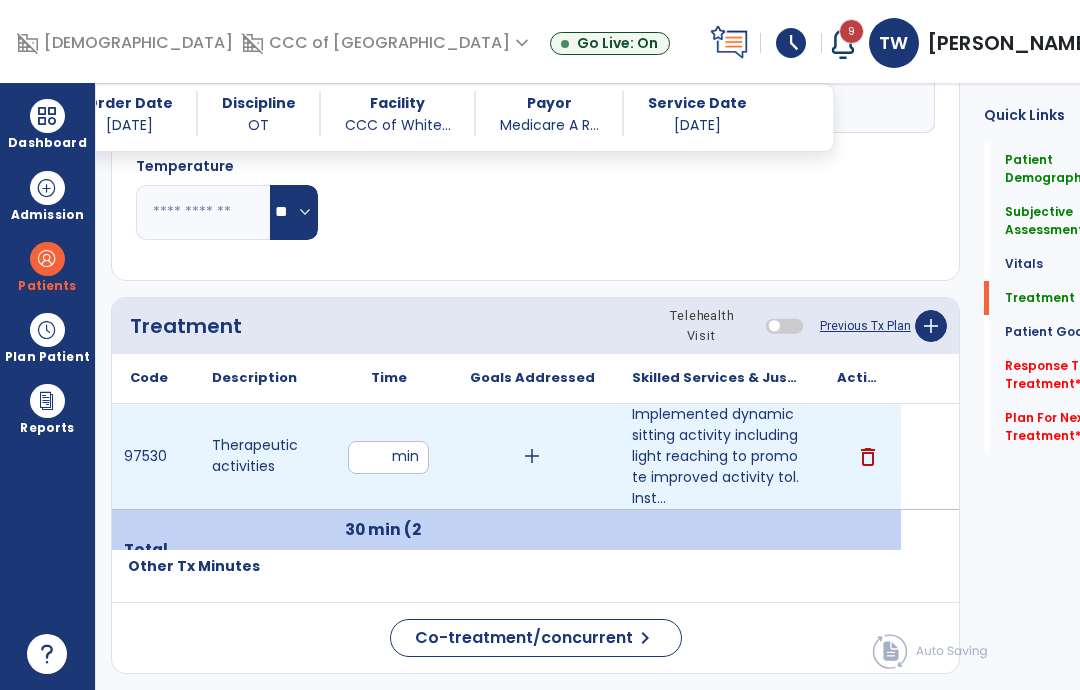 type on "*" 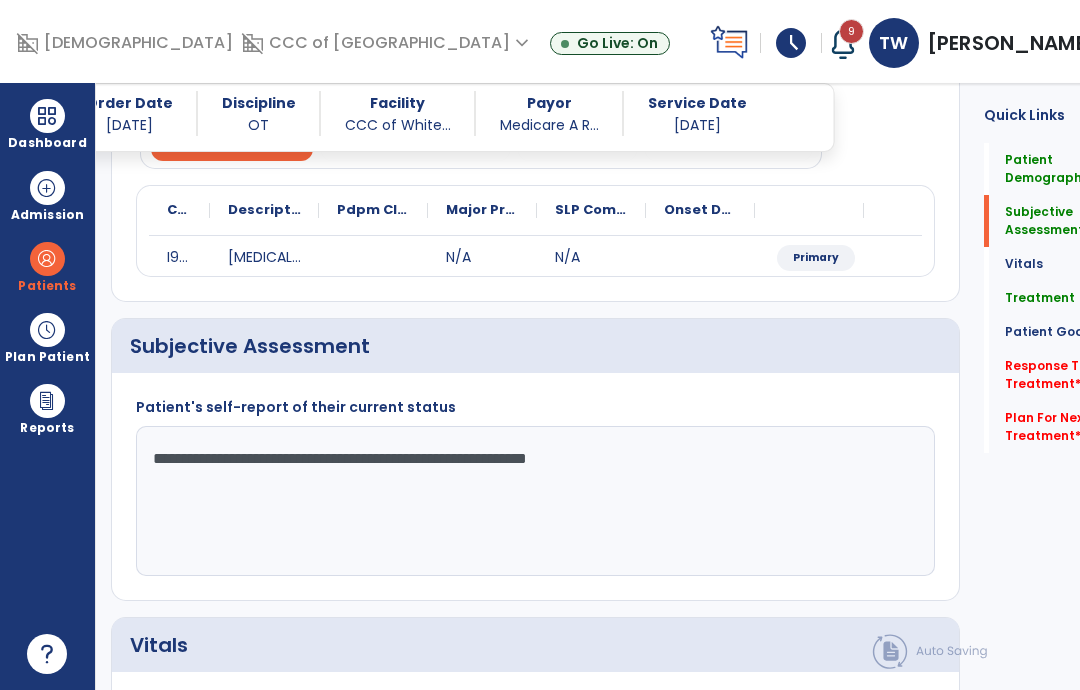 scroll, scrollTop: 215, scrollLeft: 0, axis: vertical 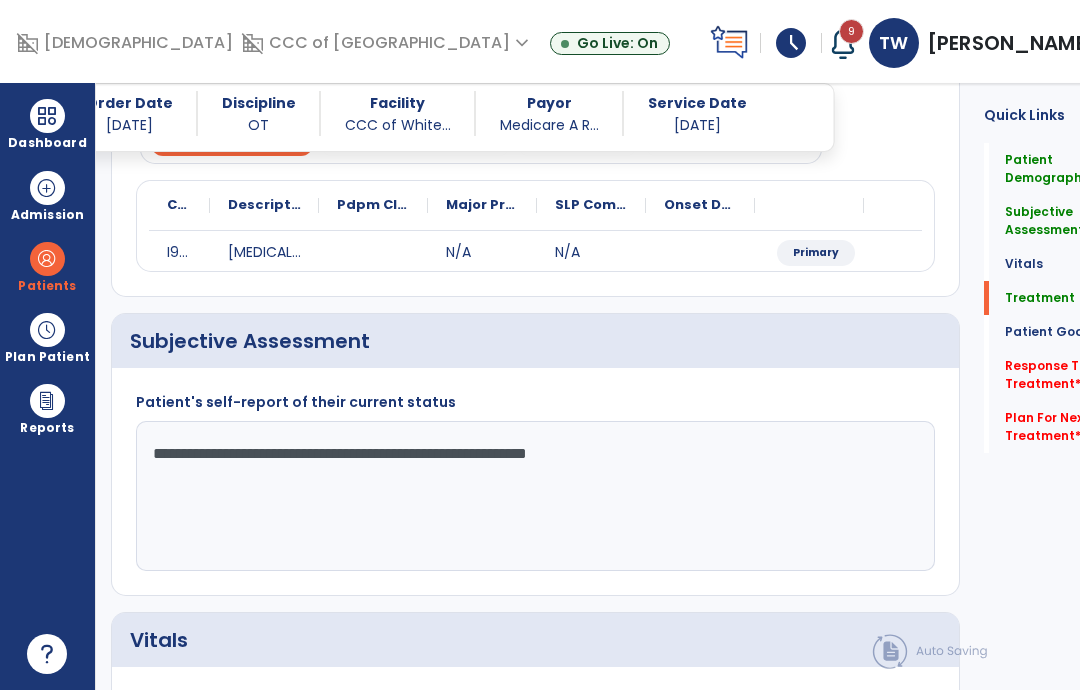 click on "Treatment" 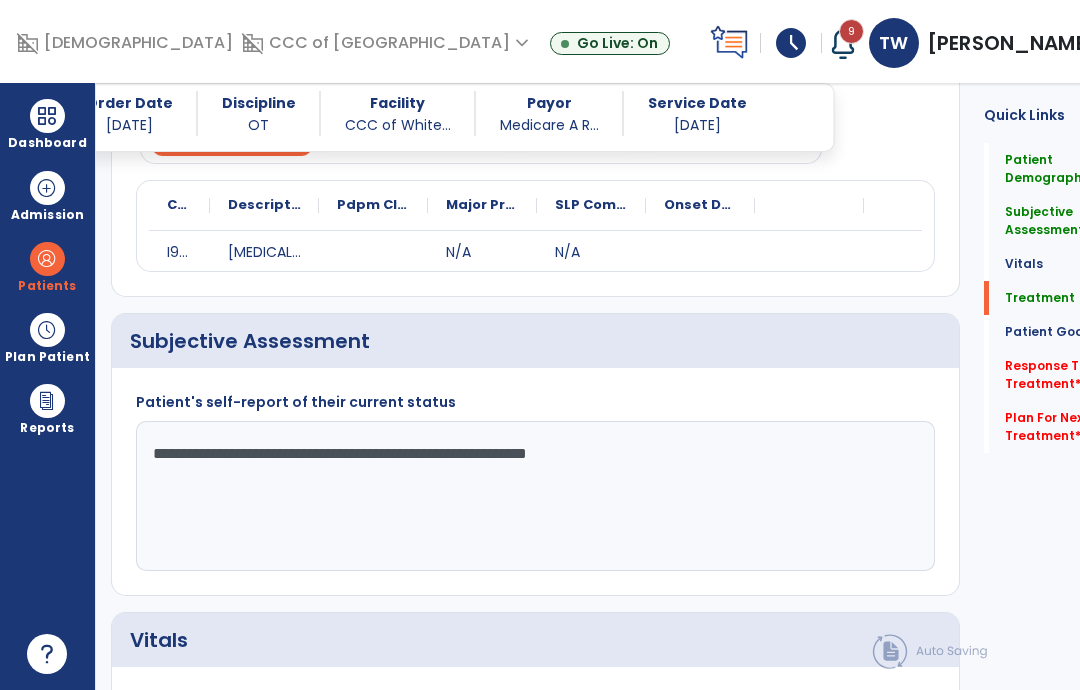 scroll, scrollTop: 1012, scrollLeft: 0, axis: vertical 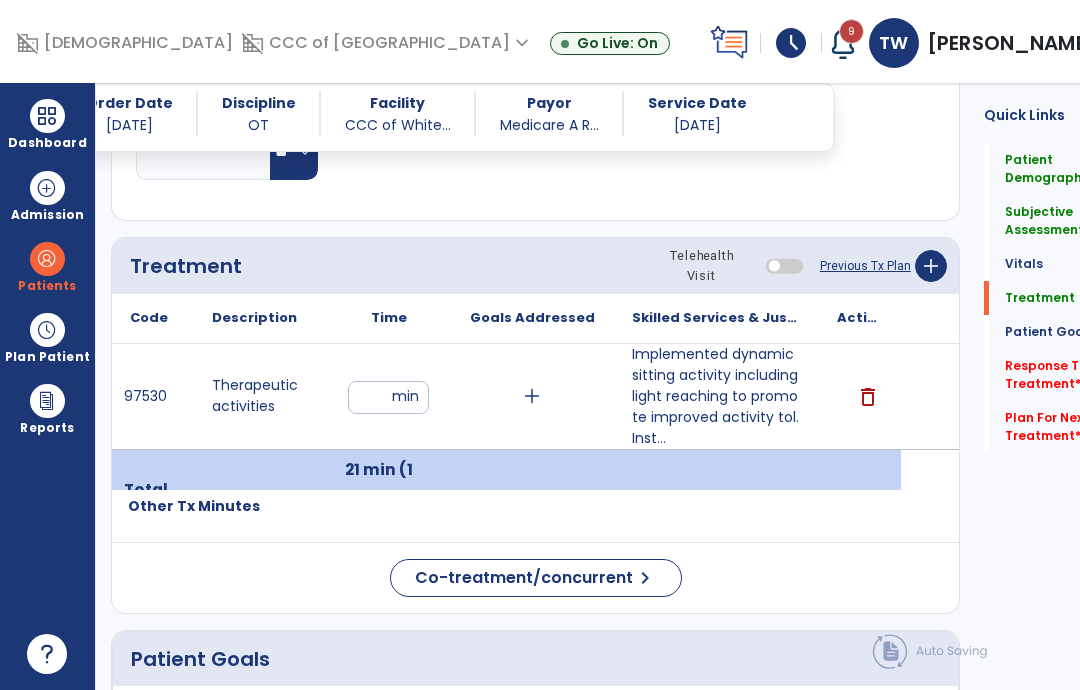 click on "add" 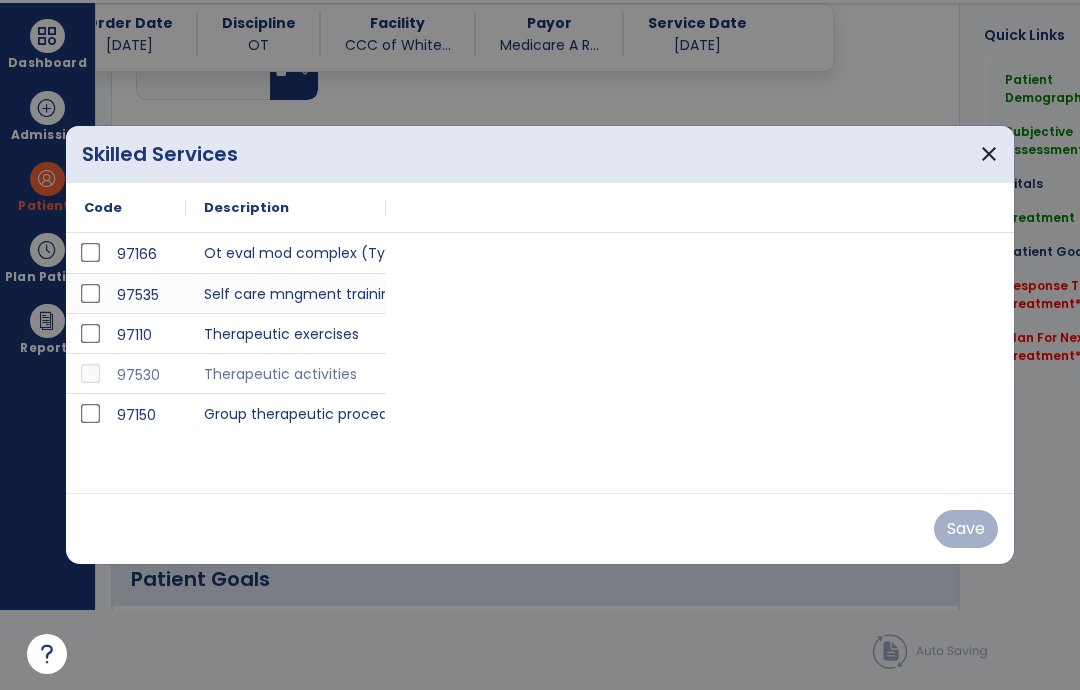 scroll, scrollTop: 0, scrollLeft: 0, axis: both 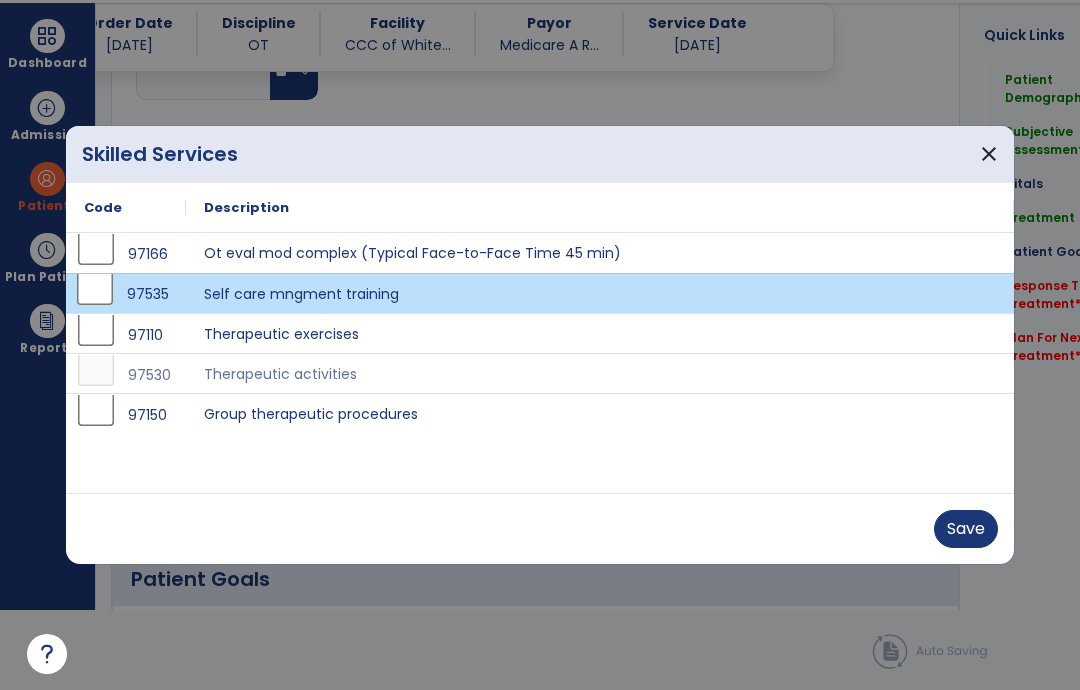 click on "Save" at bounding box center (966, 529) 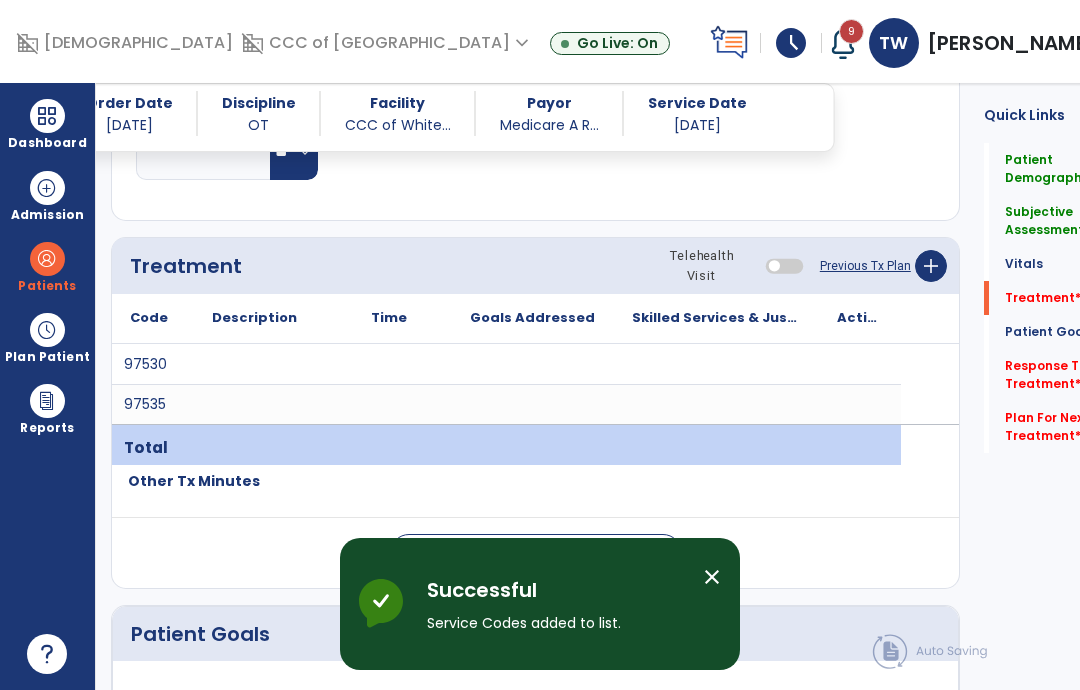 scroll, scrollTop: 80, scrollLeft: 0, axis: vertical 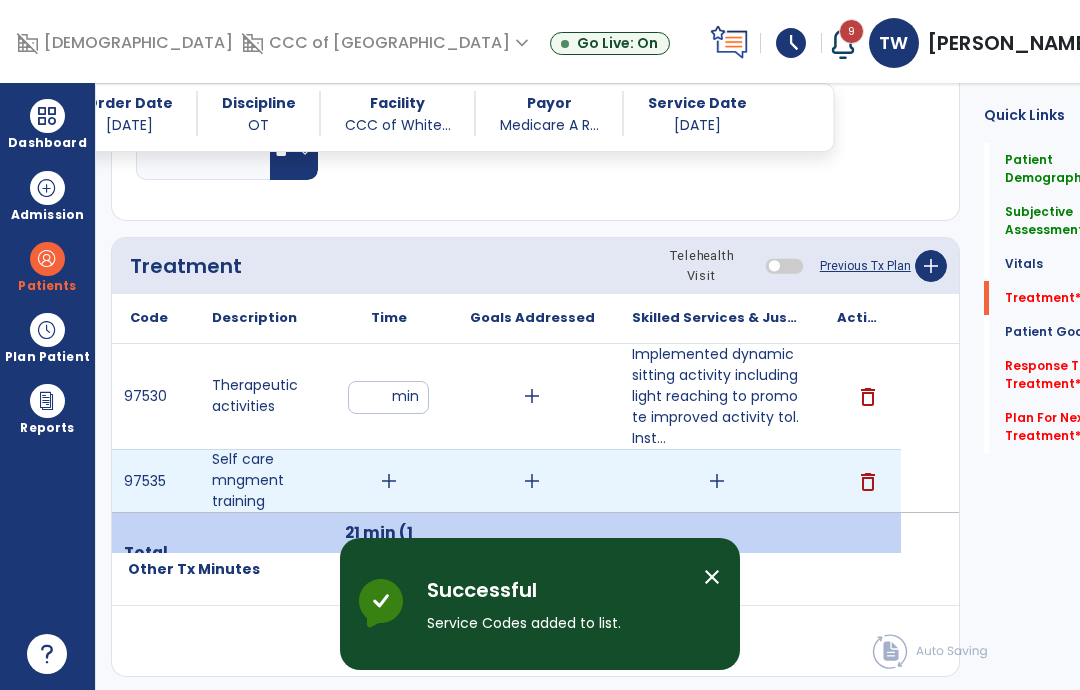 click on "add" at bounding box center (389, 481) 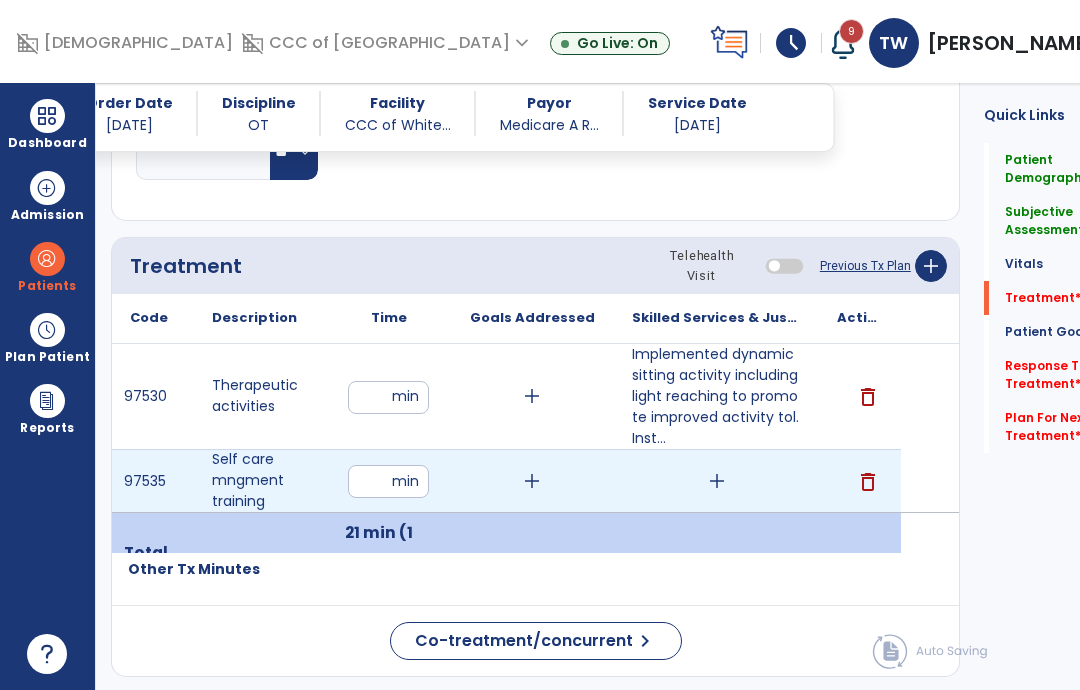 type on "*" 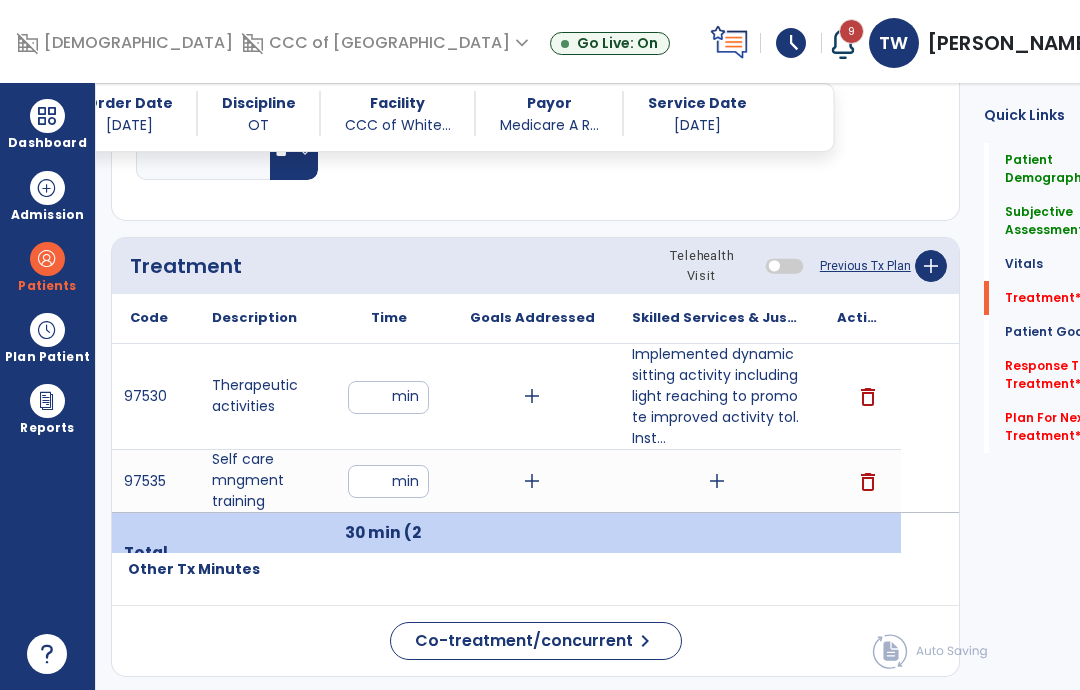 click on "add" at bounding box center [717, 481] 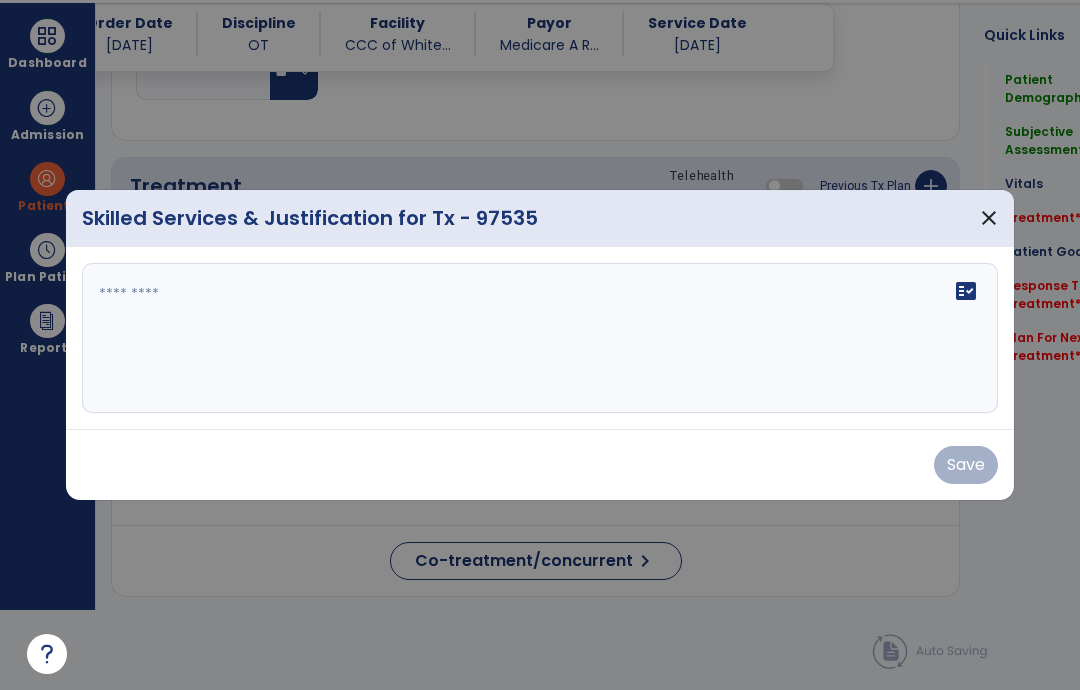 scroll, scrollTop: 0, scrollLeft: 0, axis: both 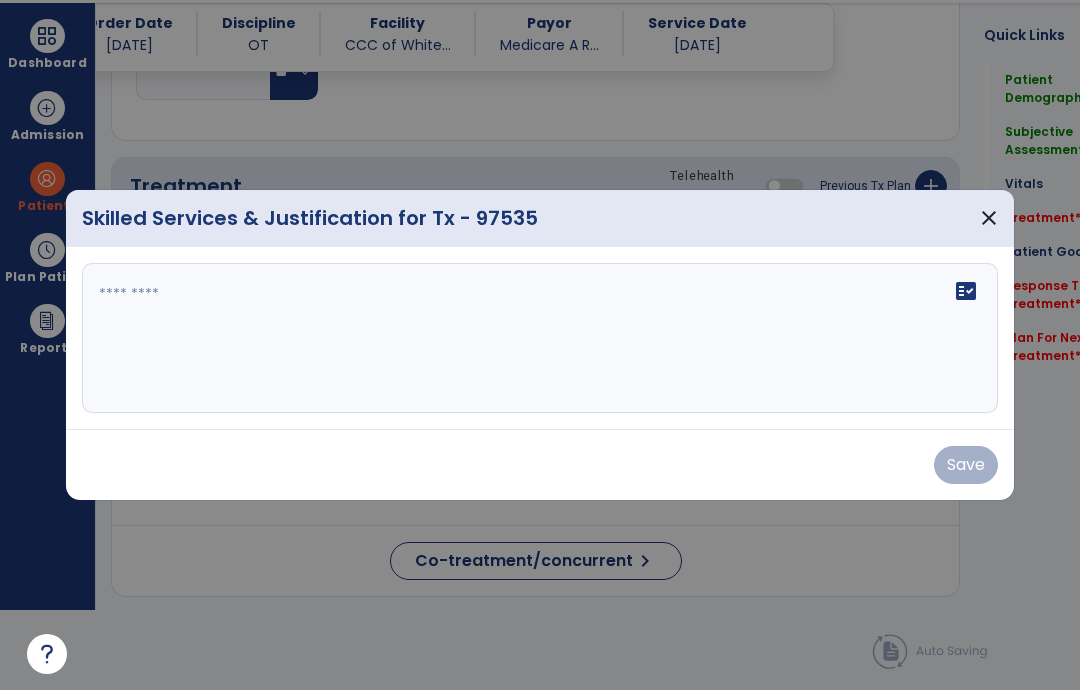 click on "fact_check" at bounding box center [540, 338] 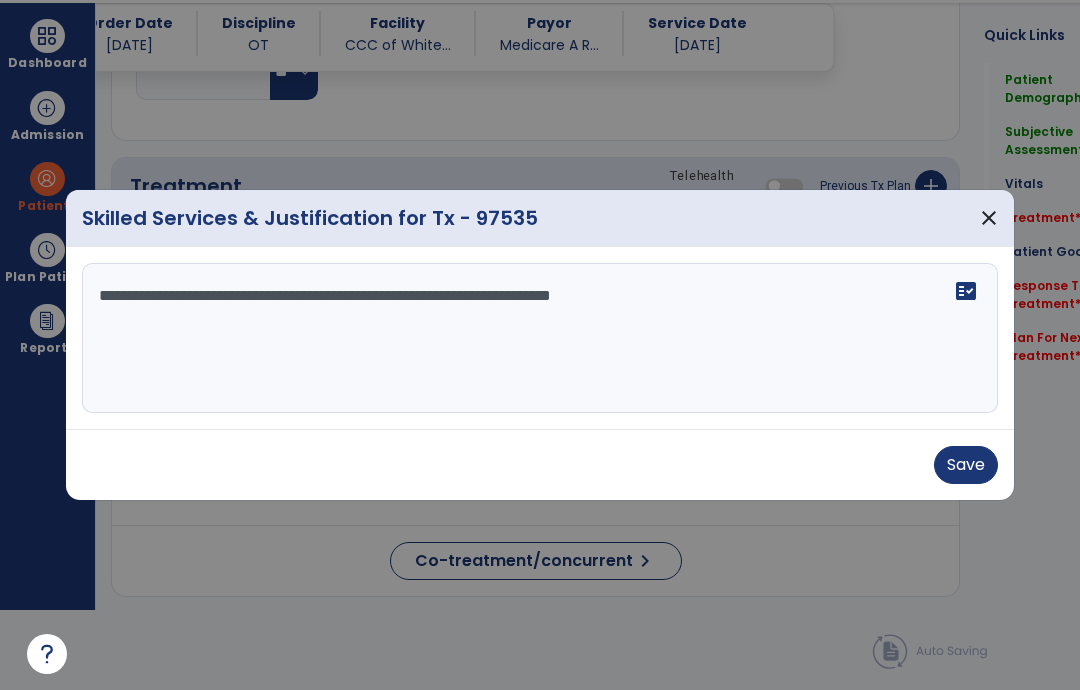 click on "**********" at bounding box center (540, 338) 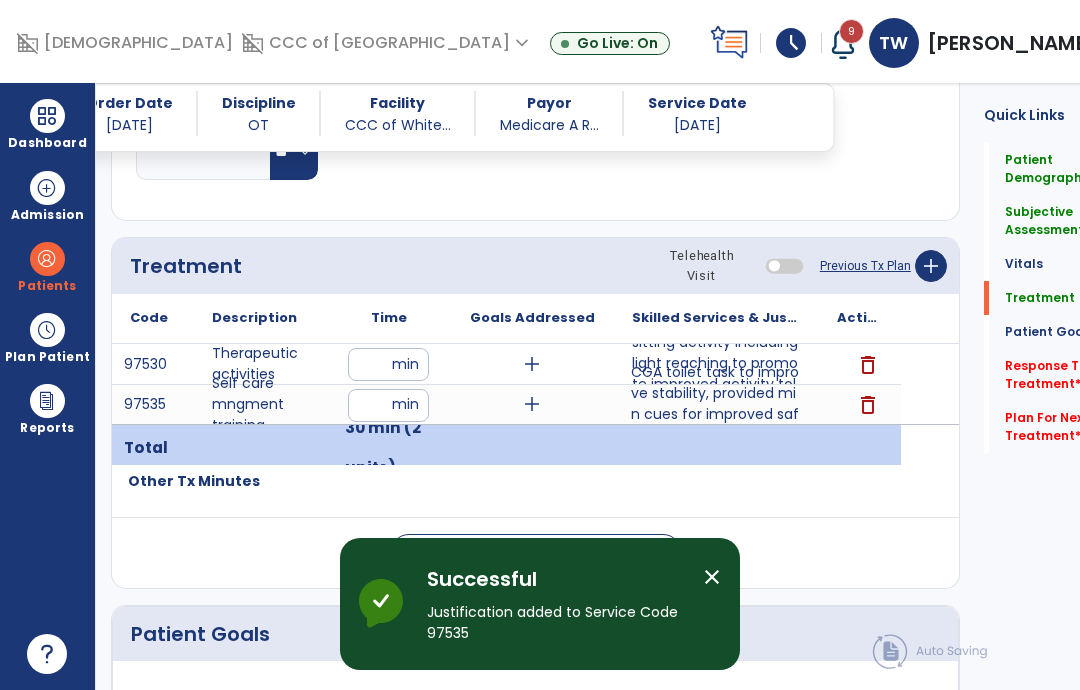 scroll, scrollTop: 80, scrollLeft: 0, axis: vertical 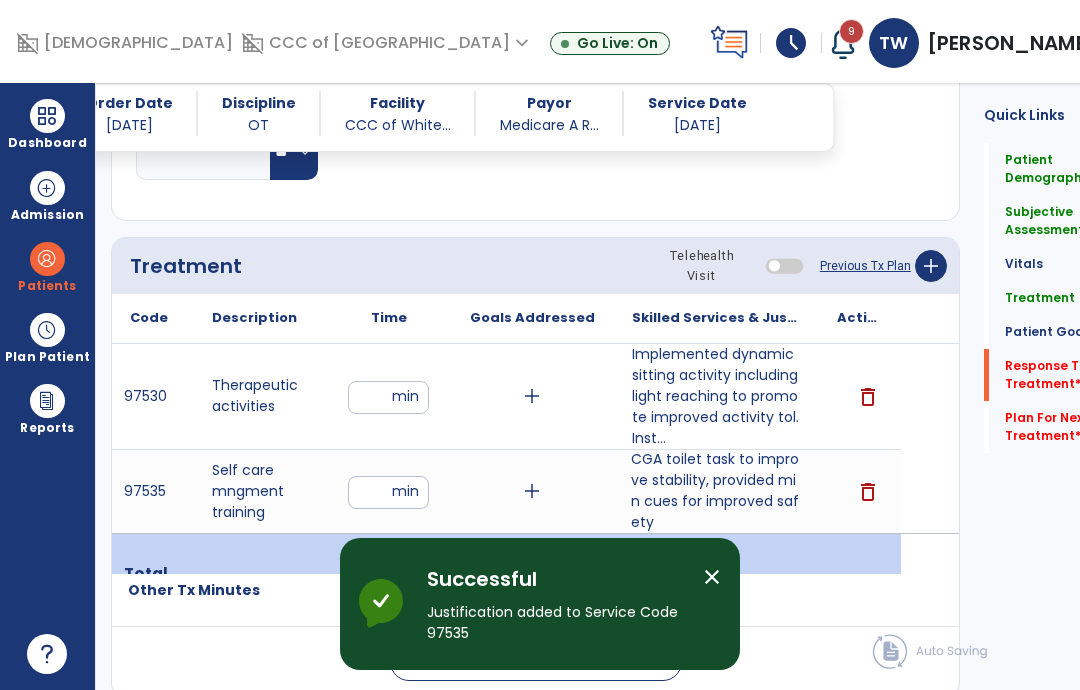 click on "Response To Treatment   *" 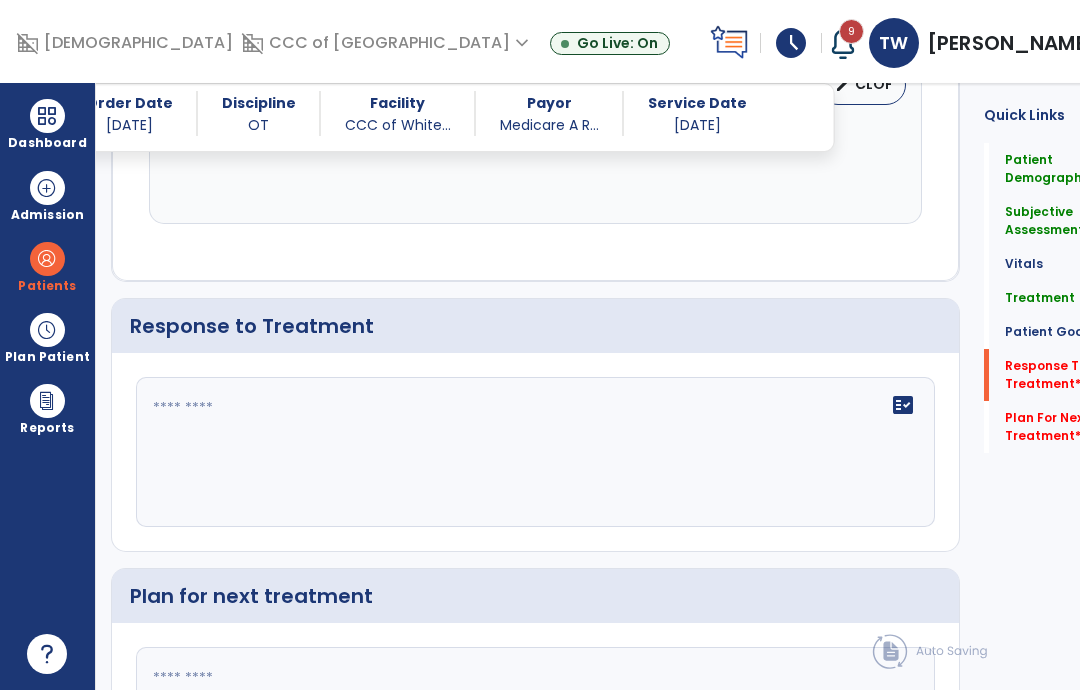 scroll, scrollTop: 2222, scrollLeft: 0, axis: vertical 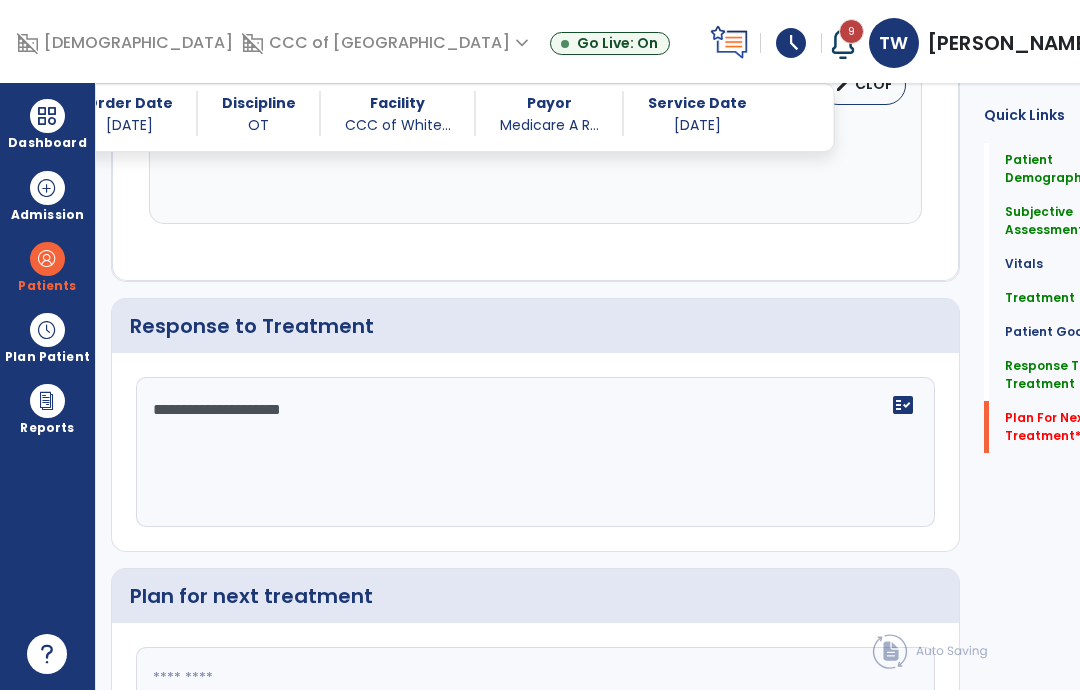 type on "**********" 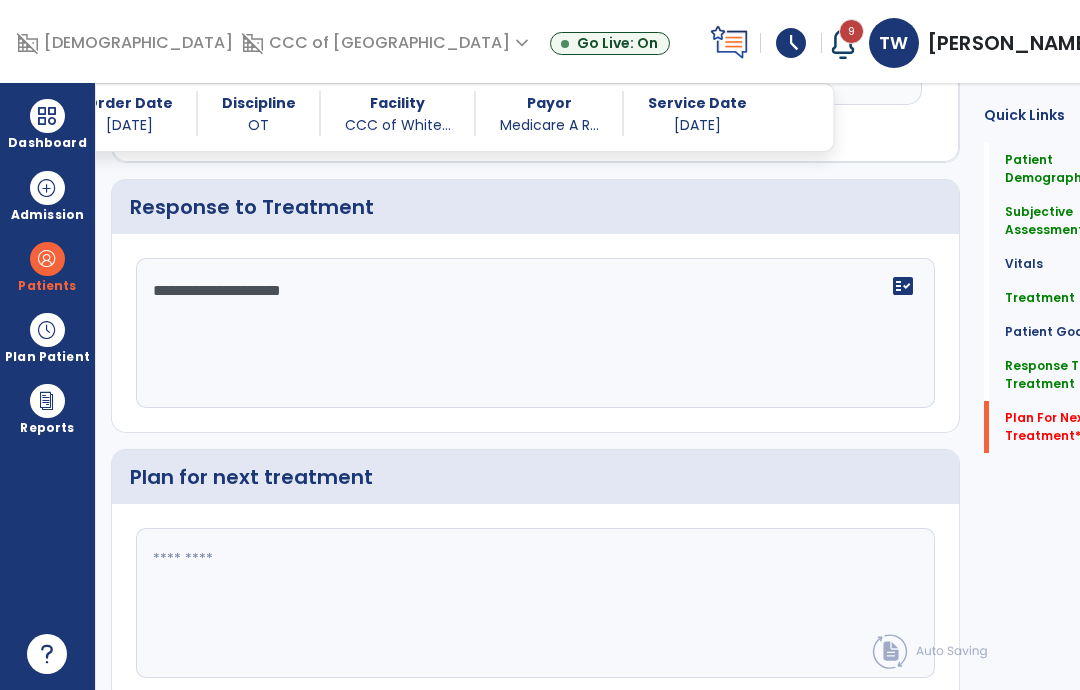 click 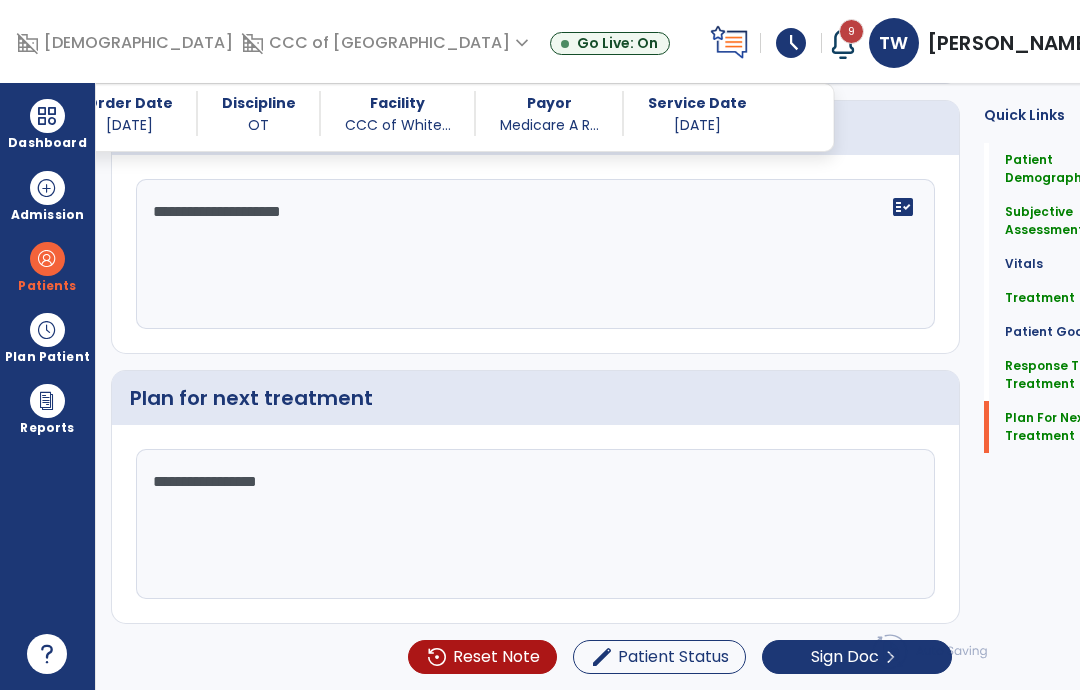 scroll, scrollTop: 2232, scrollLeft: 0, axis: vertical 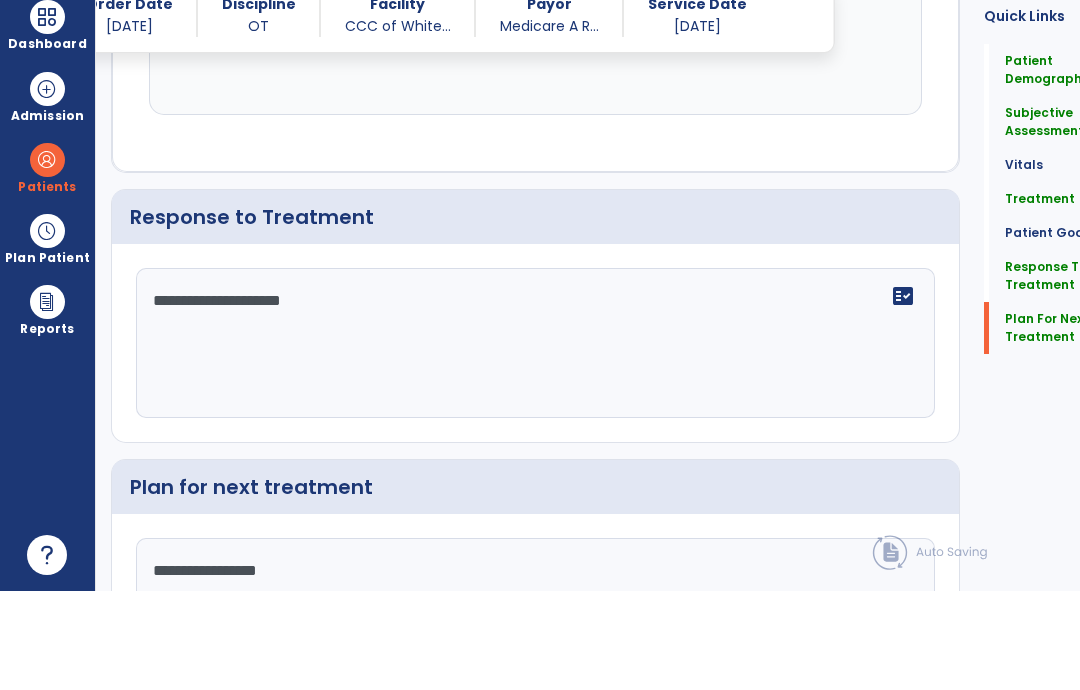 type on "**********" 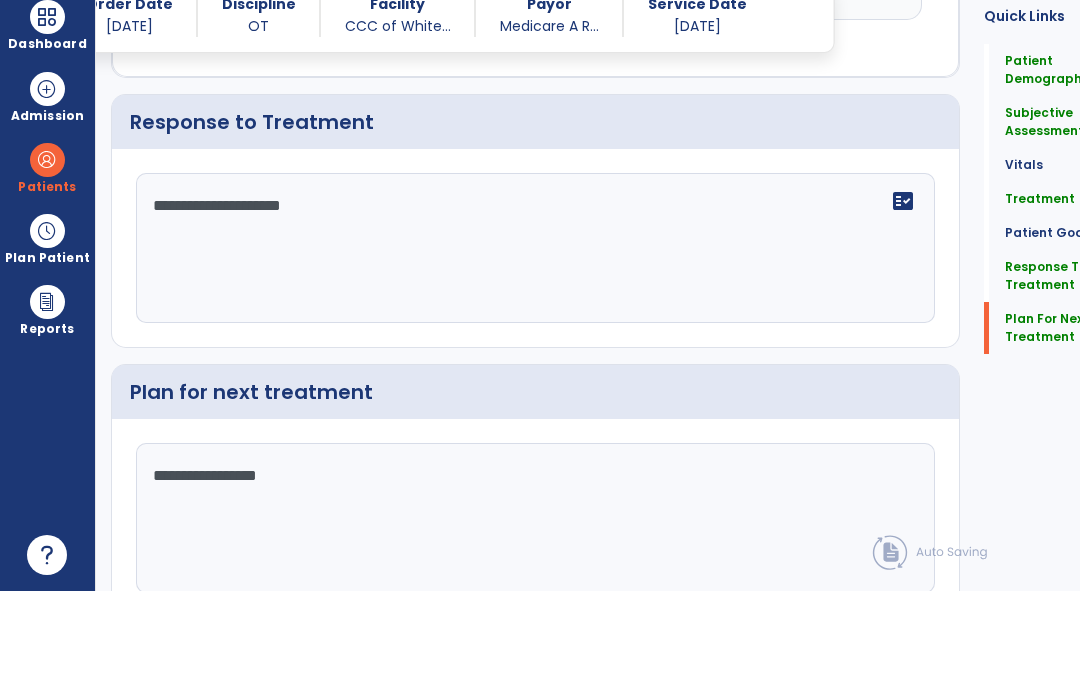 scroll, scrollTop: 2341, scrollLeft: 0, axis: vertical 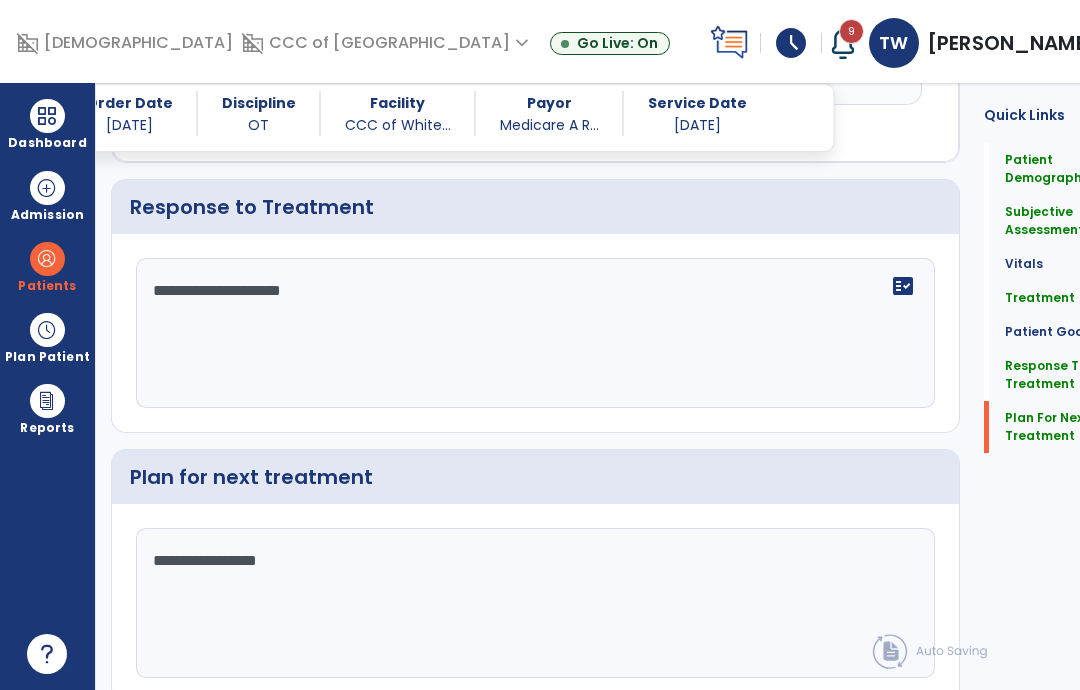 click on "chevron_right" 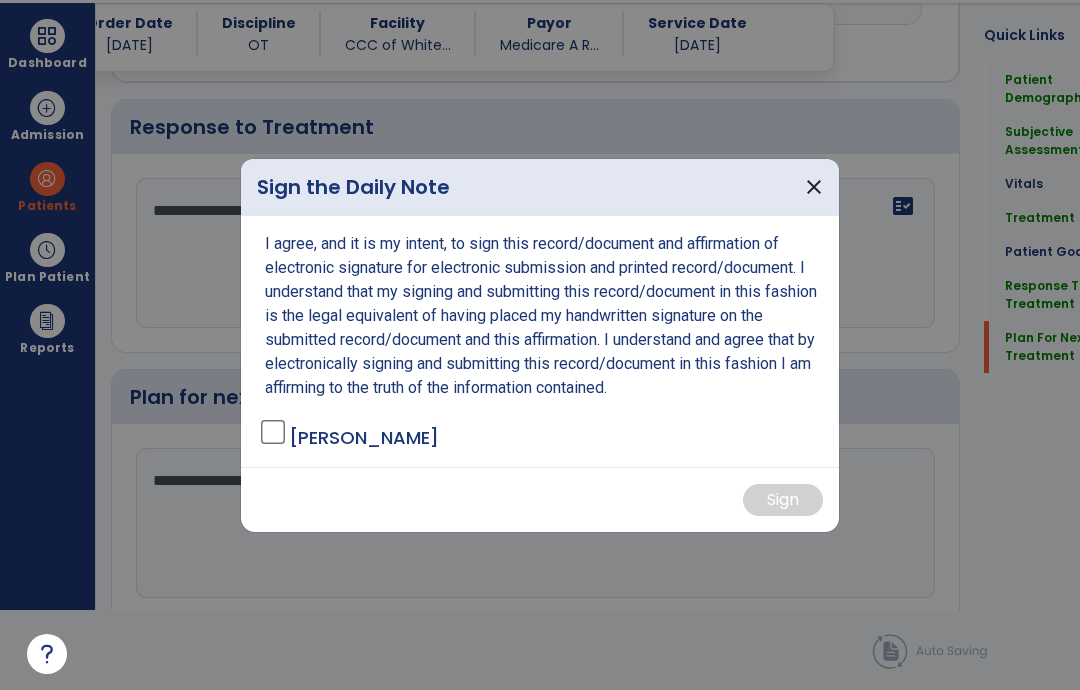 scroll, scrollTop: 0, scrollLeft: 0, axis: both 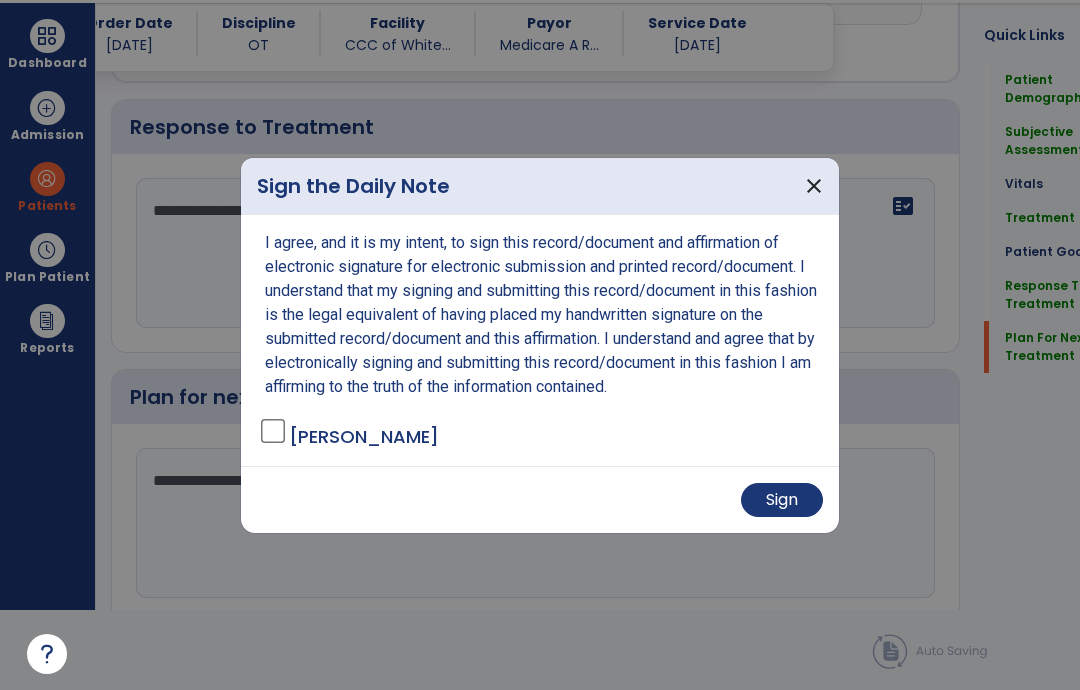 click on "Sign" at bounding box center (782, 500) 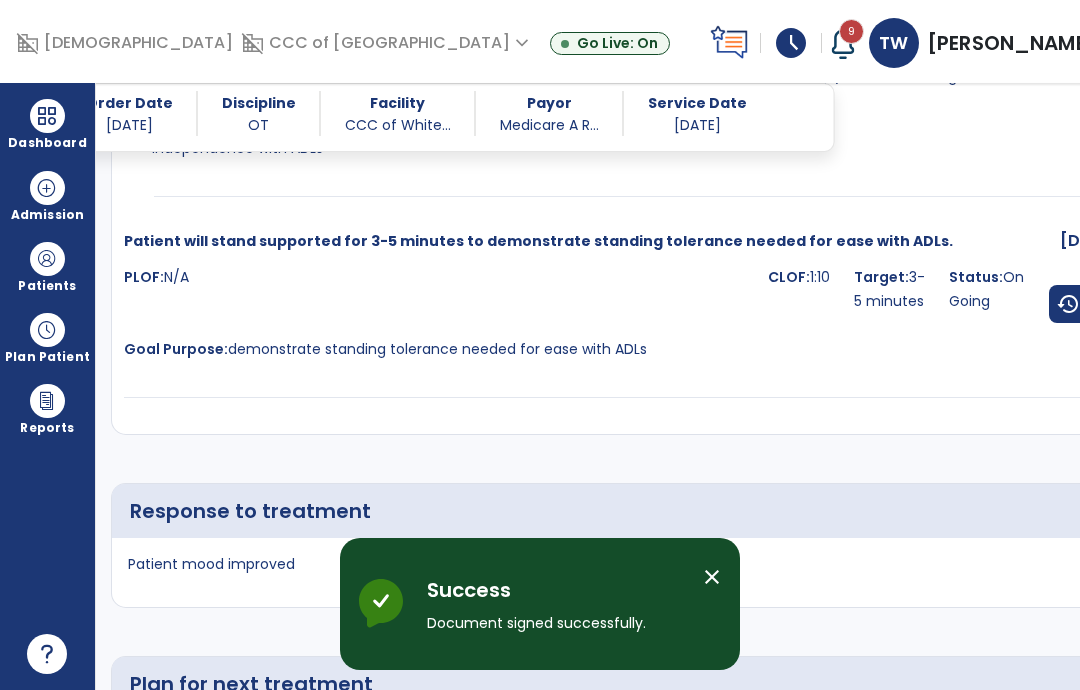 scroll, scrollTop: 80, scrollLeft: 0, axis: vertical 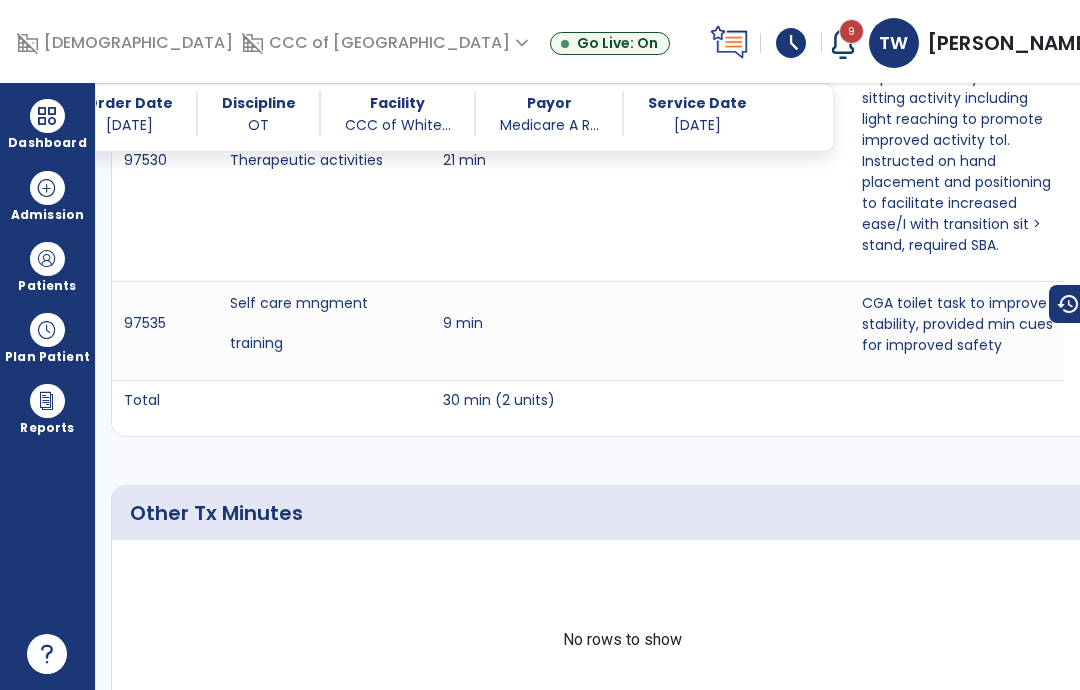 click at bounding box center (47, 116) 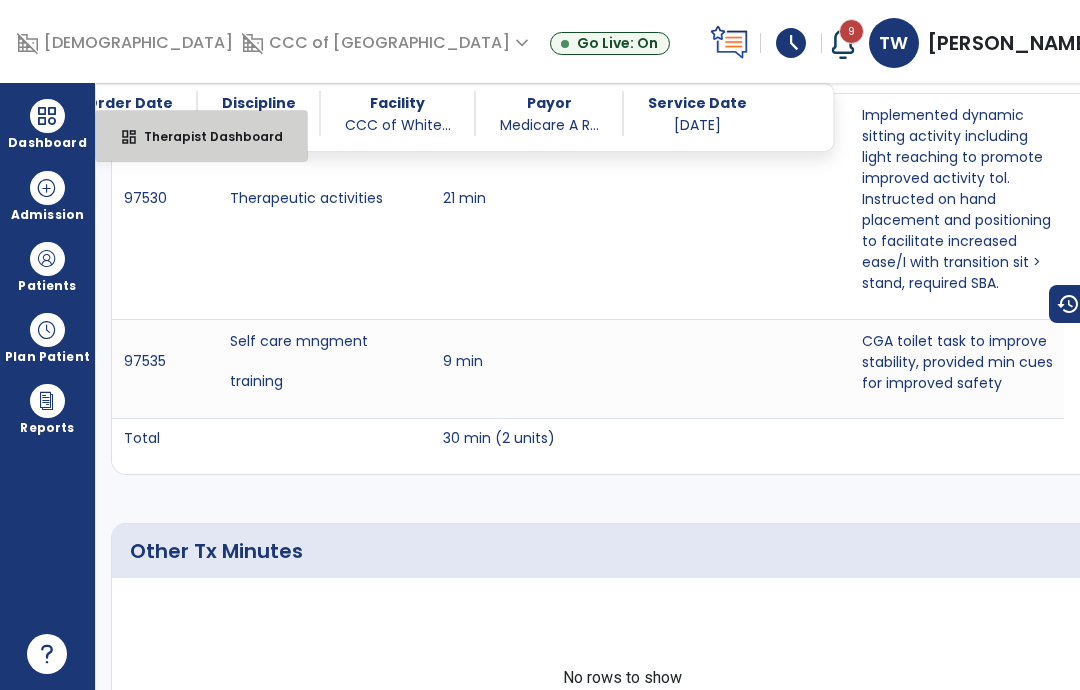 click on "Therapist Dashboard" at bounding box center [205, 136] 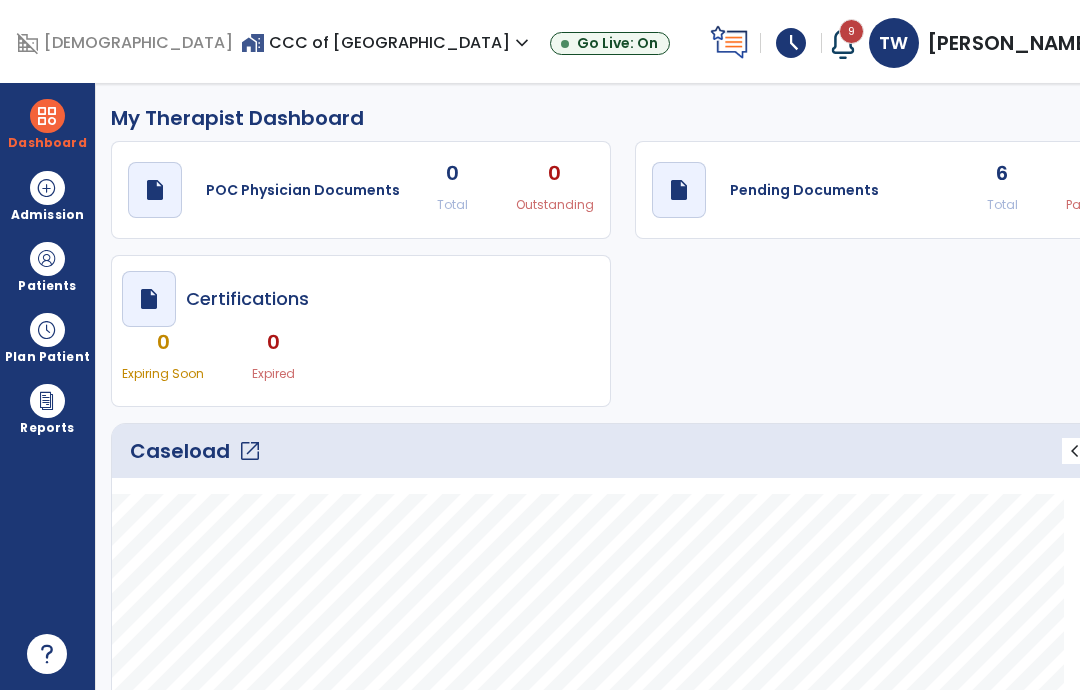 scroll, scrollTop: 0, scrollLeft: 0, axis: both 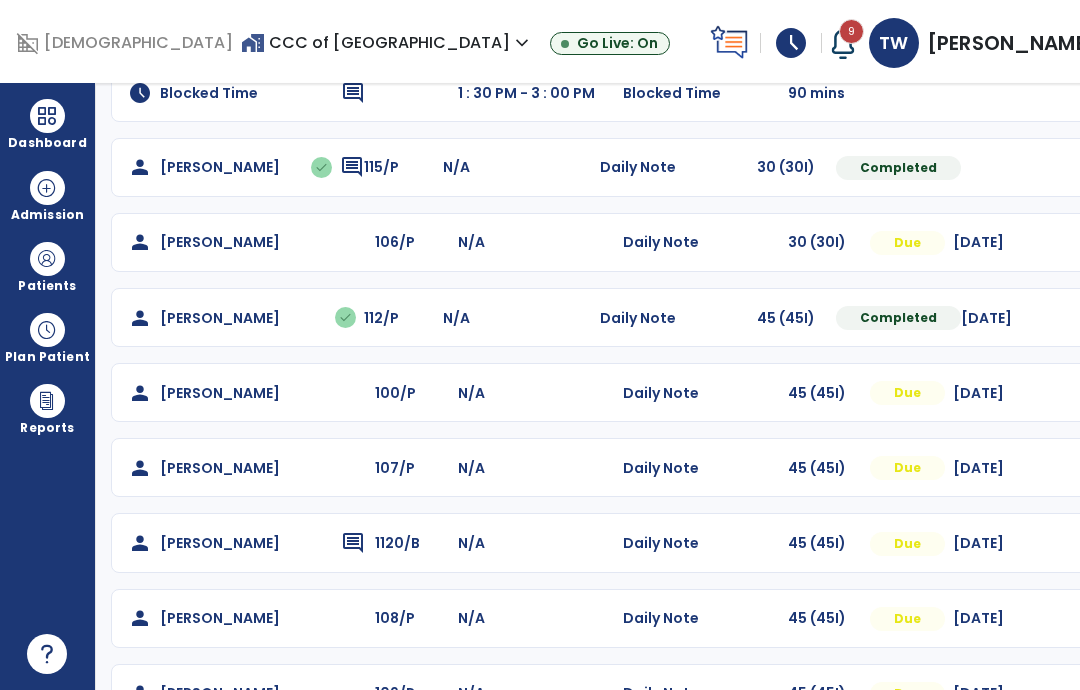 click at bounding box center (1087, 167) 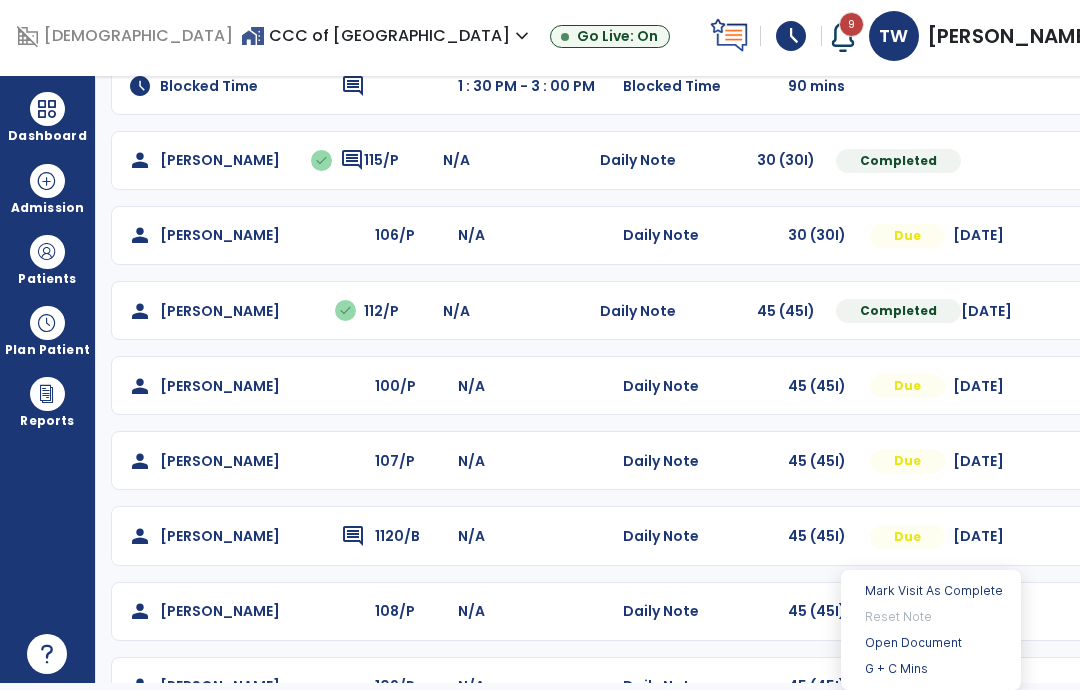 click on "Open Document" at bounding box center (931, 643) 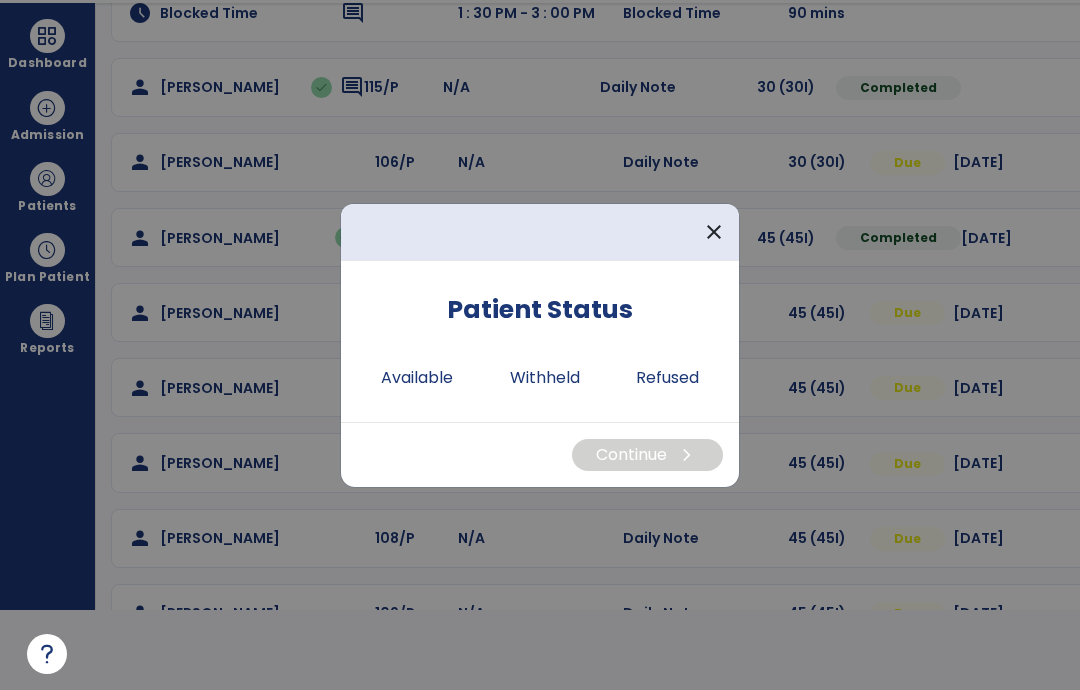 scroll, scrollTop: 0, scrollLeft: 0, axis: both 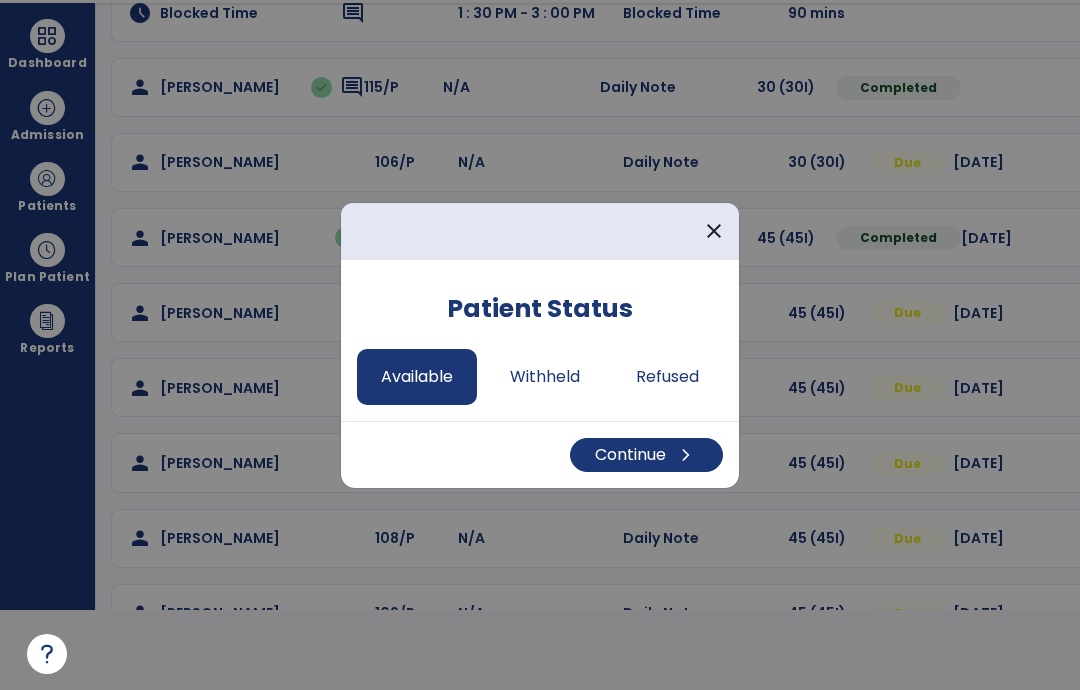 click on "Continue   chevron_right" at bounding box center [646, 455] 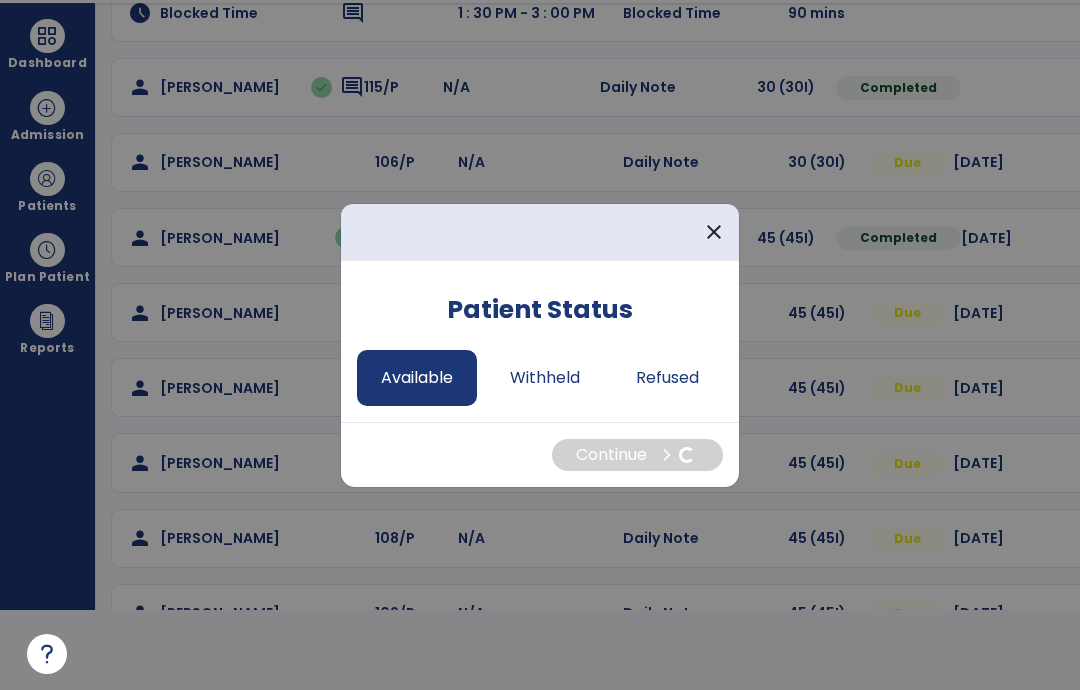 select on "*" 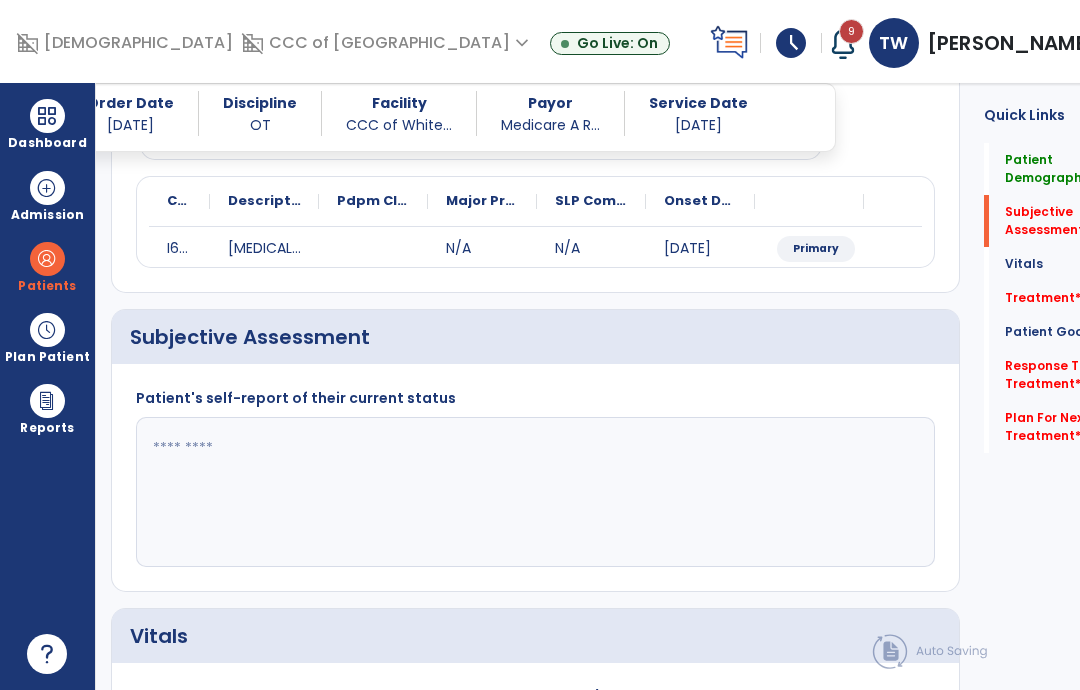 scroll, scrollTop: 80, scrollLeft: 0, axis: vertical 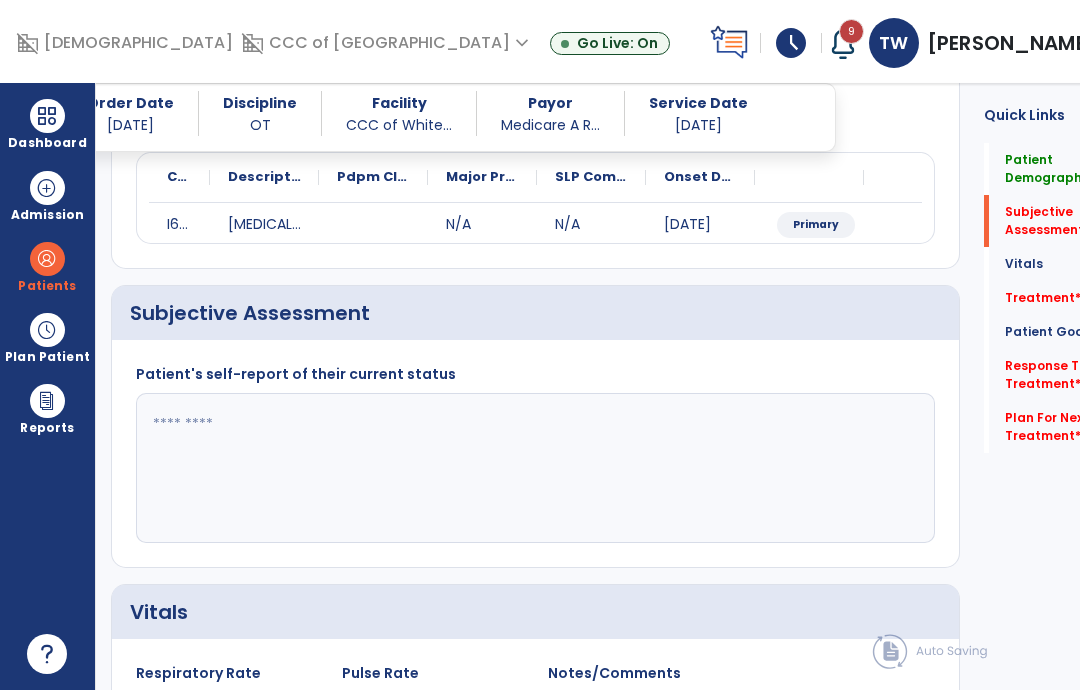click 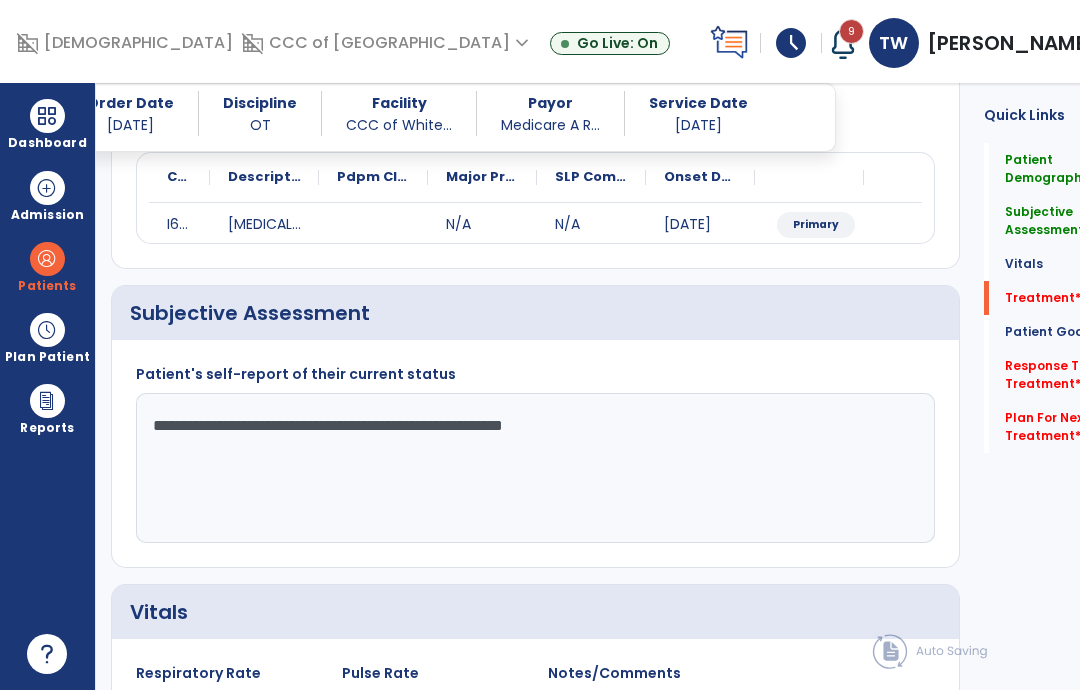 type on "**********" 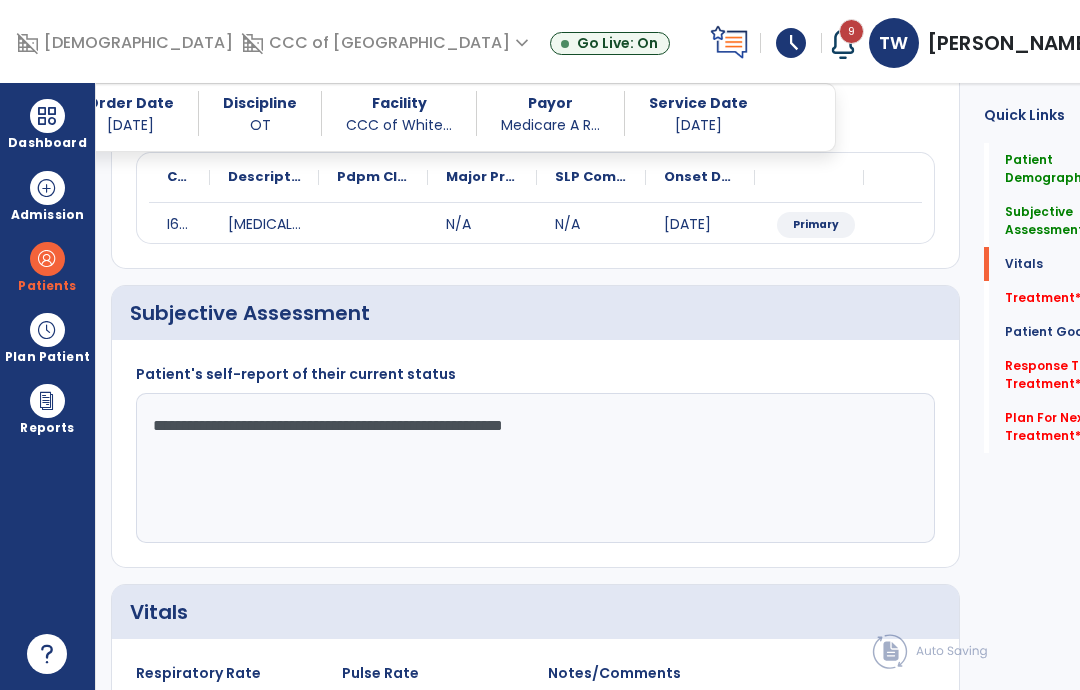 scroll, scrollTop: 952, scrollLeft: 0, axis: vertical 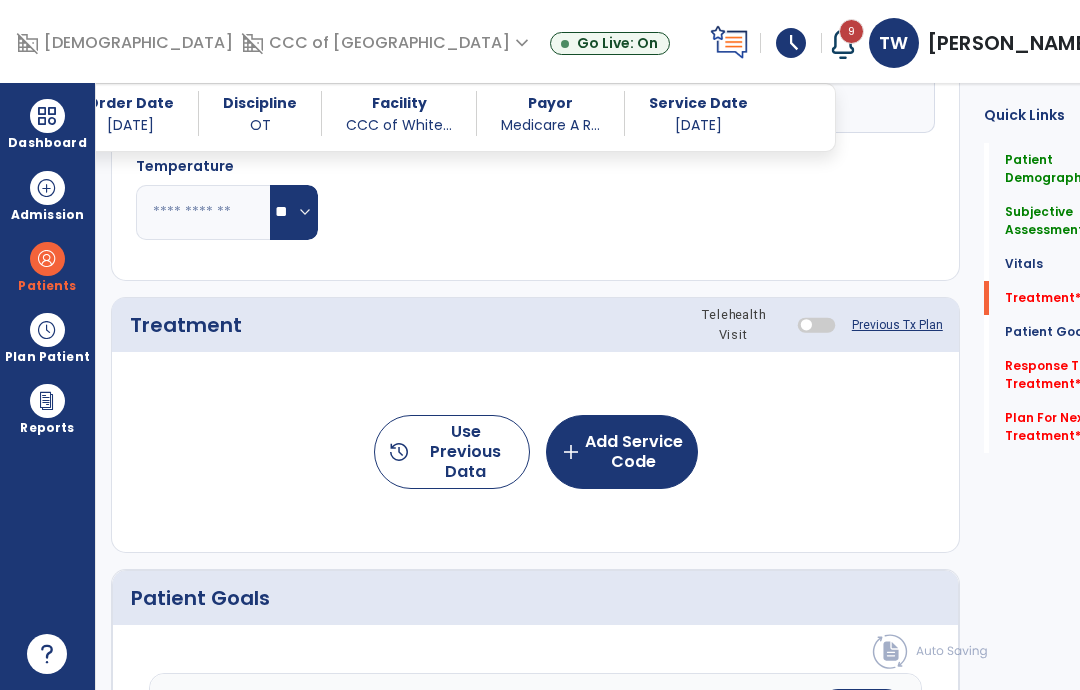 click on "add  Add Service Code" 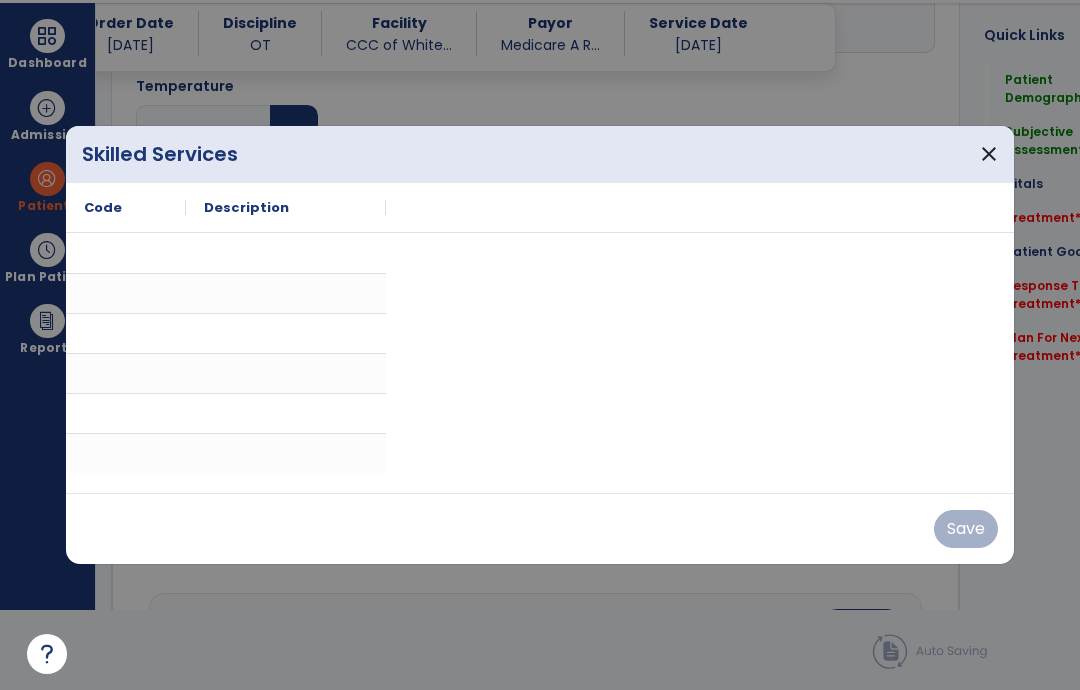 scroll, scrollTop: 0, scrollLeft: 0, axis: both 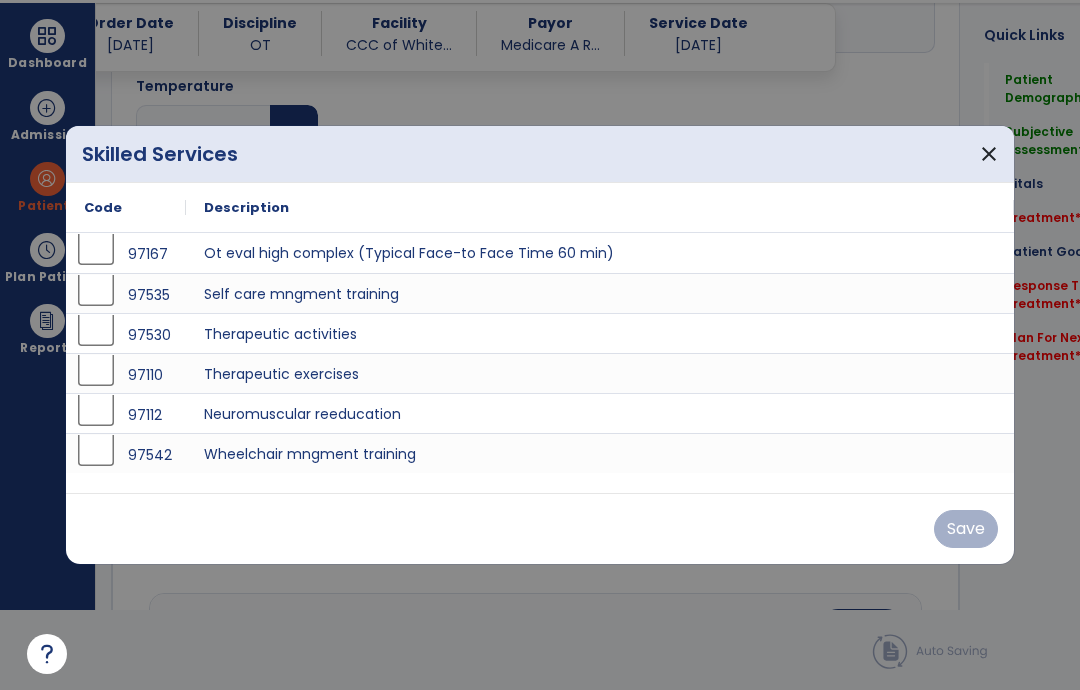 click on "close" at bounding box center [989, 154] 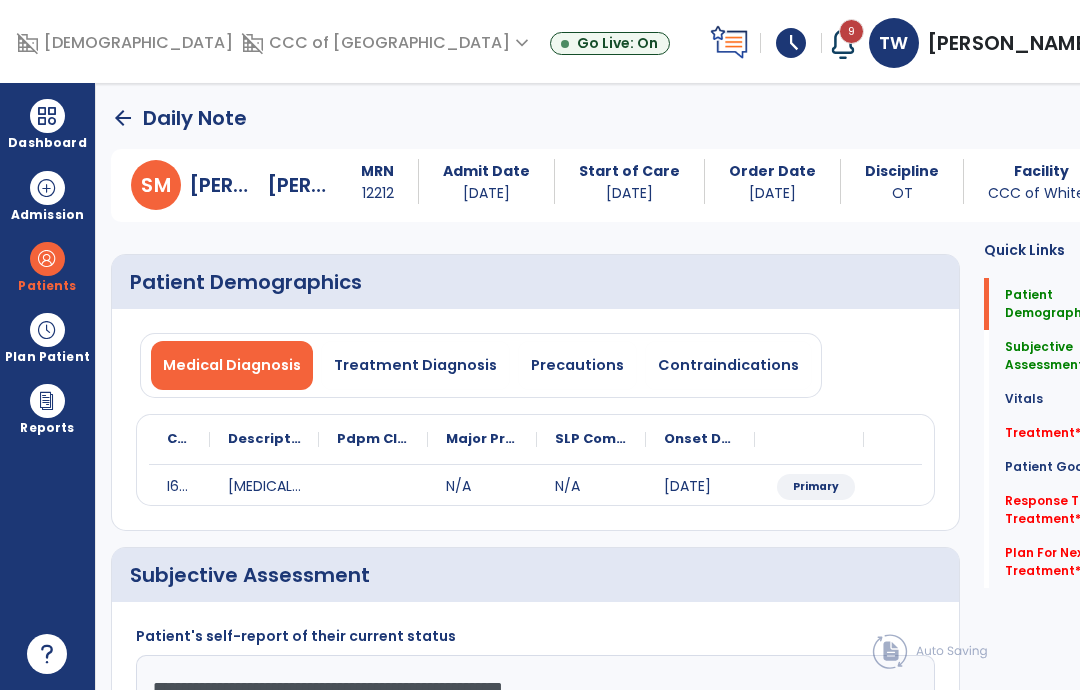 scroll, scrollTop: 0, scrollLeft: 0, axis: both 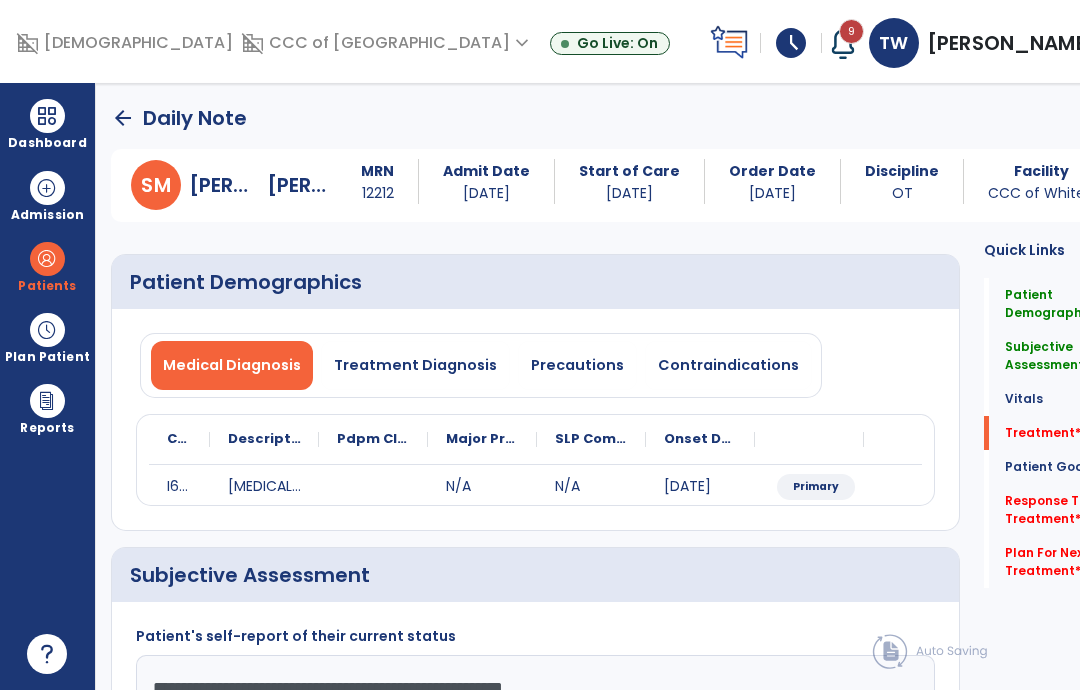 click on "Plan For Next Treatment   *" 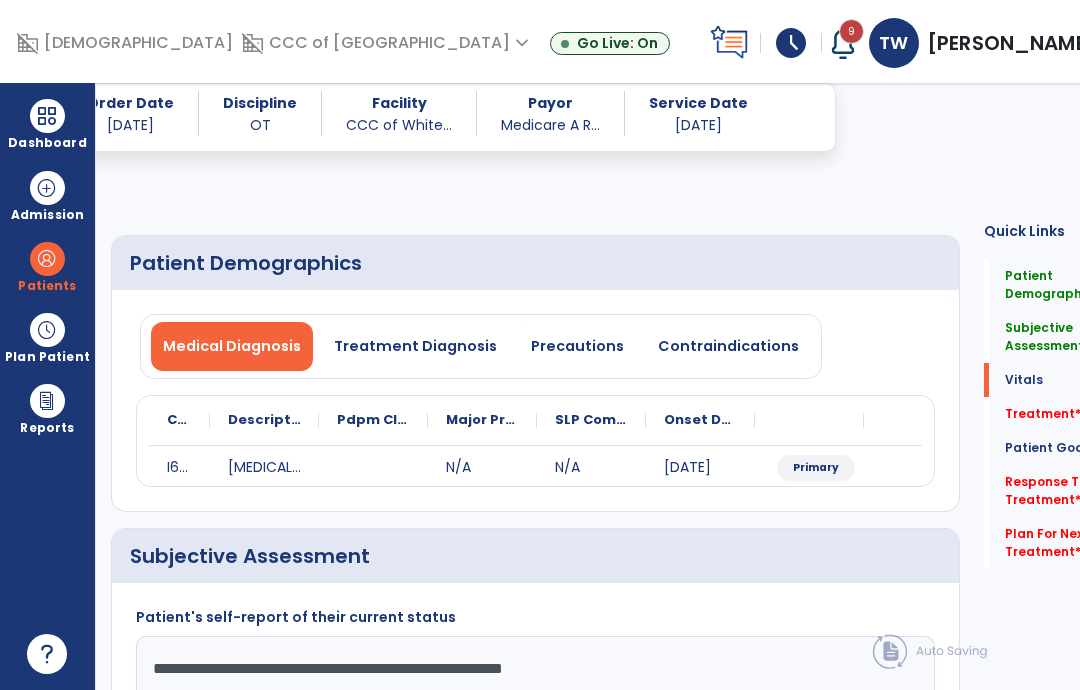 scroll, scrollTop: 971, scrollLeft: 0, axis: vertical 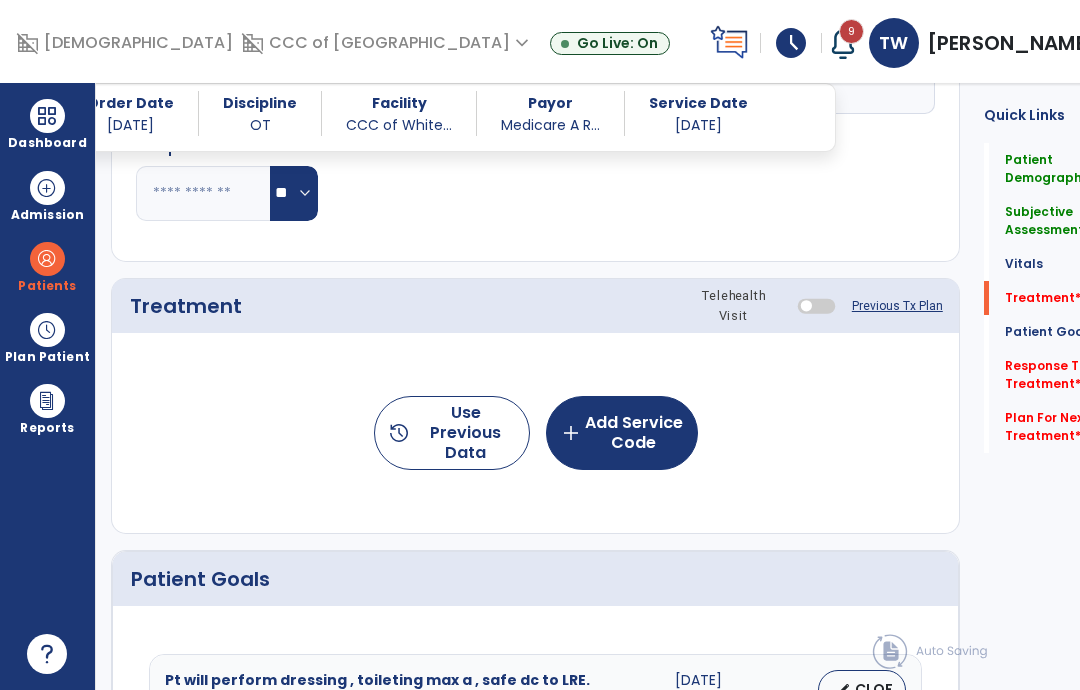 click on "add  Add Service Code" 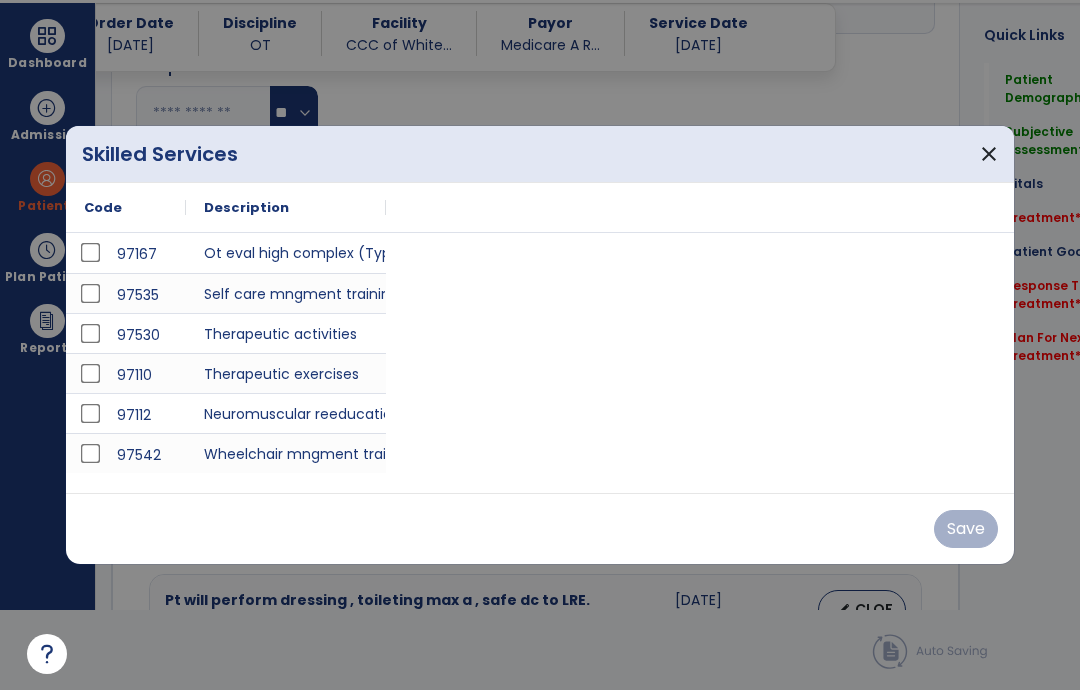 scroll, scrollTop: 0, scrollLeft: 0, axis: both 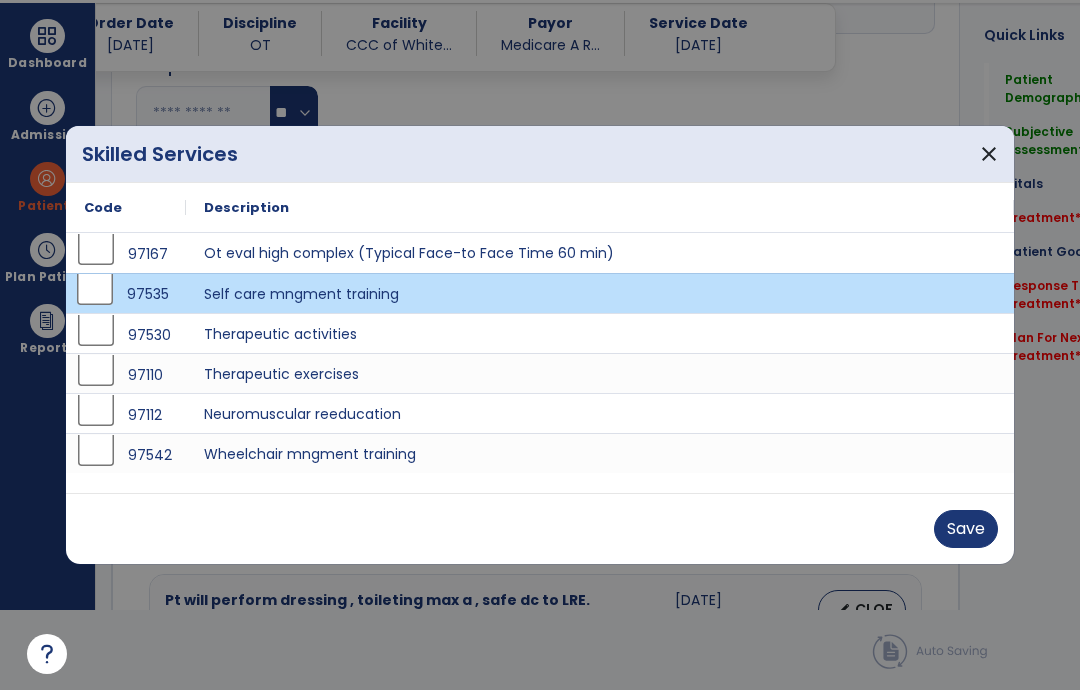 click on "Save" at bounding box center [966, 529] 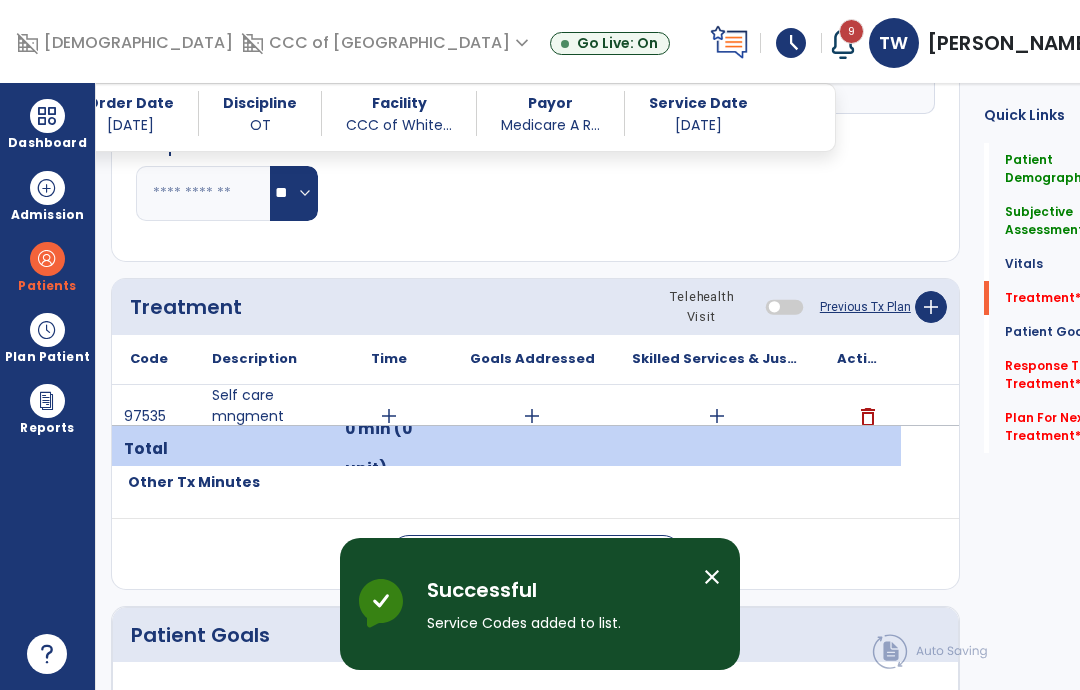 scroll, scrollTop: 80, scrollLeft: 0, axis: vertical 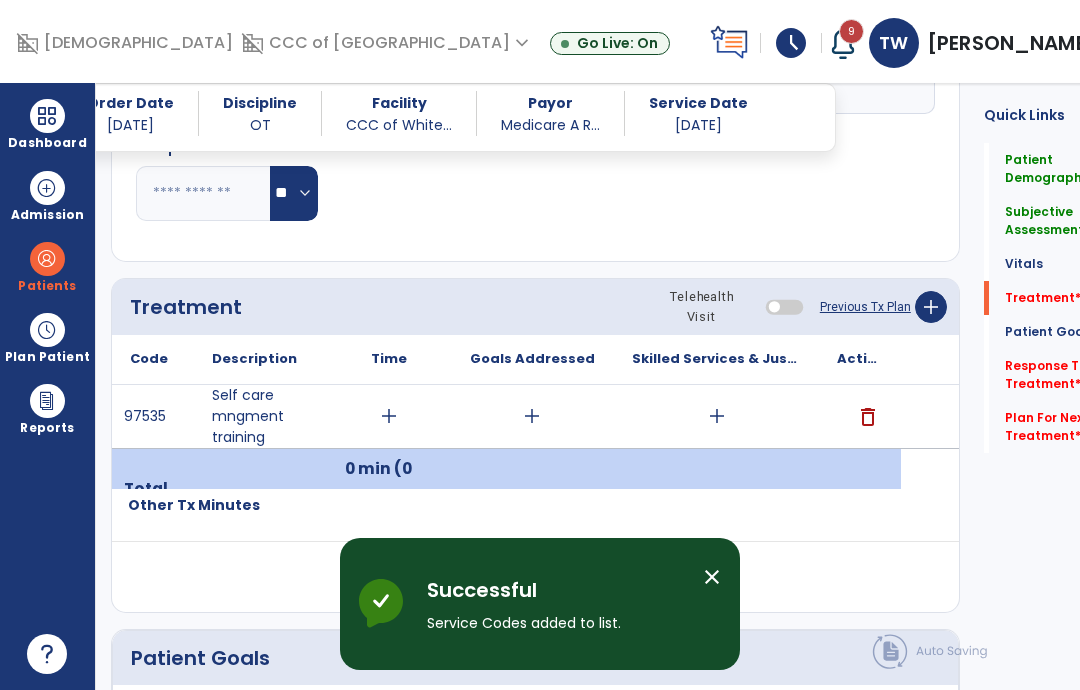click at bounding box center [47, 259] 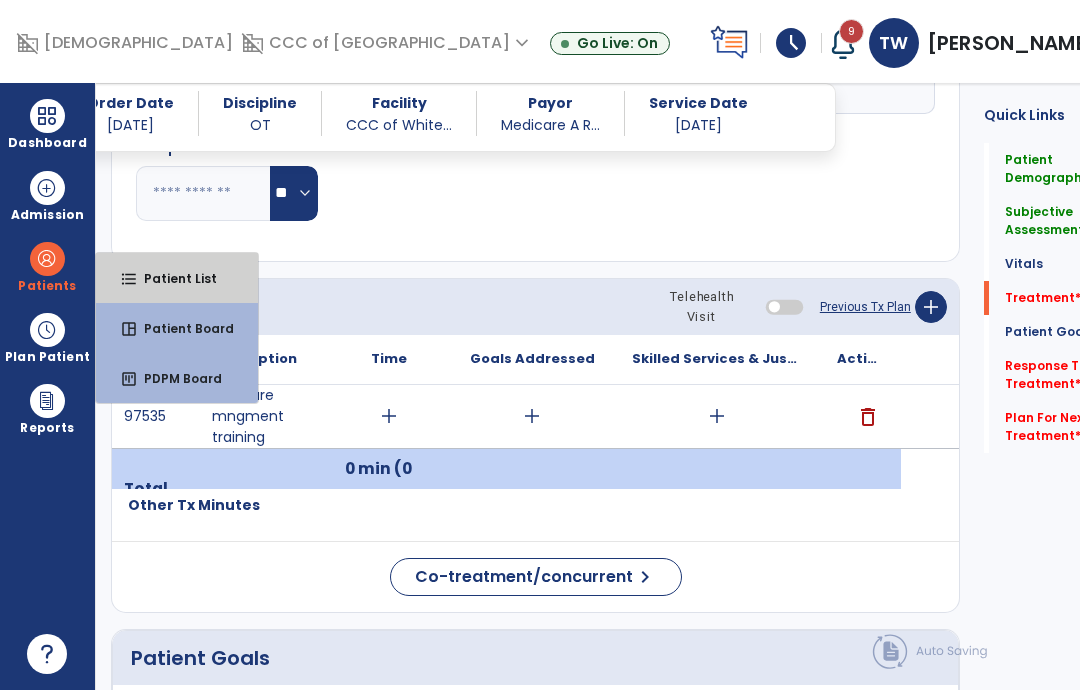 click on "format_list_bulleted  Patient List" at bounding box center [177, 278] 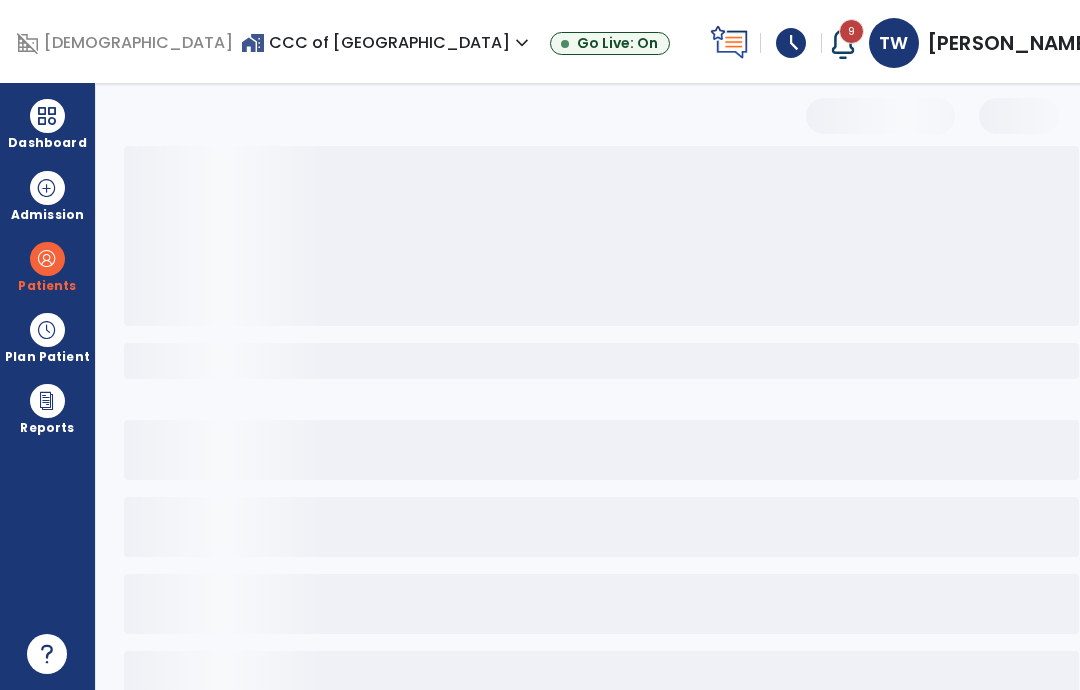 select on "***" 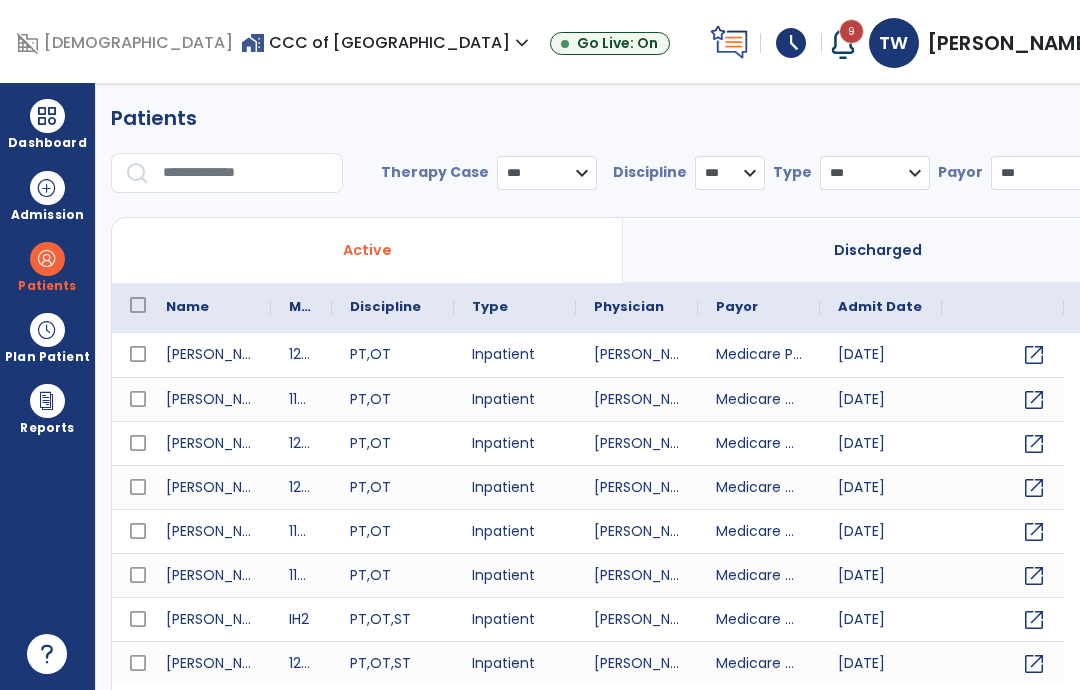 click at bounding box center (246, 173) 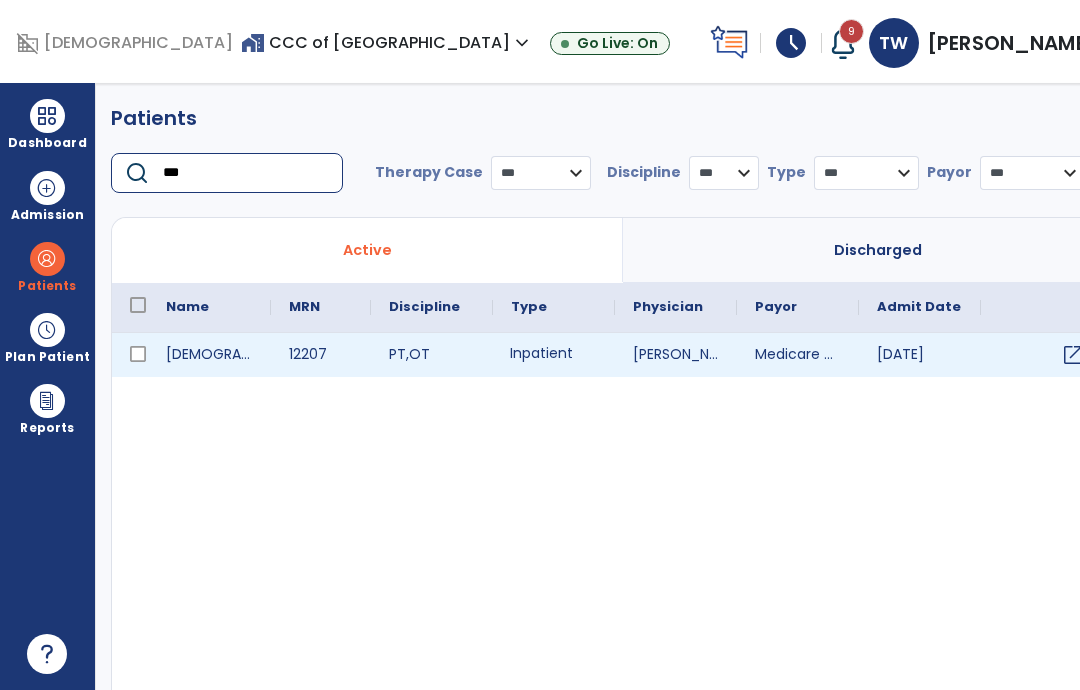 type on "***" 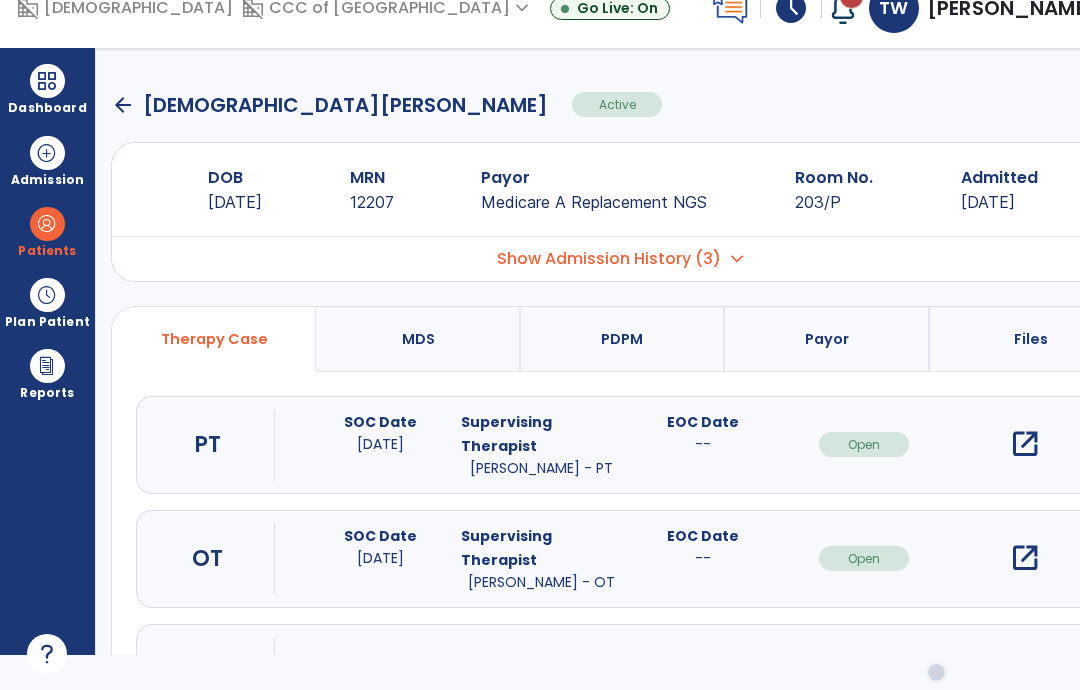 click on "open_in_new" at bounding box center (1025, 558) 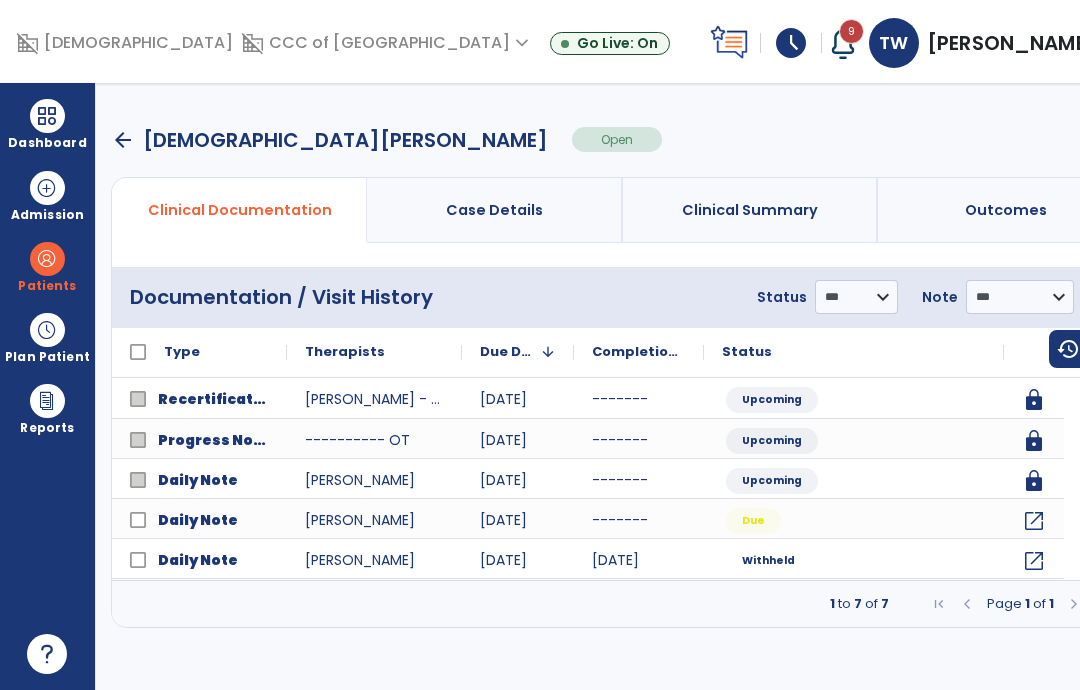 click on "Completed Edited" 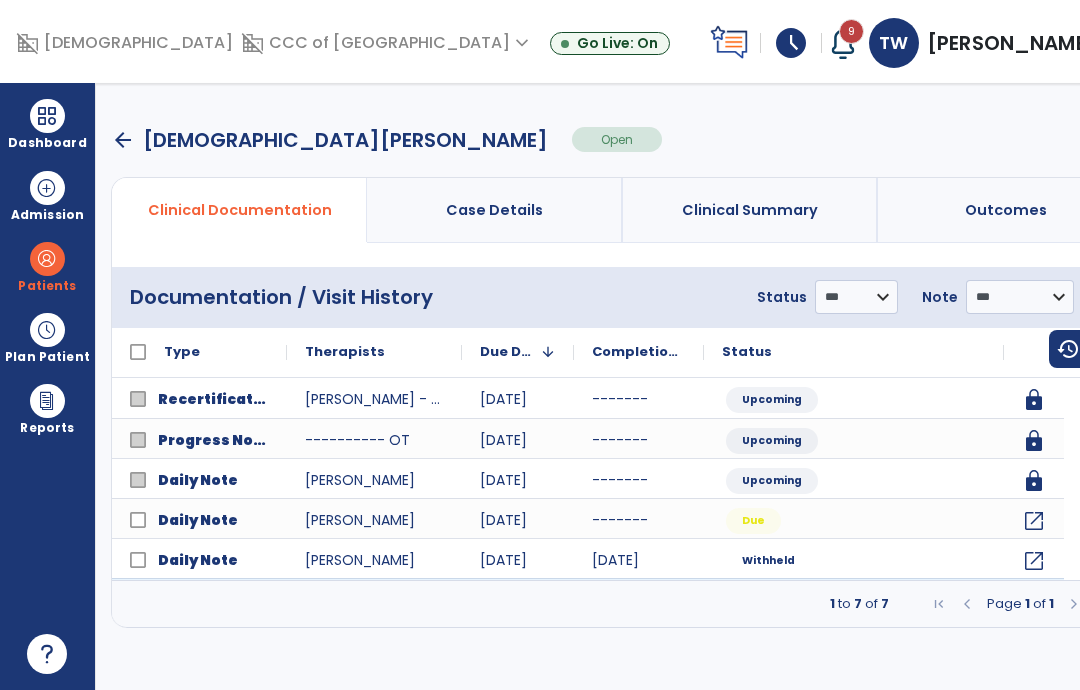 click at bounding box center (1074, 604) 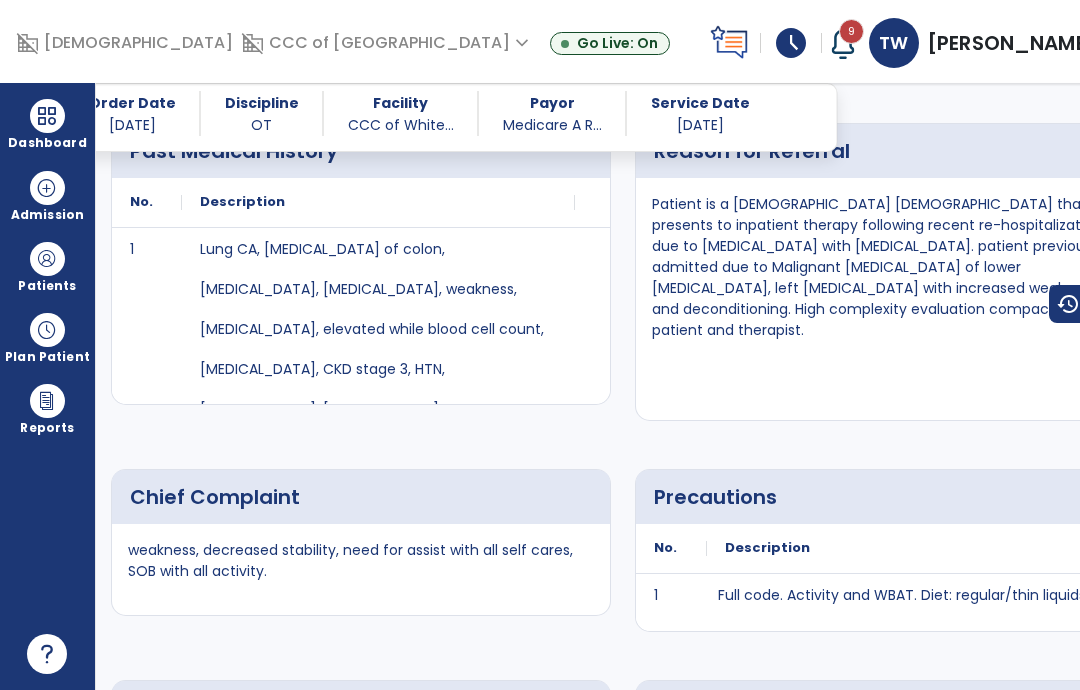 scroll, scrollTop: 837, scrollLeft: 0, axis: vertical 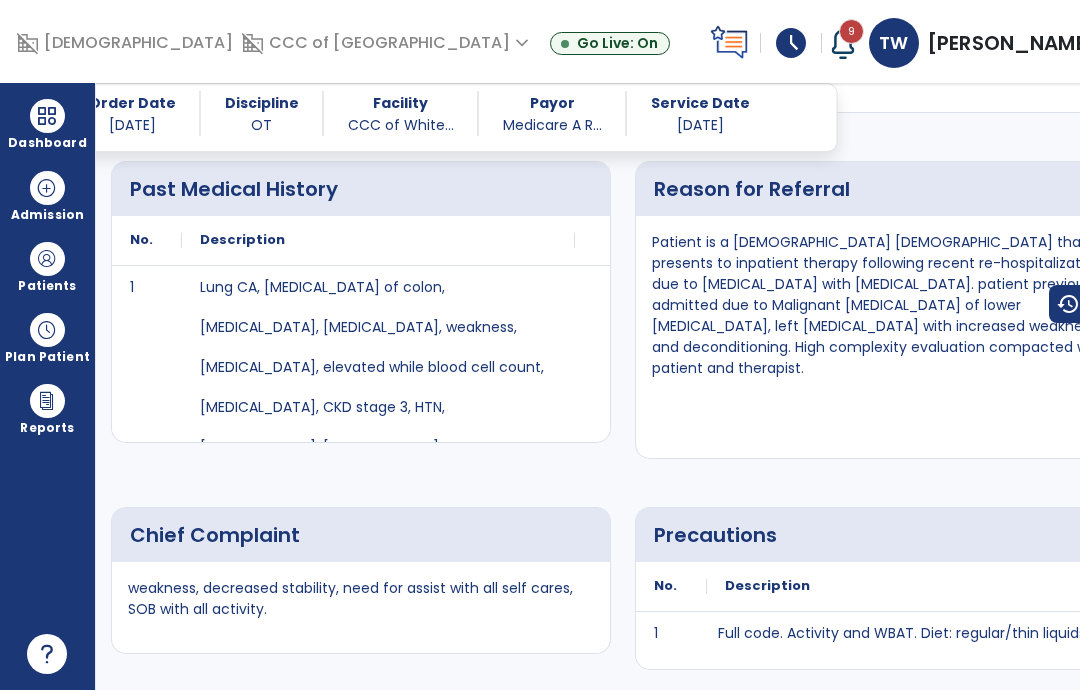 click at bounding box center [47, 259] 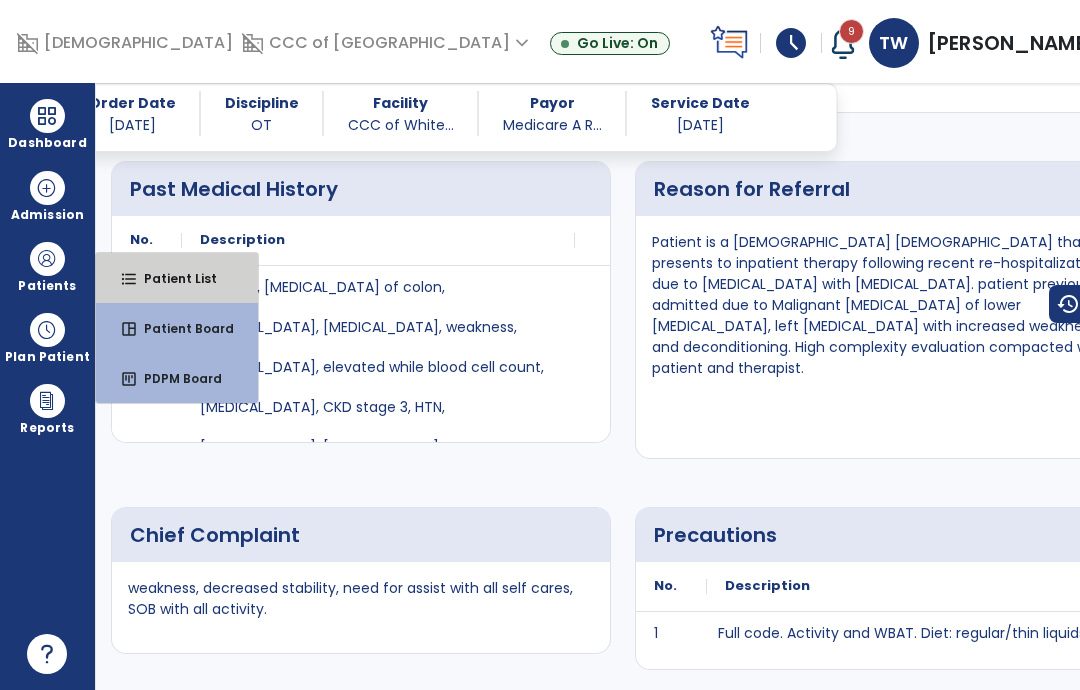 click on "Patient List" at bounding box center [172, 278] 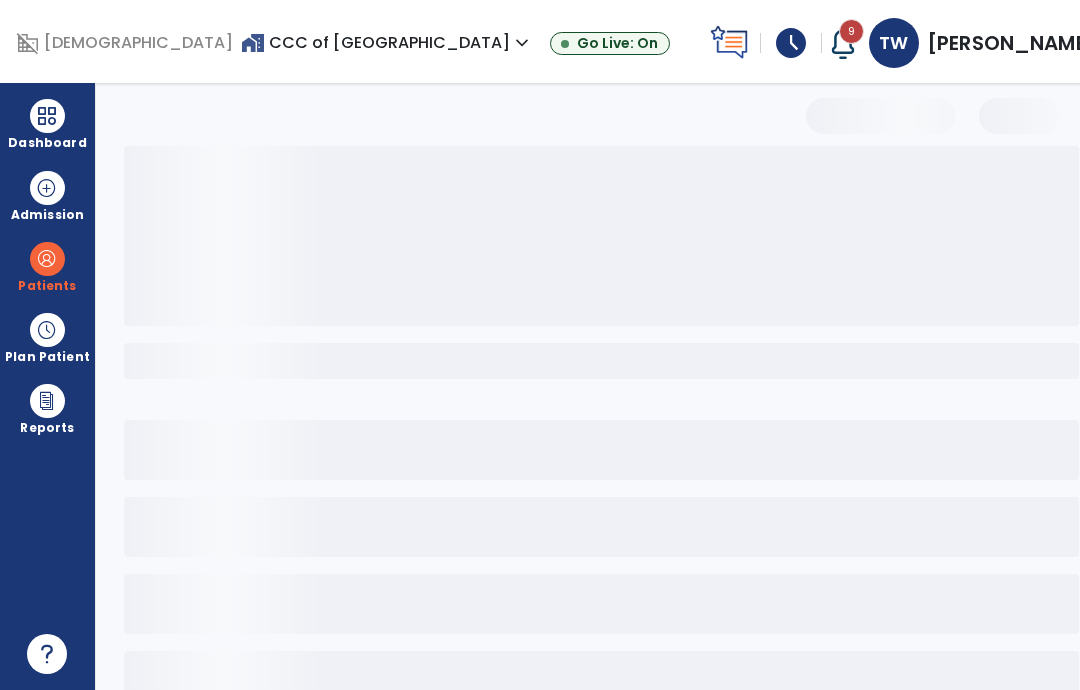 select on "***" 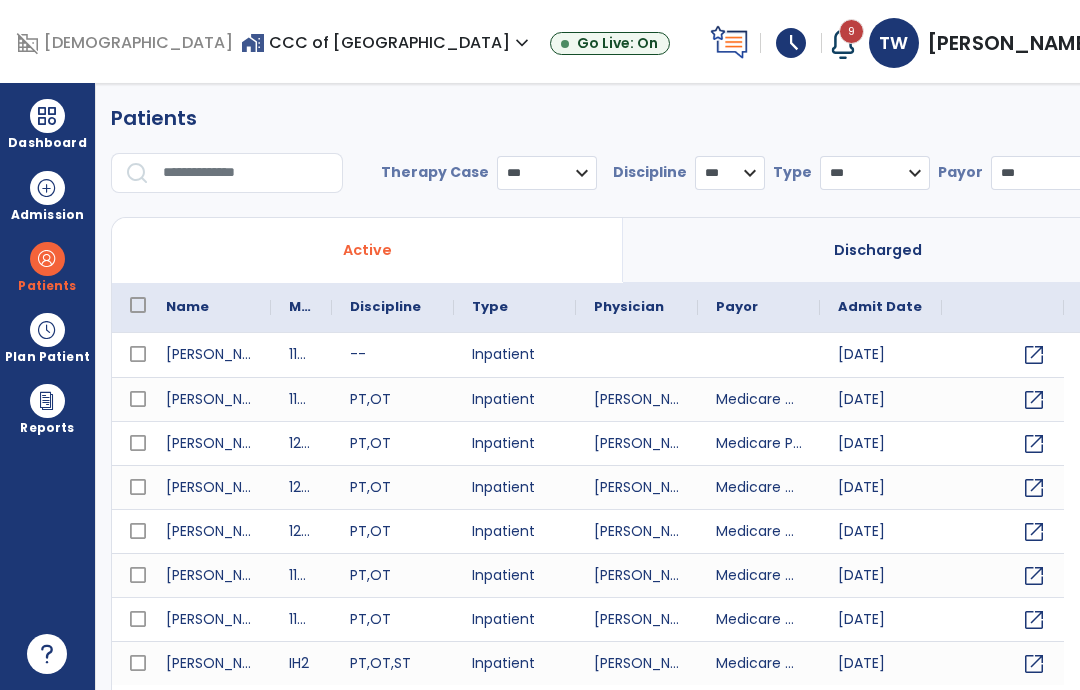 click at bounding box center (246, 173) 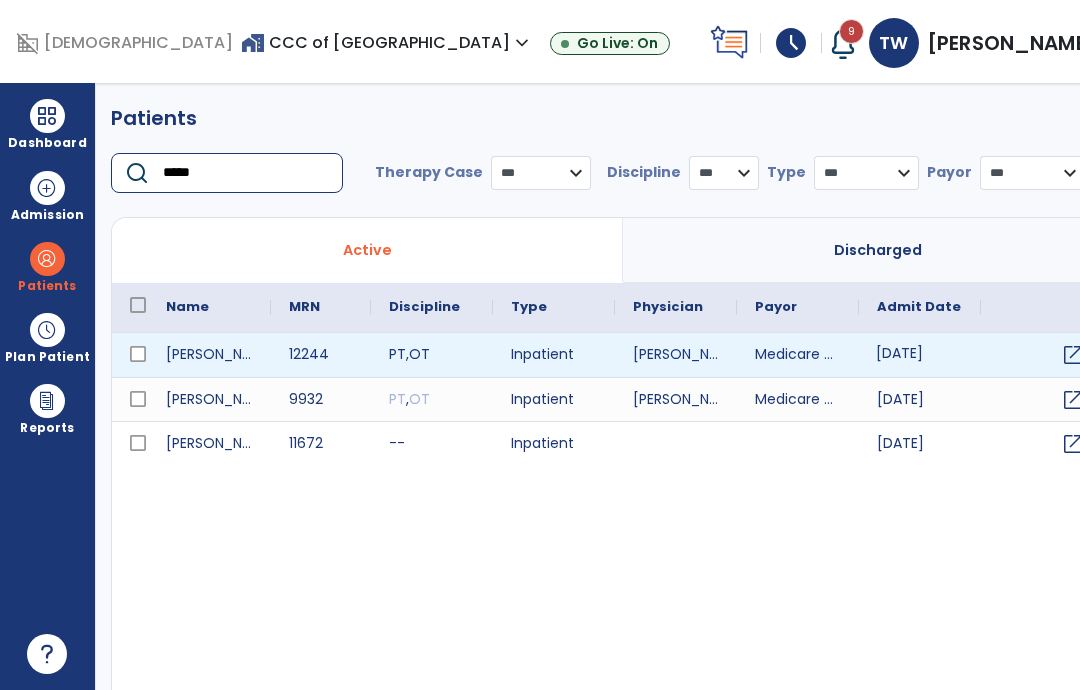 type on "*****" 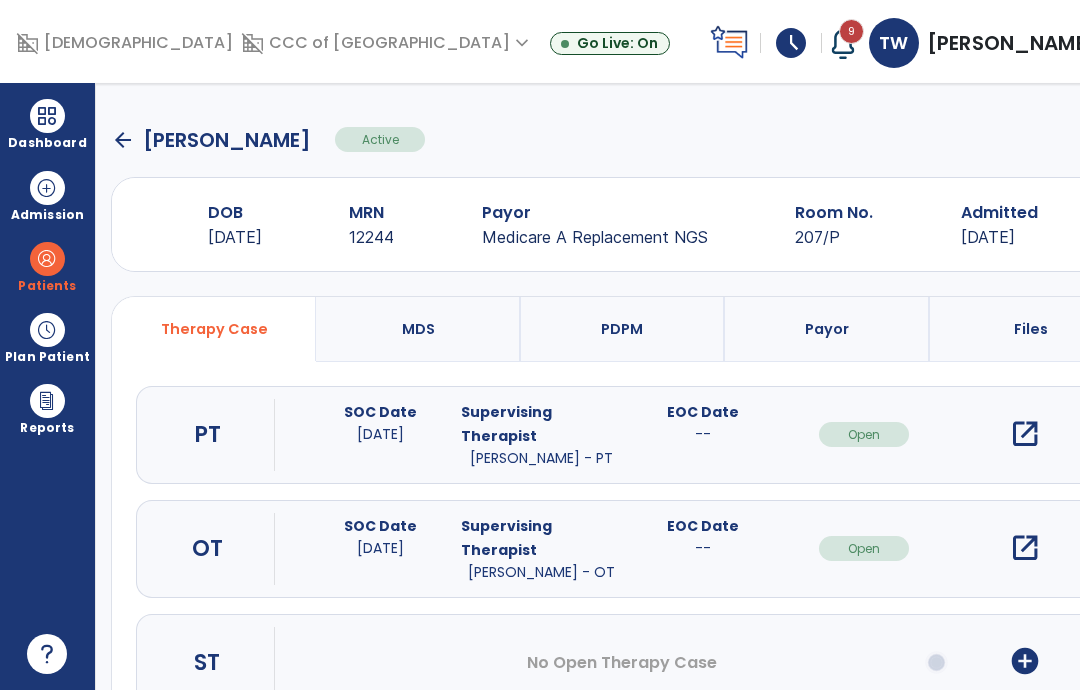 click on "open_in_new" at bounding box center [1025, 548] 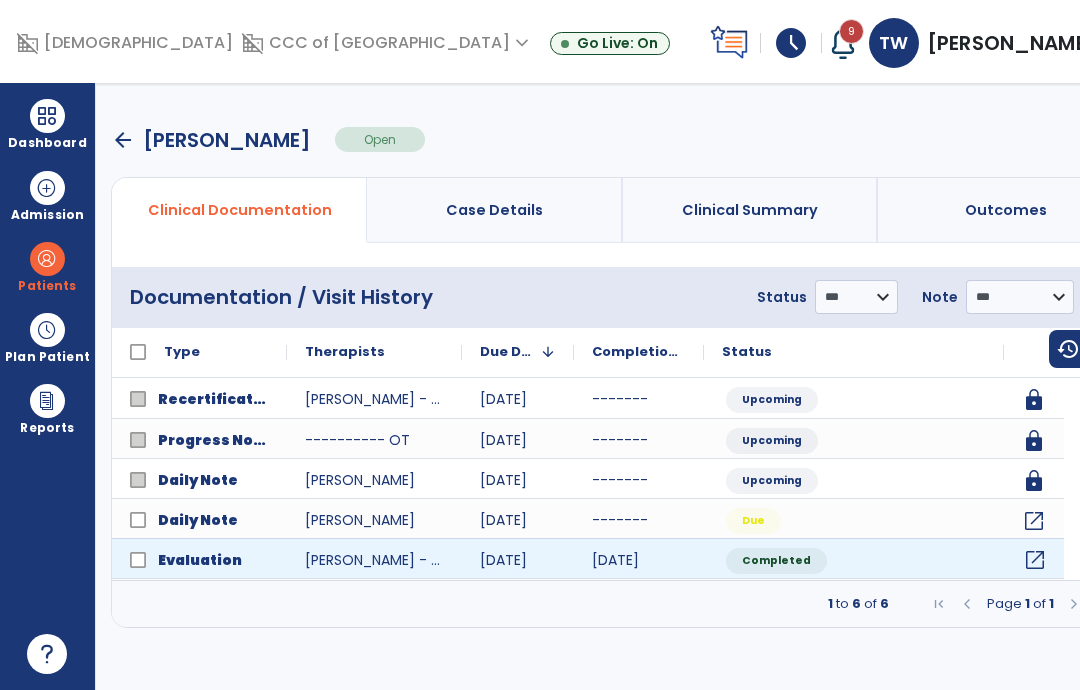 click on "open_in_new" 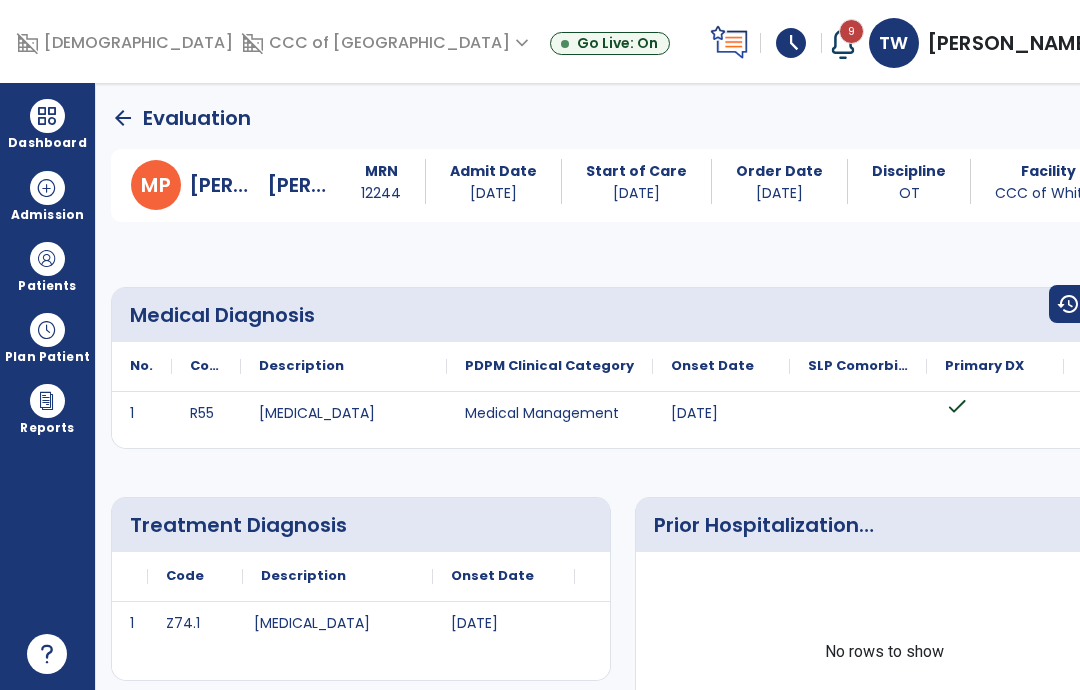 scroll, scrollTop: 0, scrollLeft: 0, axis: both 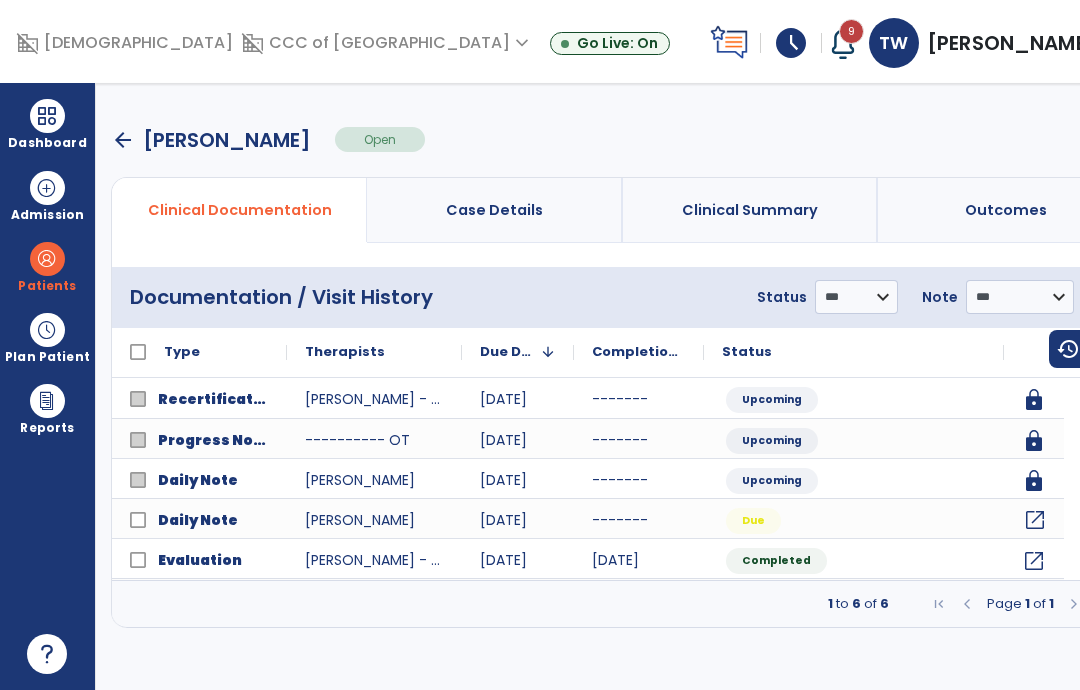 click on "open_in_new" 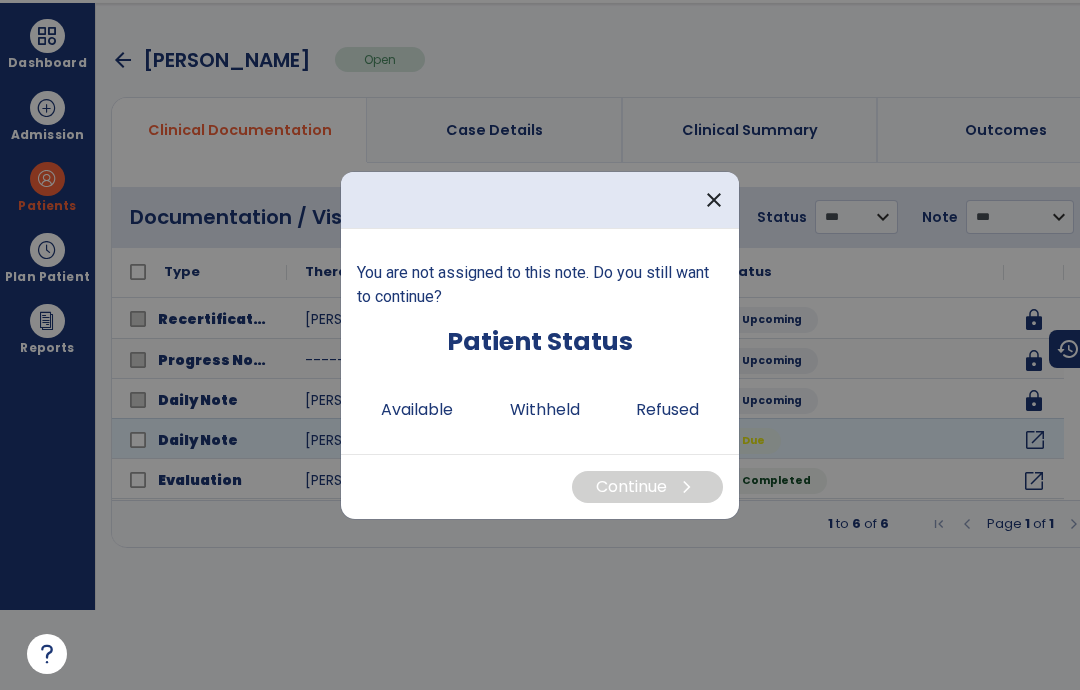 scroll, scrollTop: 0, scrollLeft: 0, axis: both 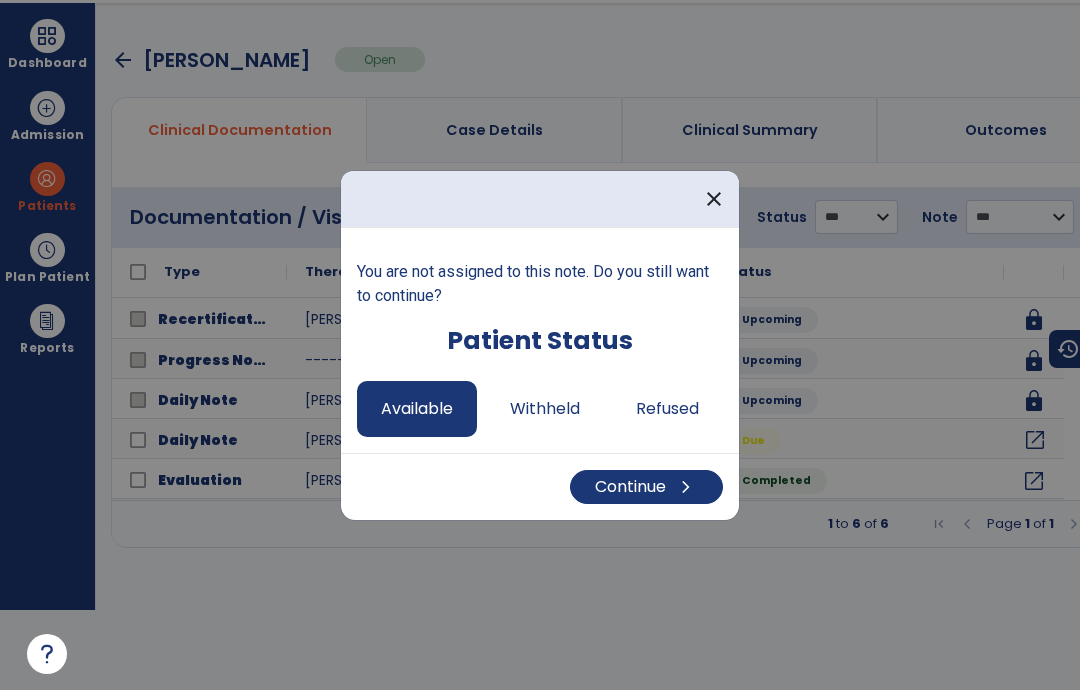 click on "Continue   chevron_right" at bounding box center [646, 487] 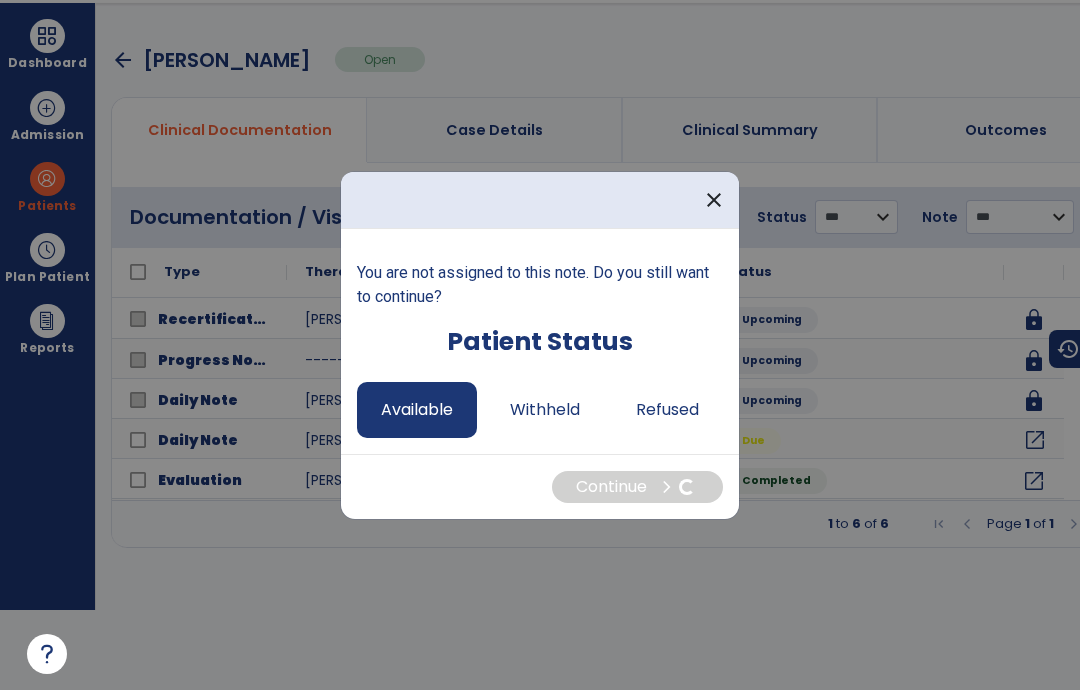 select on "*" 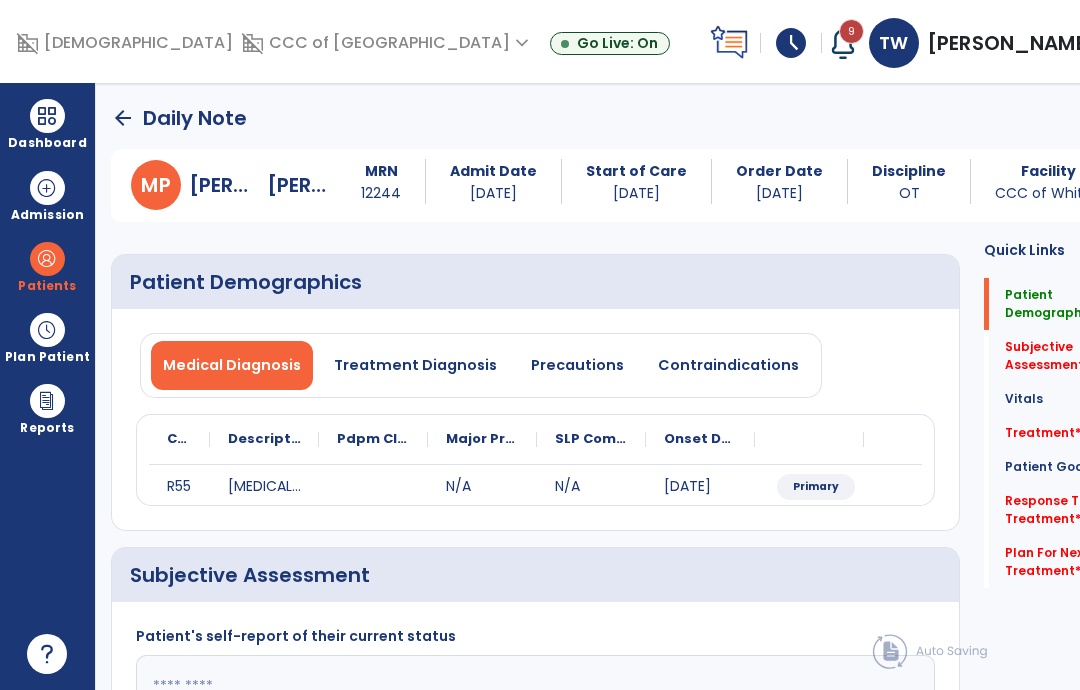 scroll, scrollTop: 80, scrollLeft: 0, axis: vertical 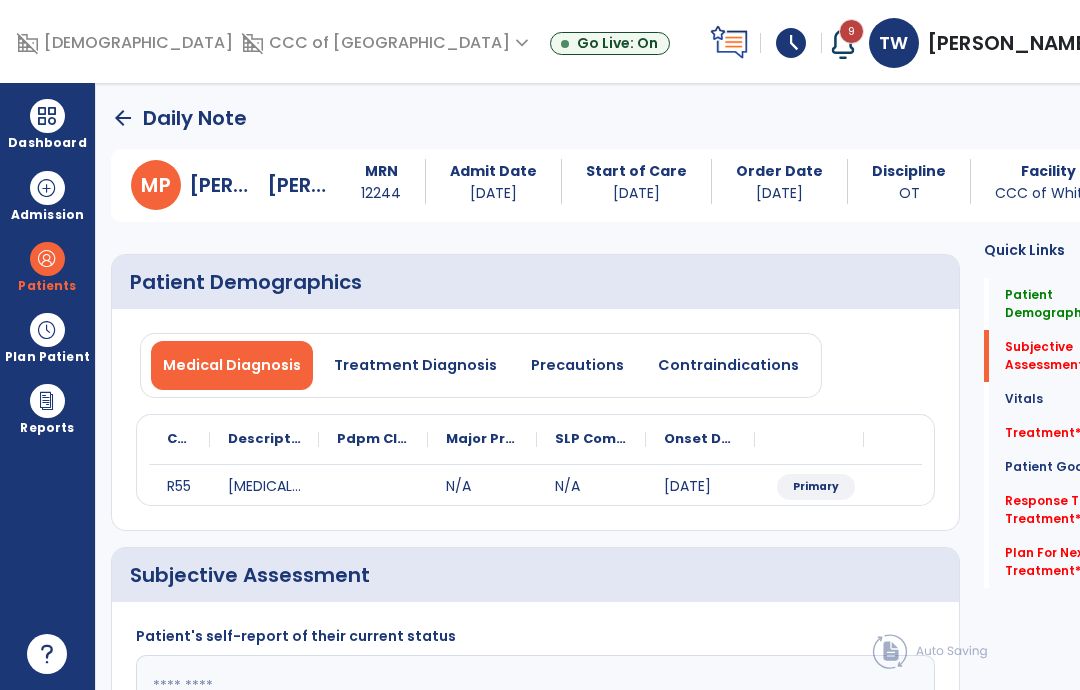 click on "Vitals   Vitals" 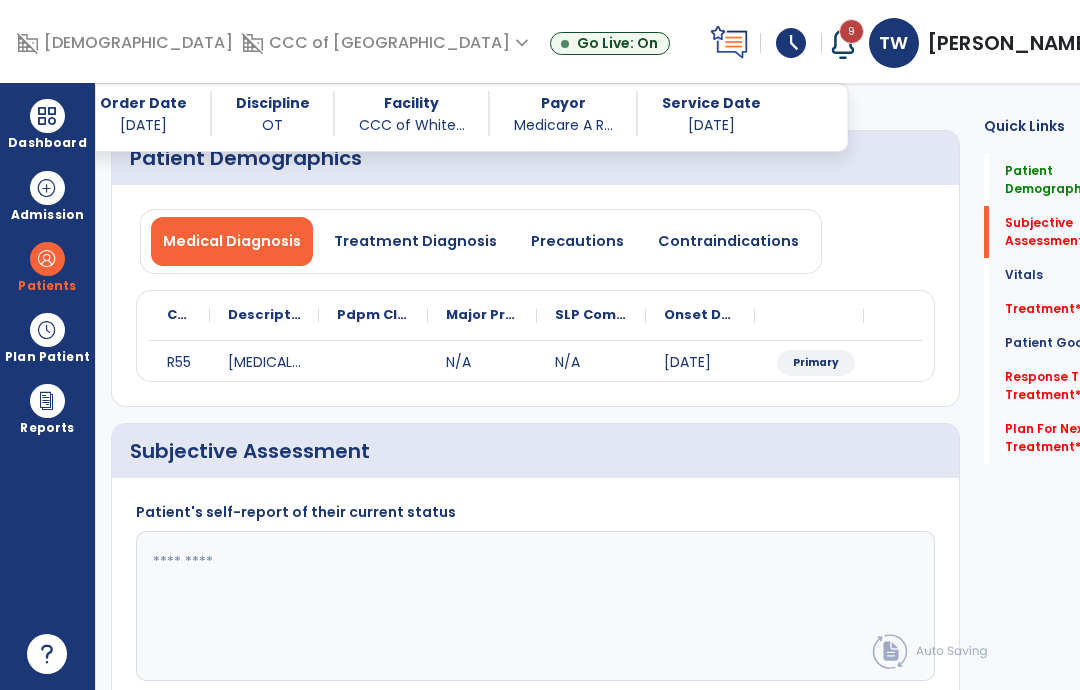 scroll, scrollTop: 262, scrollLeft: 0, axis: vertical 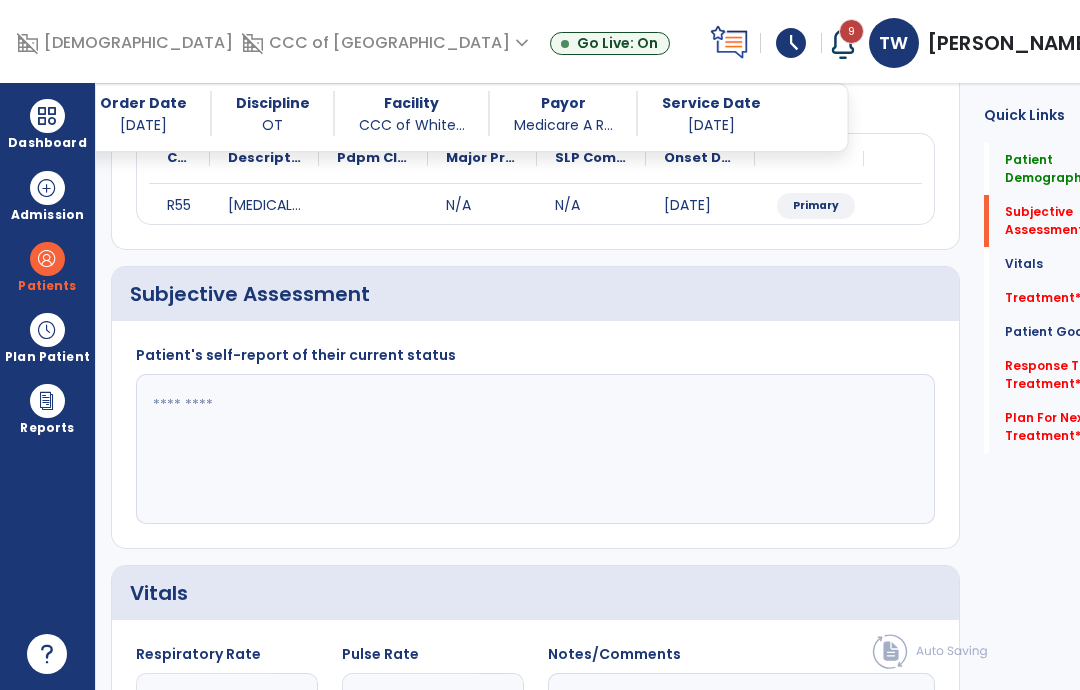 click 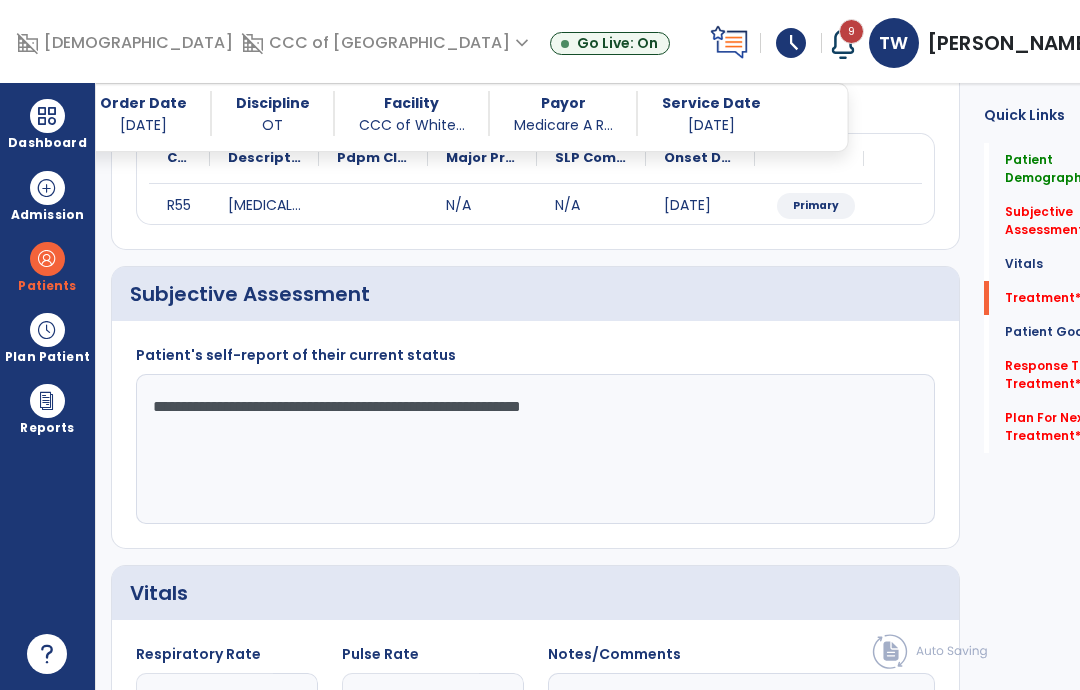 type on "**********" 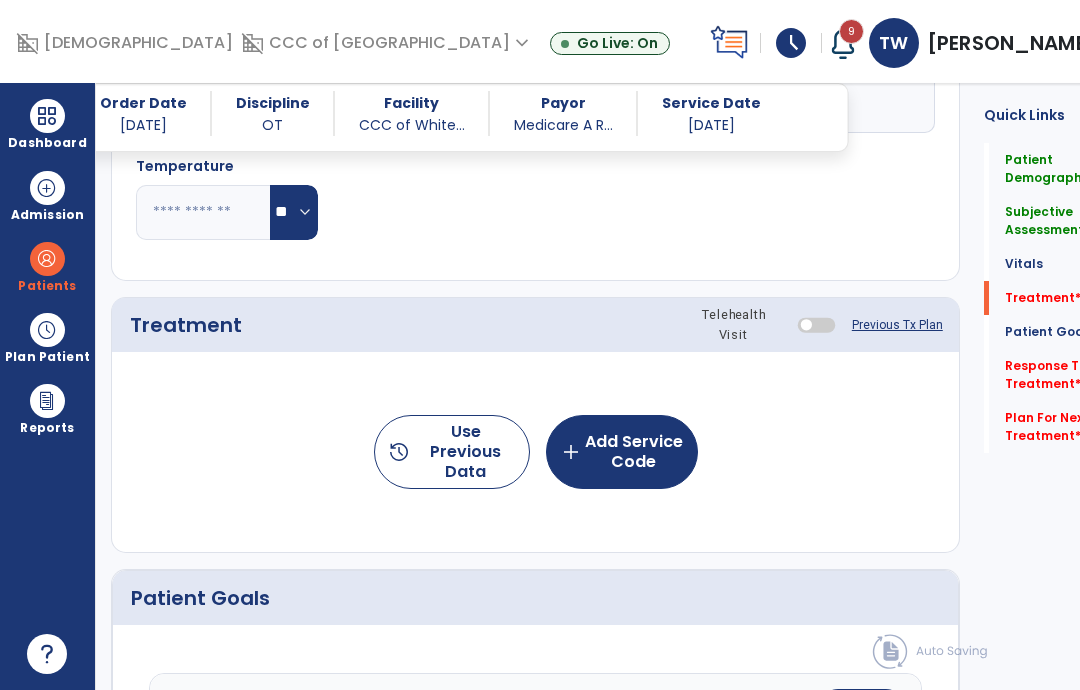 click on "add  Add Service Code" 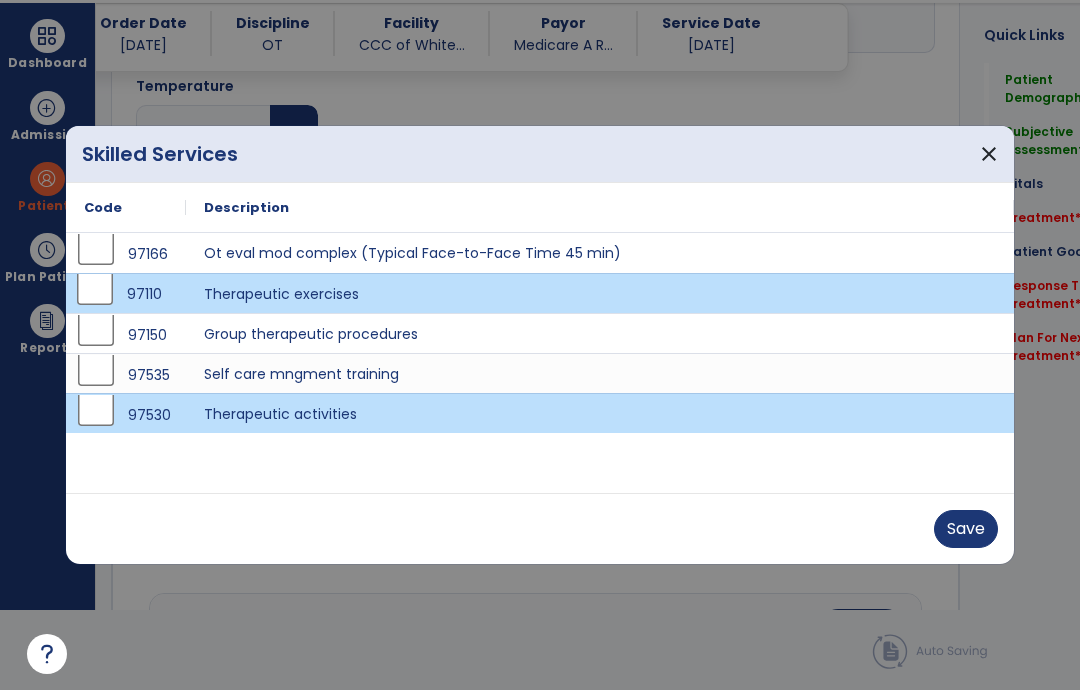 click on "Save" at bounding box center (966, 529) 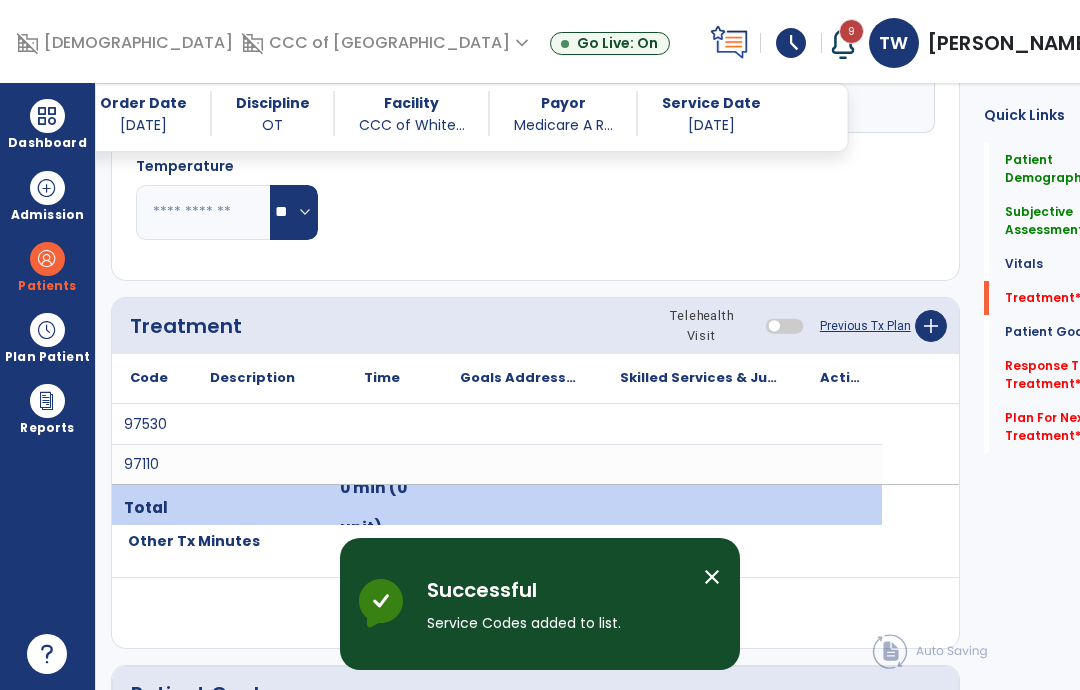 scroll, scrollTop: 80, scrollLeft: 0, axis: vertical 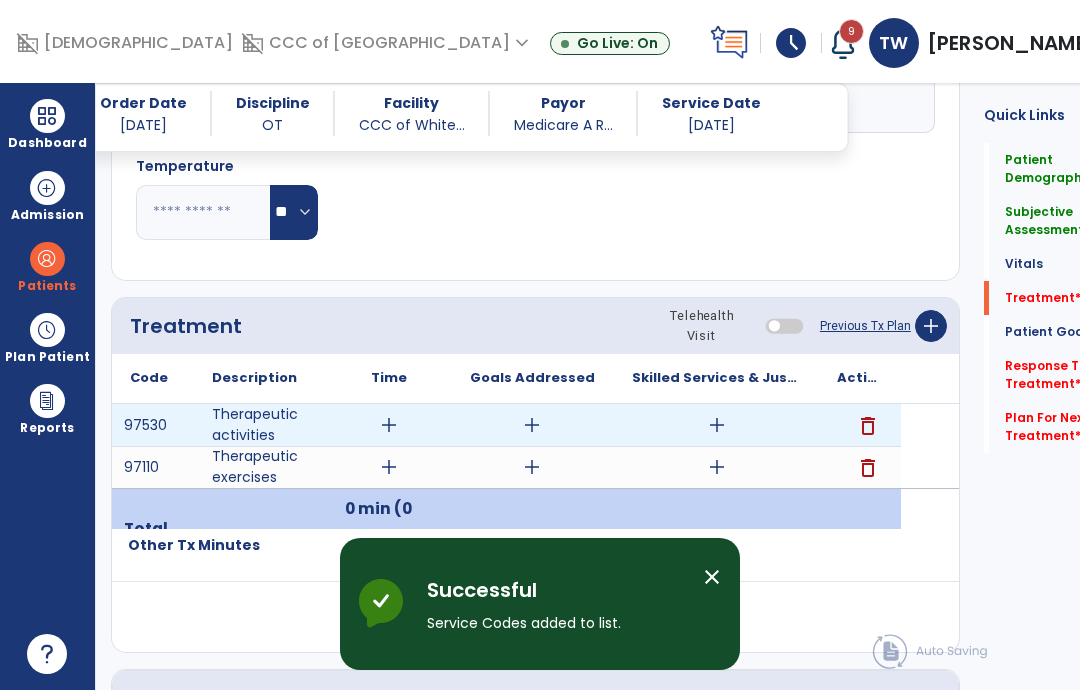 click on "add" at bounding box center [389, 425] 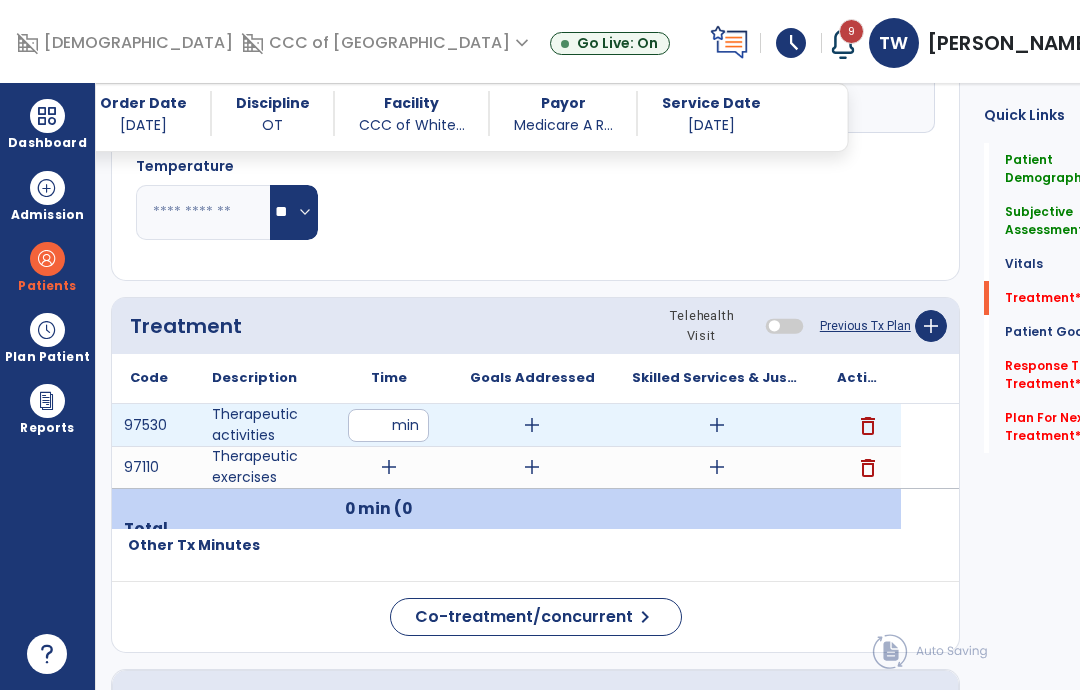 type on "**" 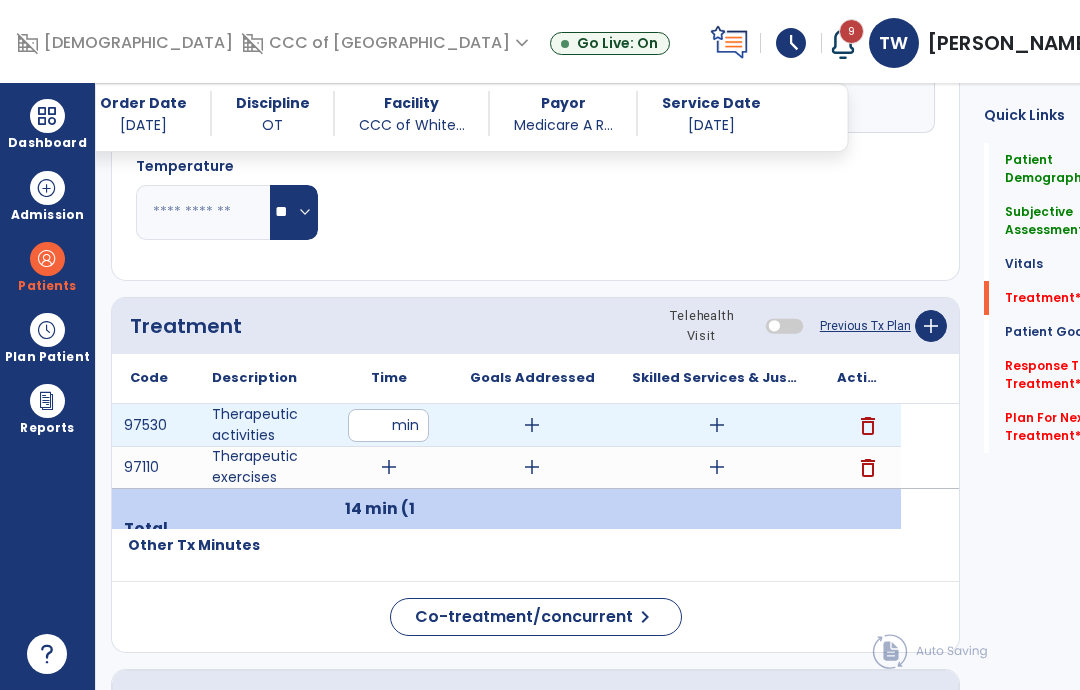 click on "add" at bounding box center [717, 425] 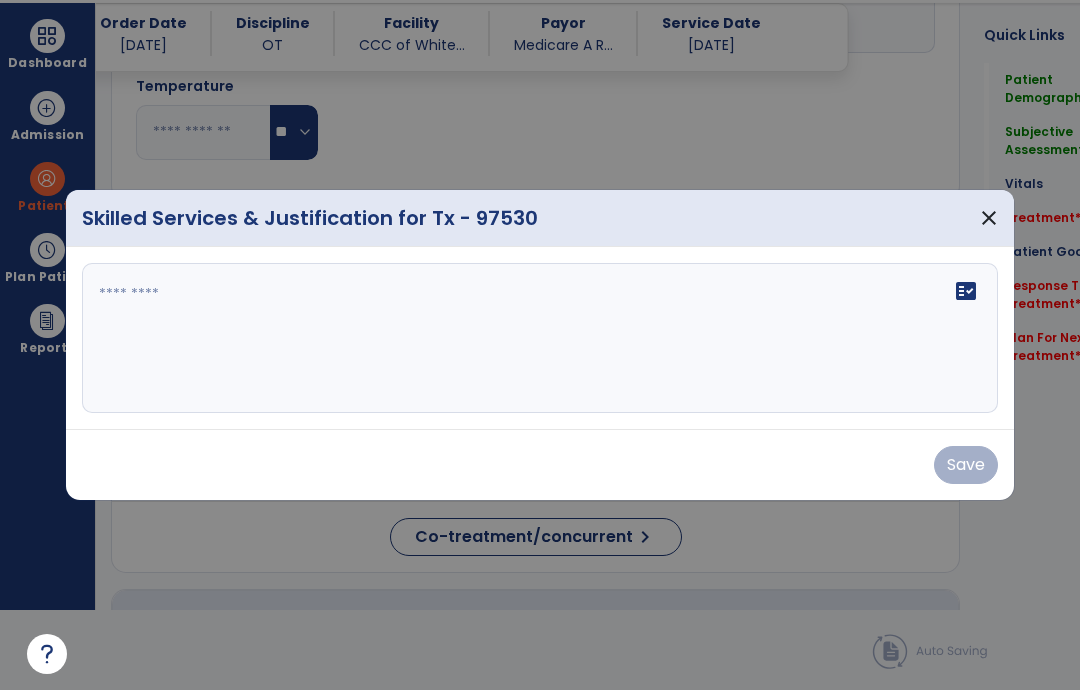 scroll, scrollTop: 0, scrollLeft: 0, axis: both 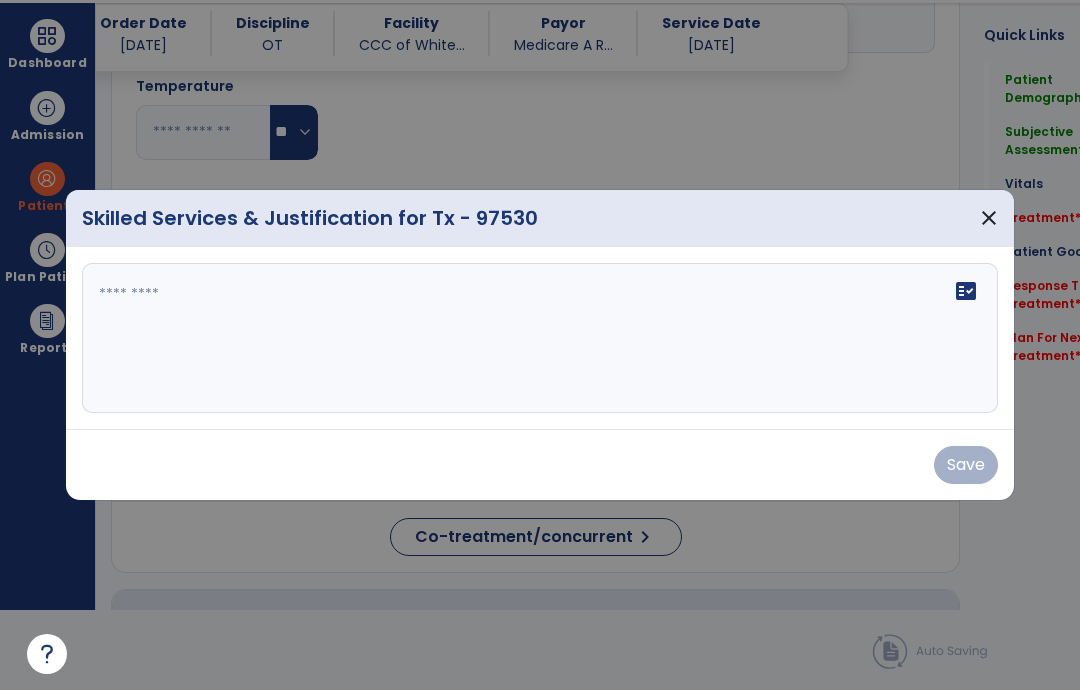 click on "fact_check" at bounding box center [540, 338] 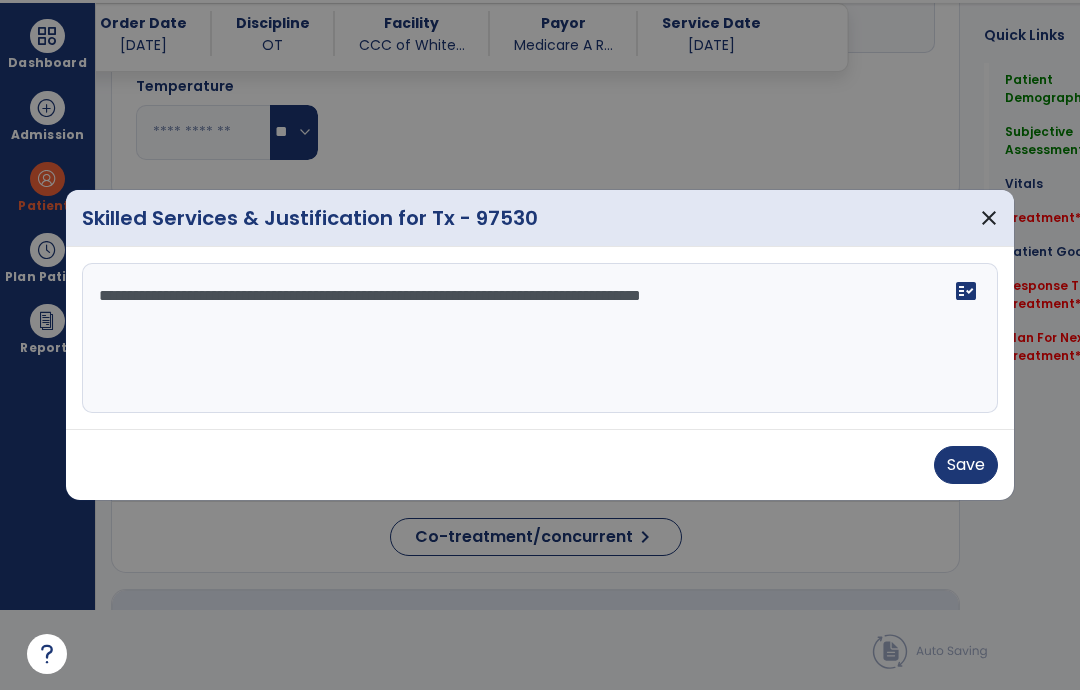 click on "**********" at bounding box center [540, 338] 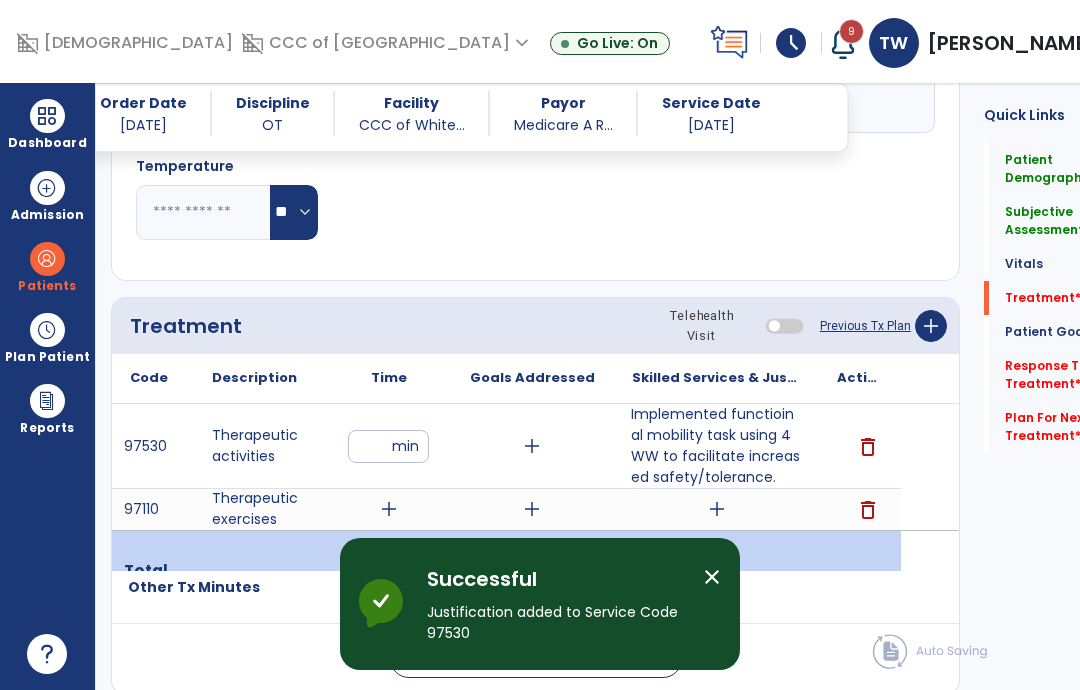 scroll, scrollTop: 80, scrollLeft: 0, axis: vertical 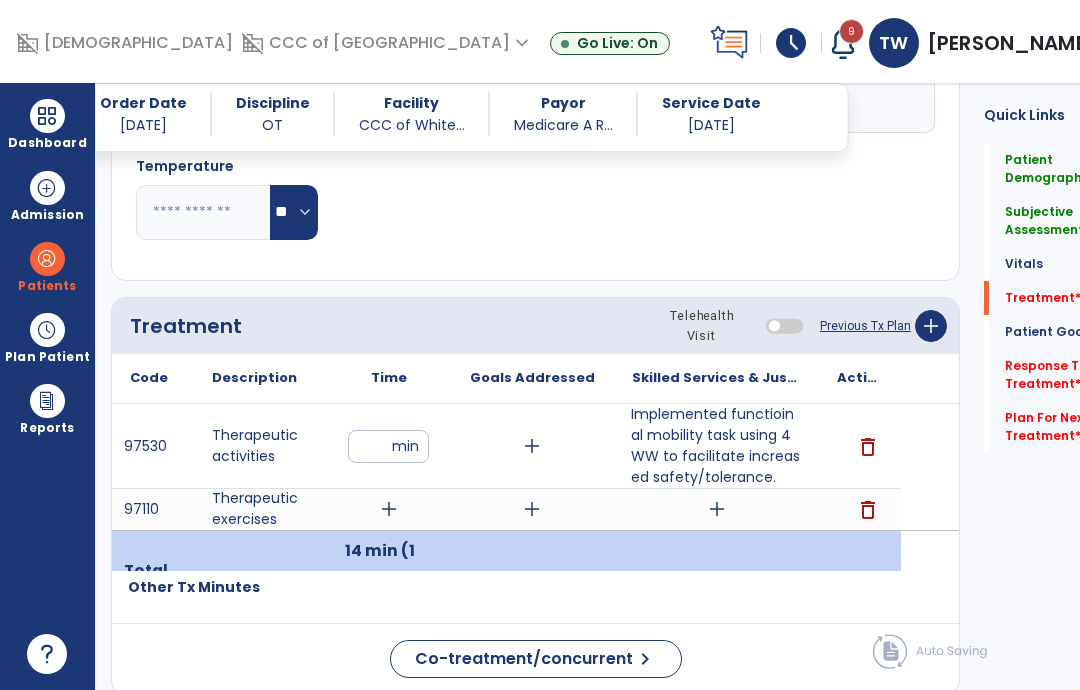 click on "Implemented functioinal mobility task using 4WW to facilitate increased safety/tolerance." at bounding box center (716, 446) 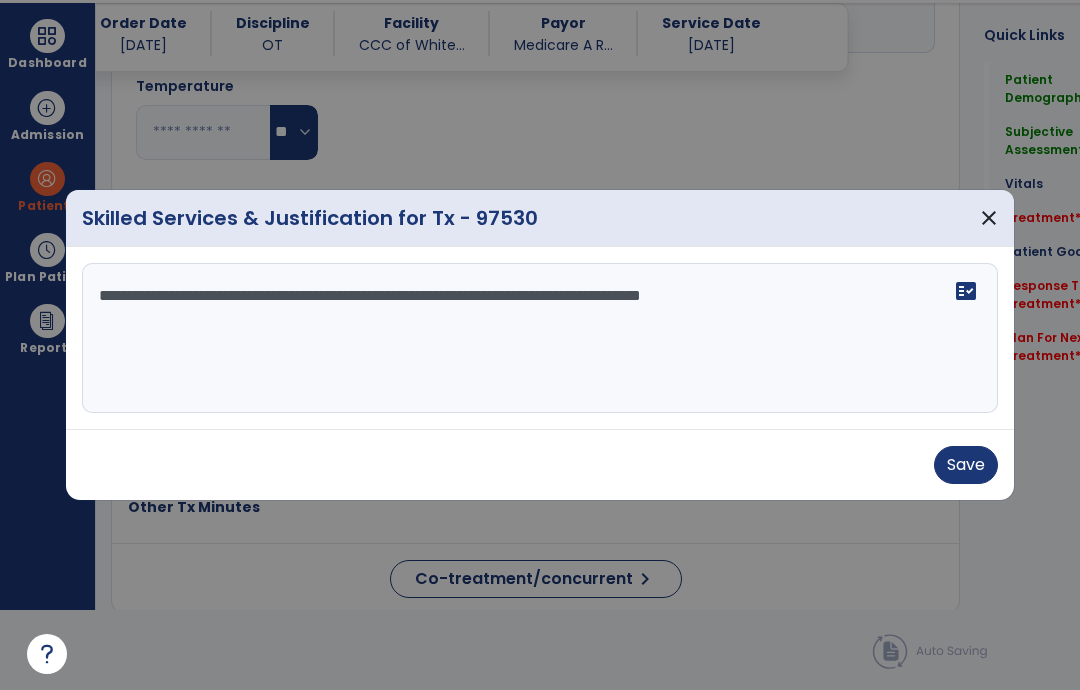 scroll, scrollTop: 0, scrollLeft: 0, axis: both 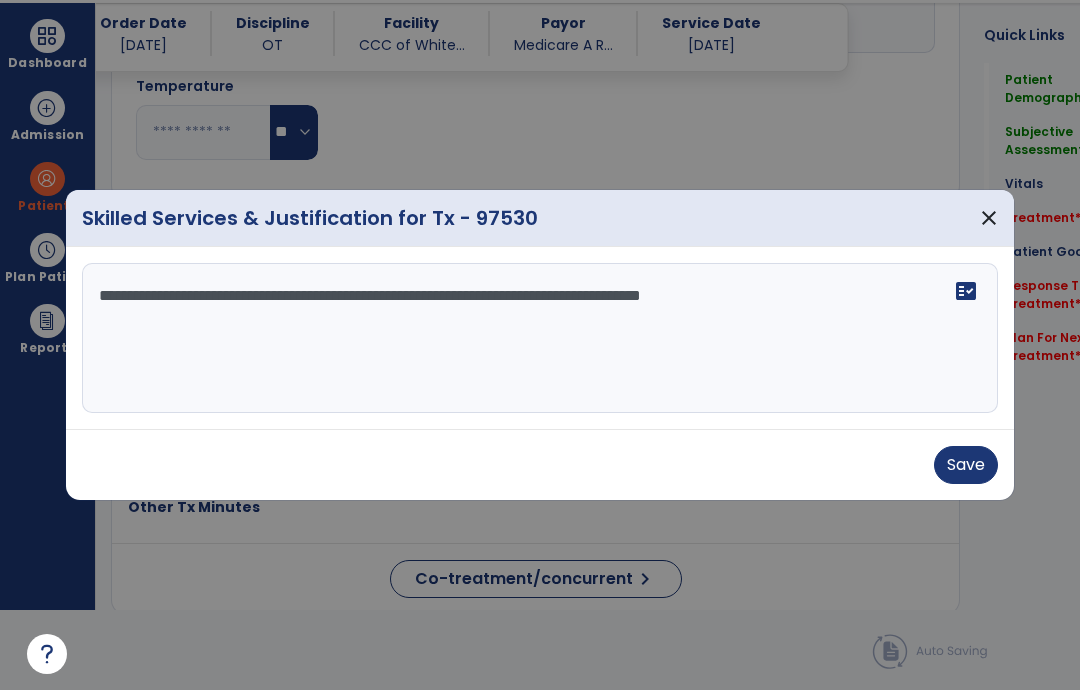 click on "**********" at bounding box center (540, 338) 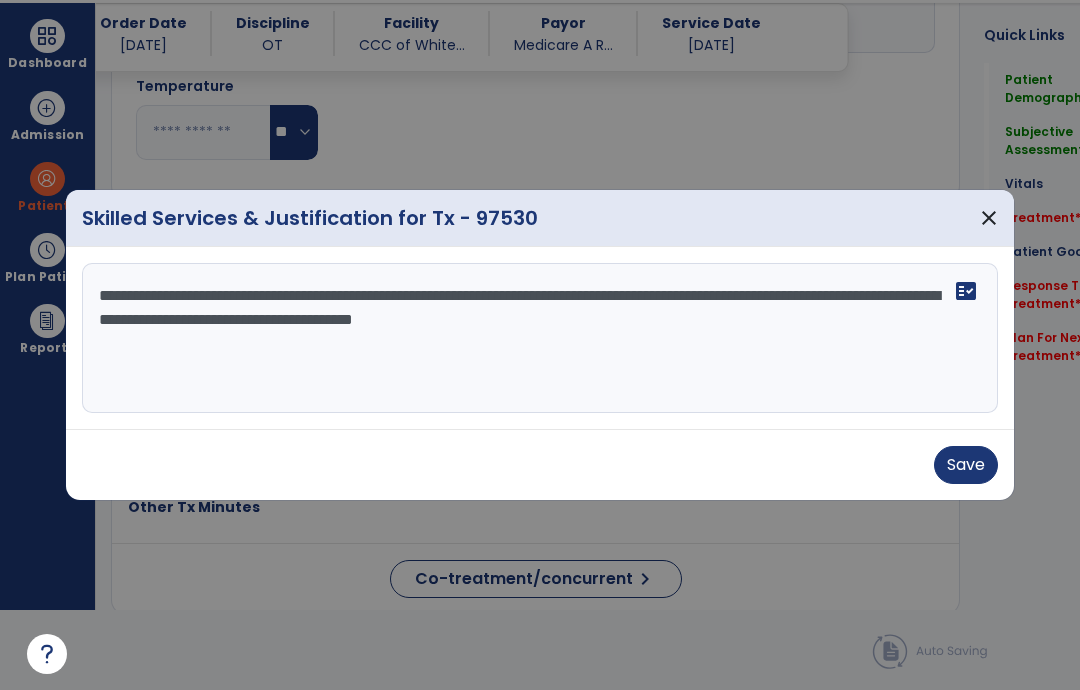 type on "**********" 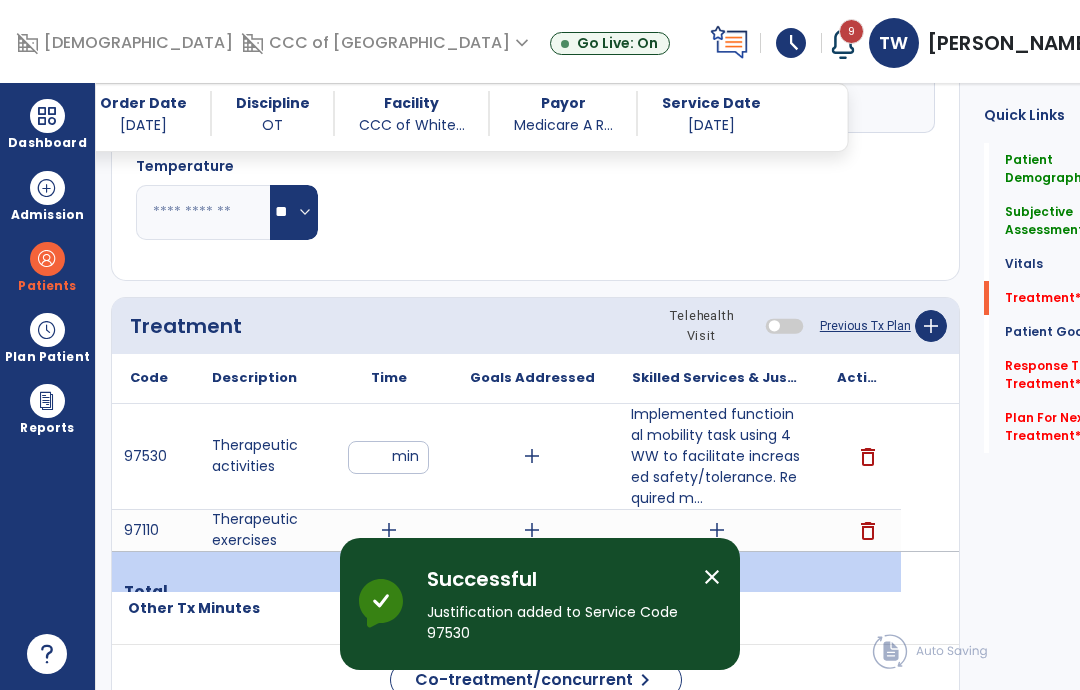 scroll, scrollTop: 80, scrollLeft: 0, axis: vertical 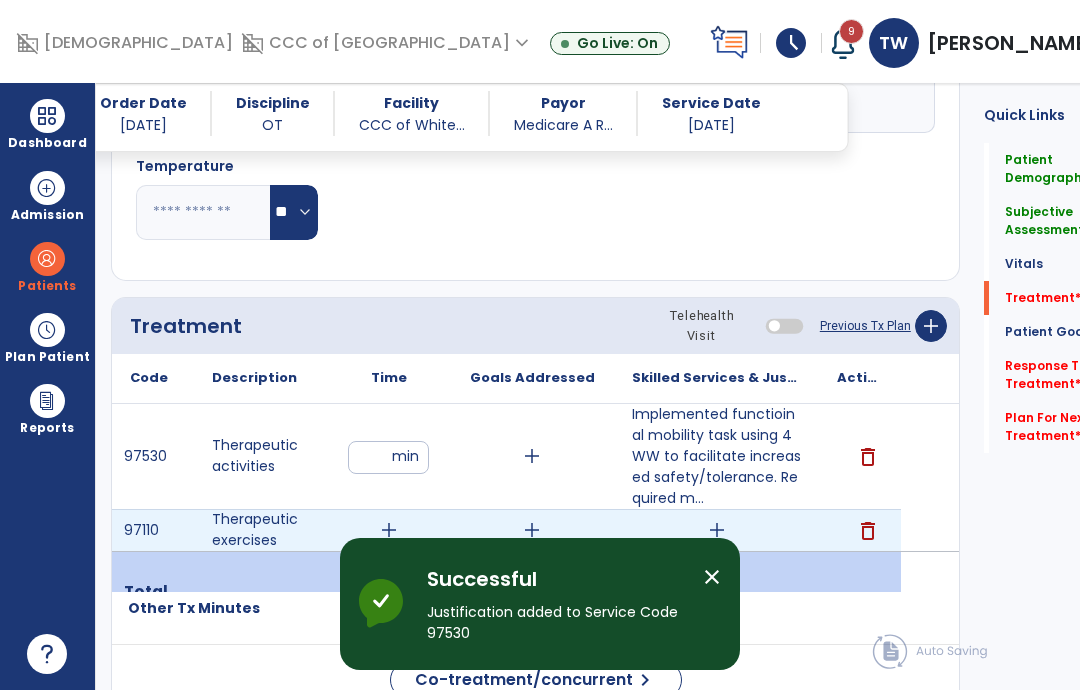 click on "add" at bounding box center (389, 530) 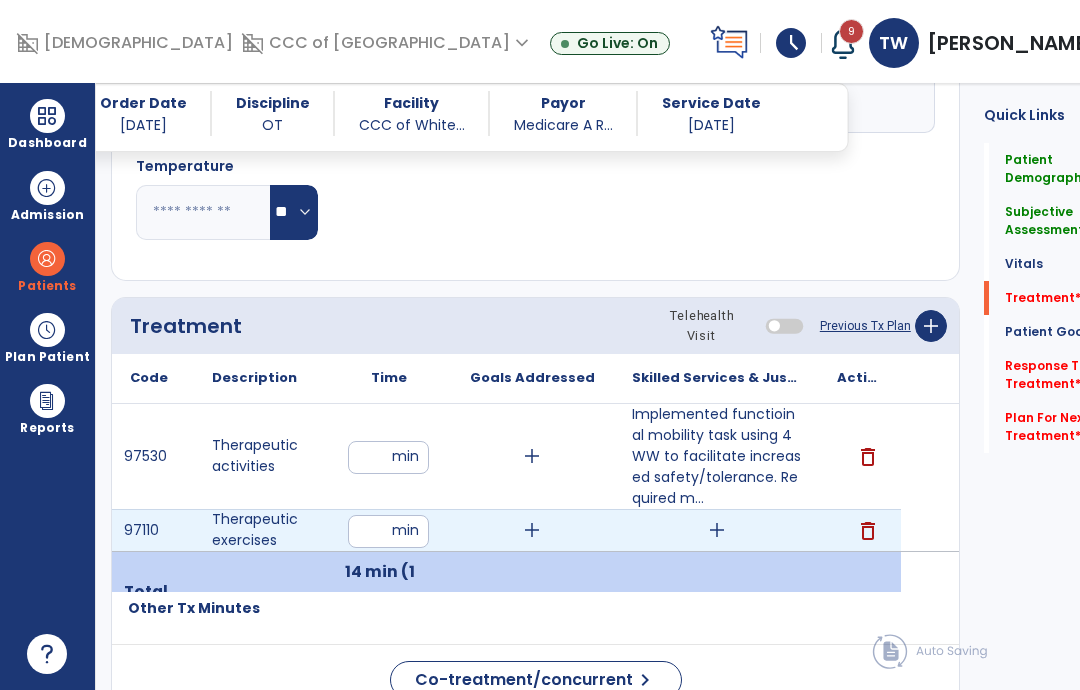 type on "**" 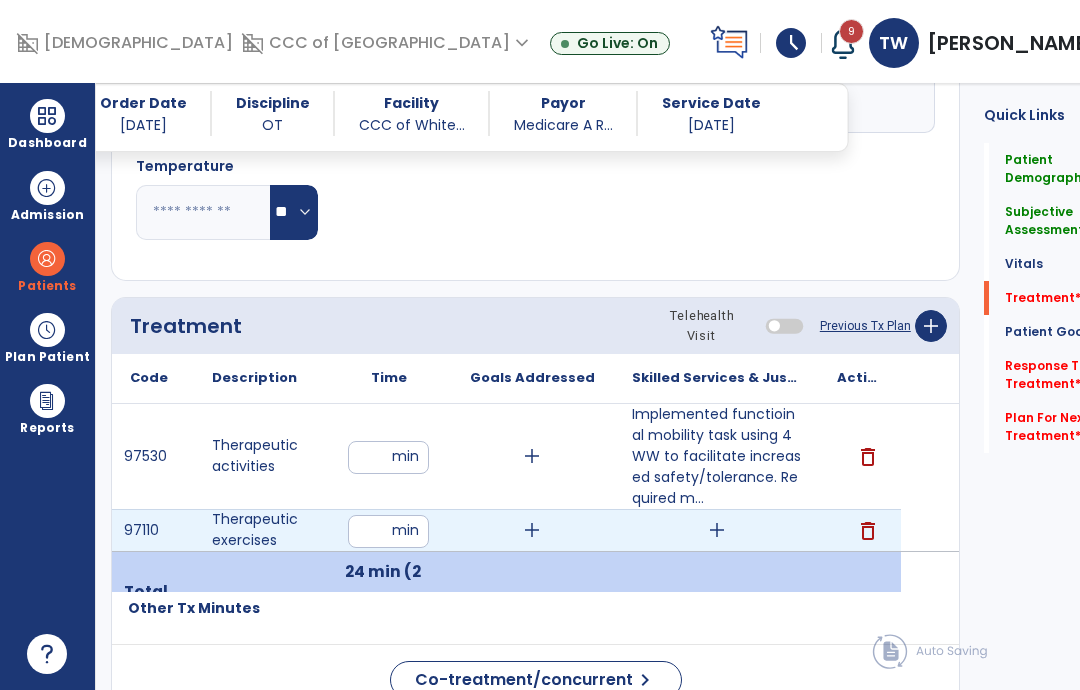 click on "add" at bounding box center (717, 530) 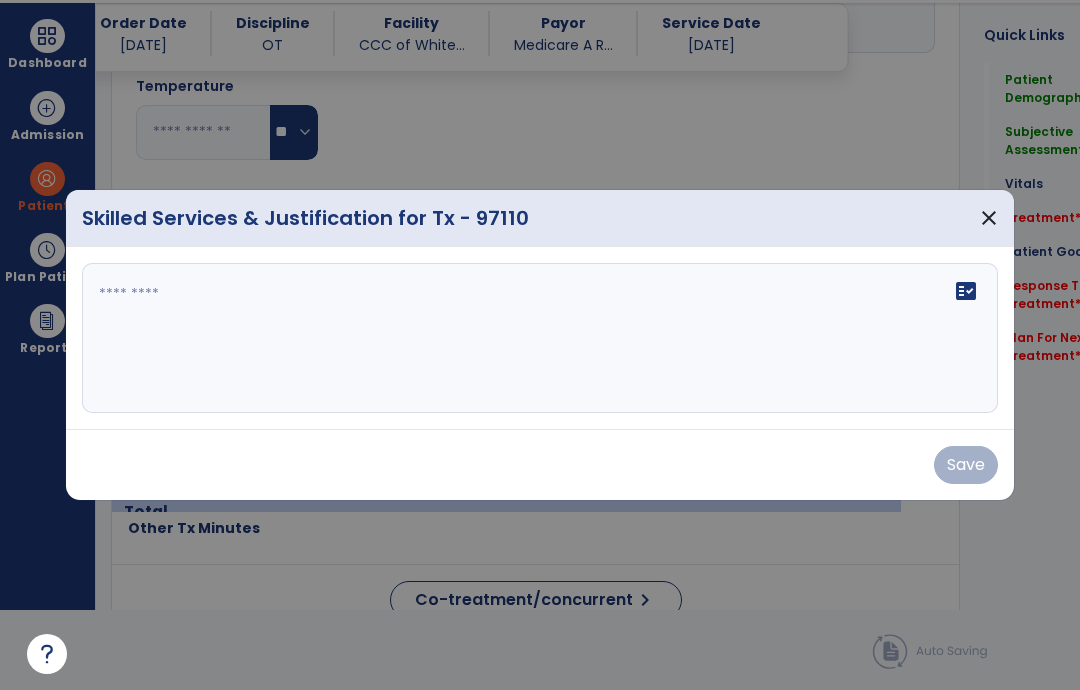 scroll, scrollTop: 0, scrollLeft: 0, axis: both 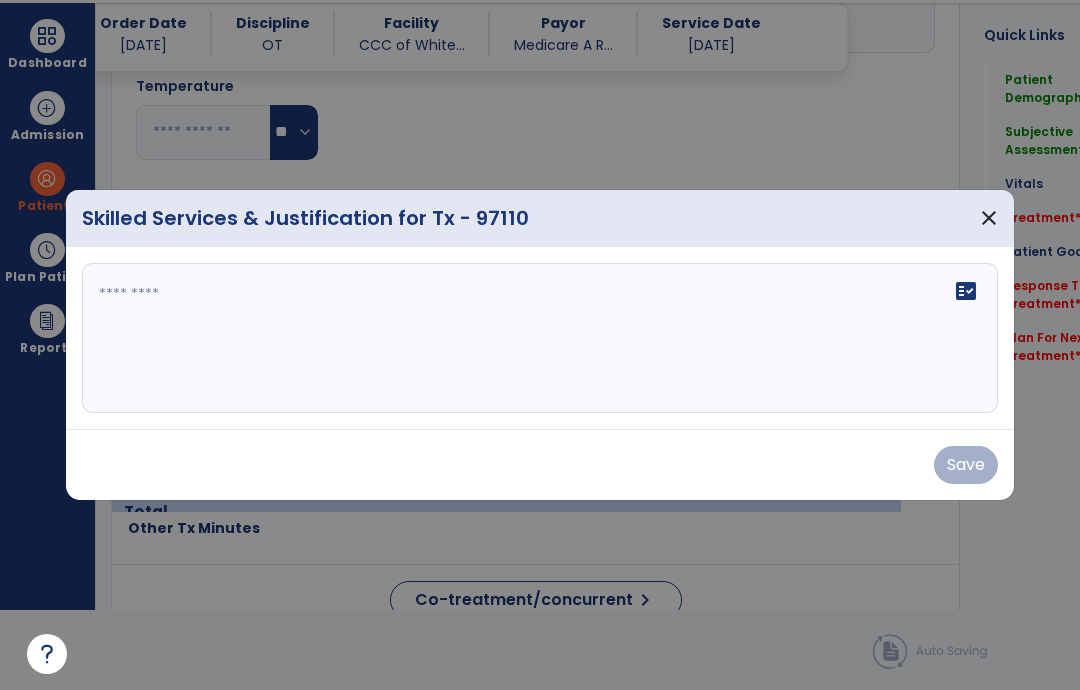 click on "fact_check" at bounding box center (540, 338) 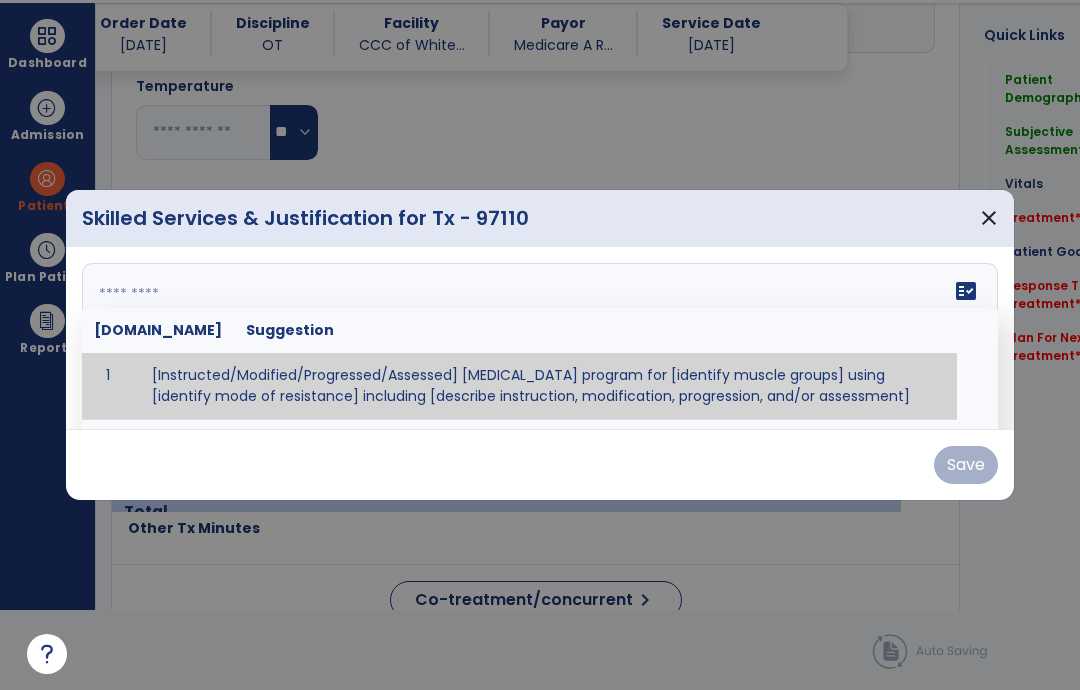 click at bounding box center (540, 338) 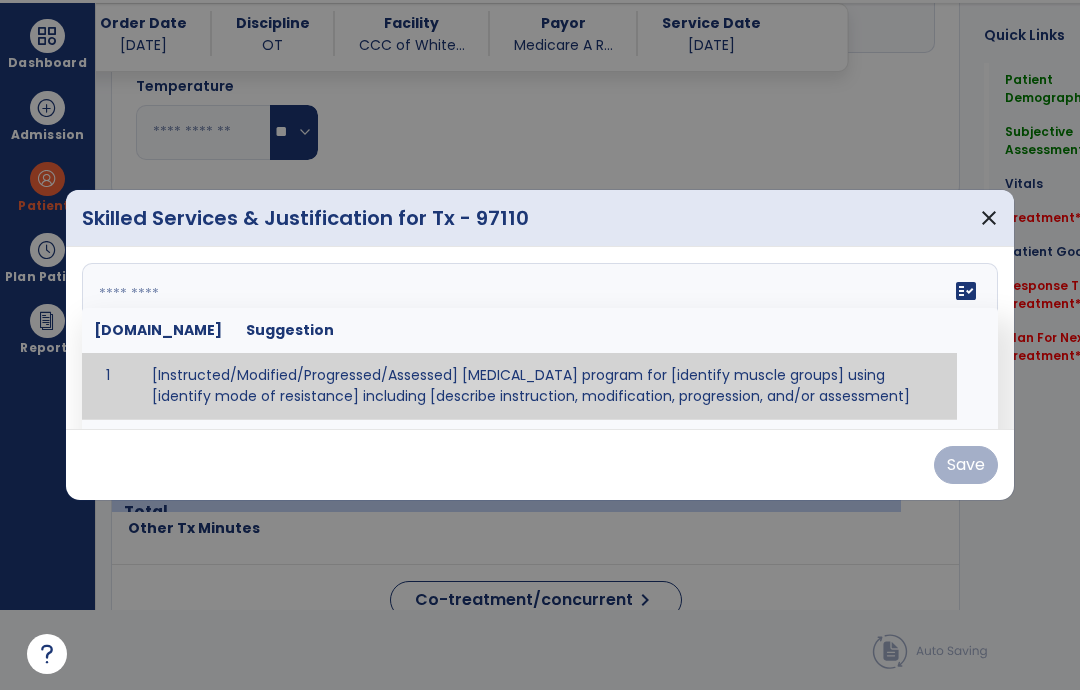 paste on "**********" 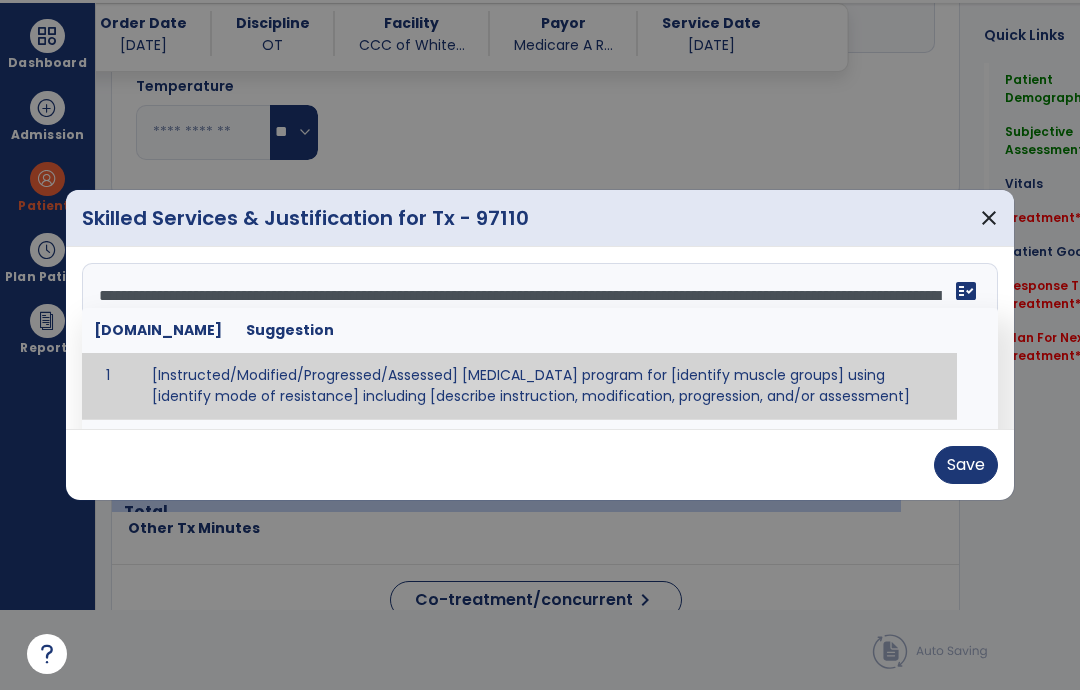 click on "**********" at bounding box center [540, 338] 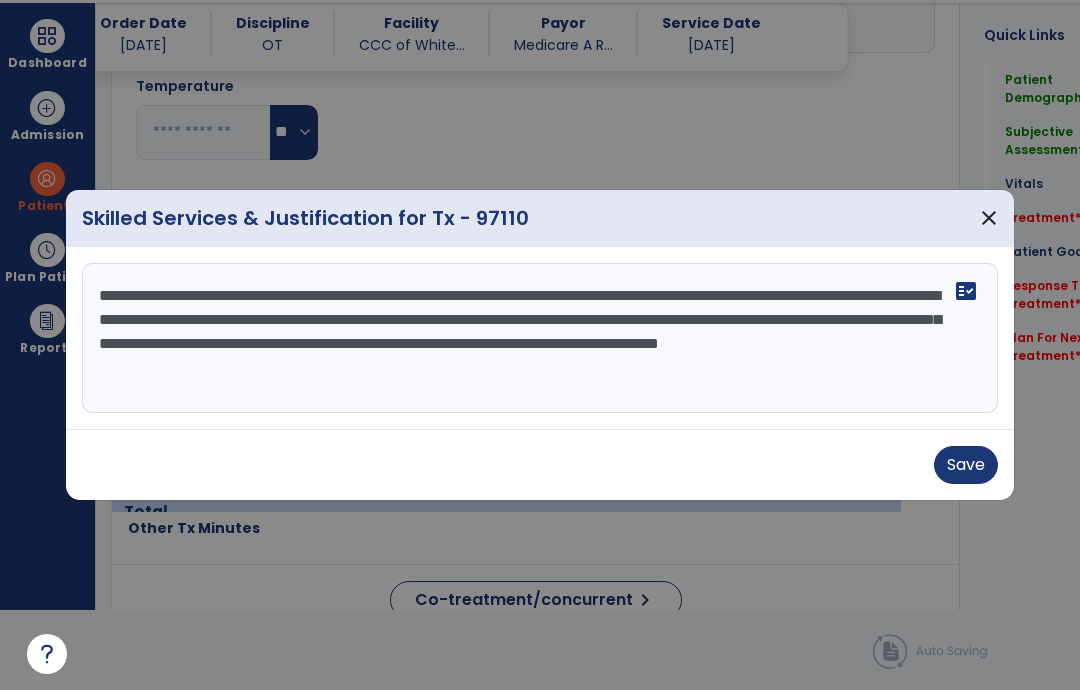 click on "**********" at bounding box center (540, 338) 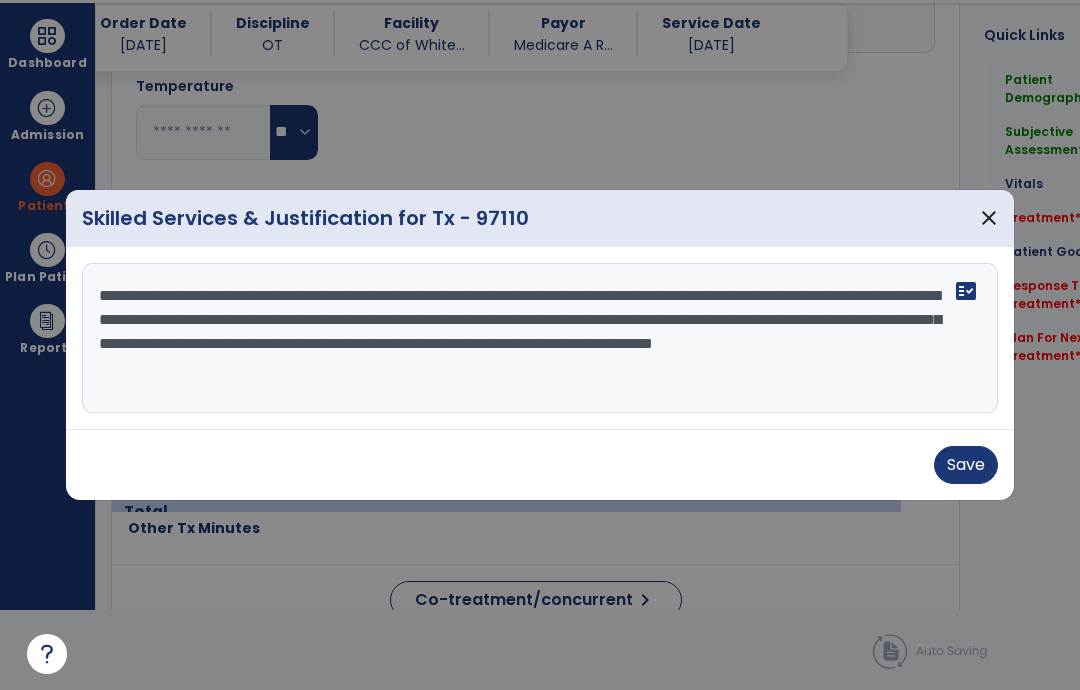 click on "**********" at bounding box center (540, 338) 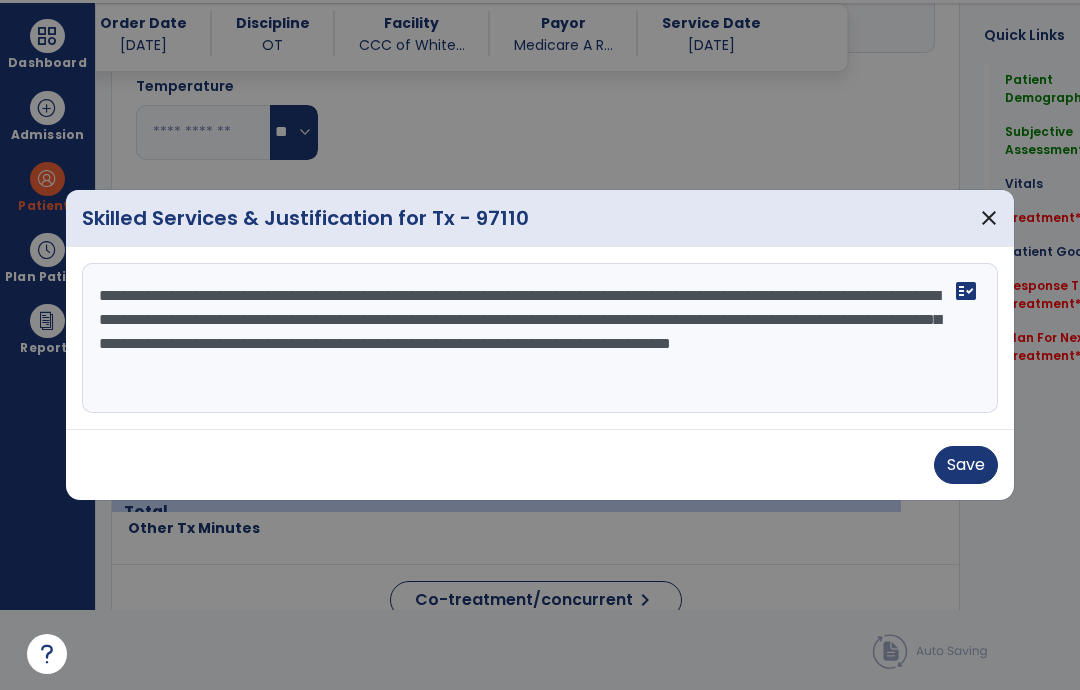 click on "**********" at bounding box center [540, 338] 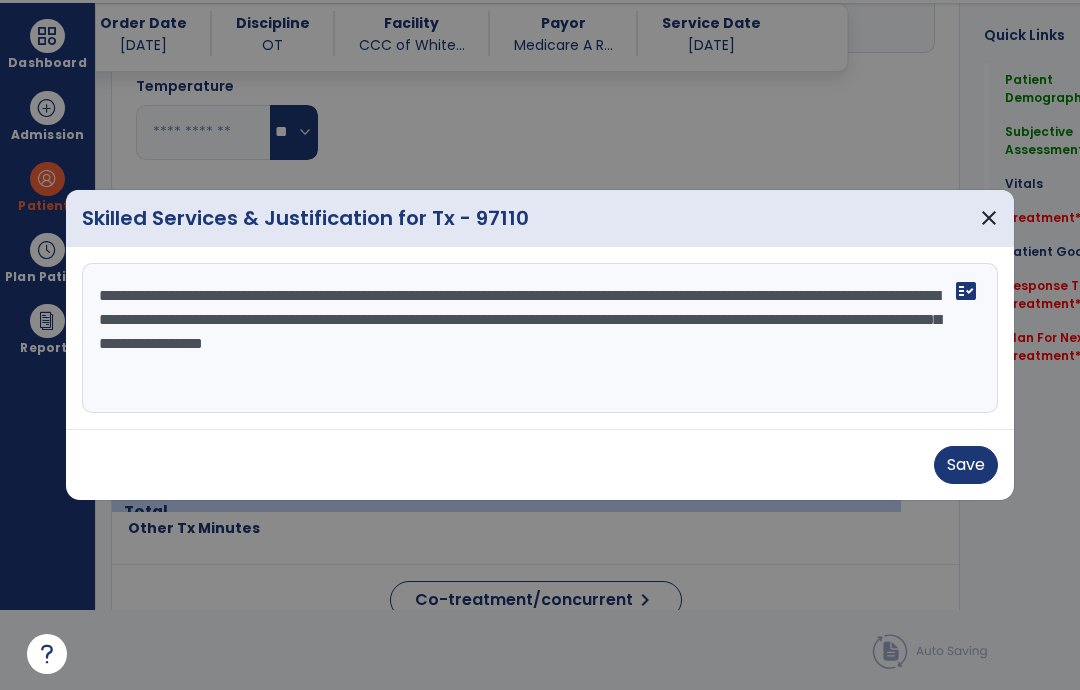 click on "**********" at bounding box center [540, 338] 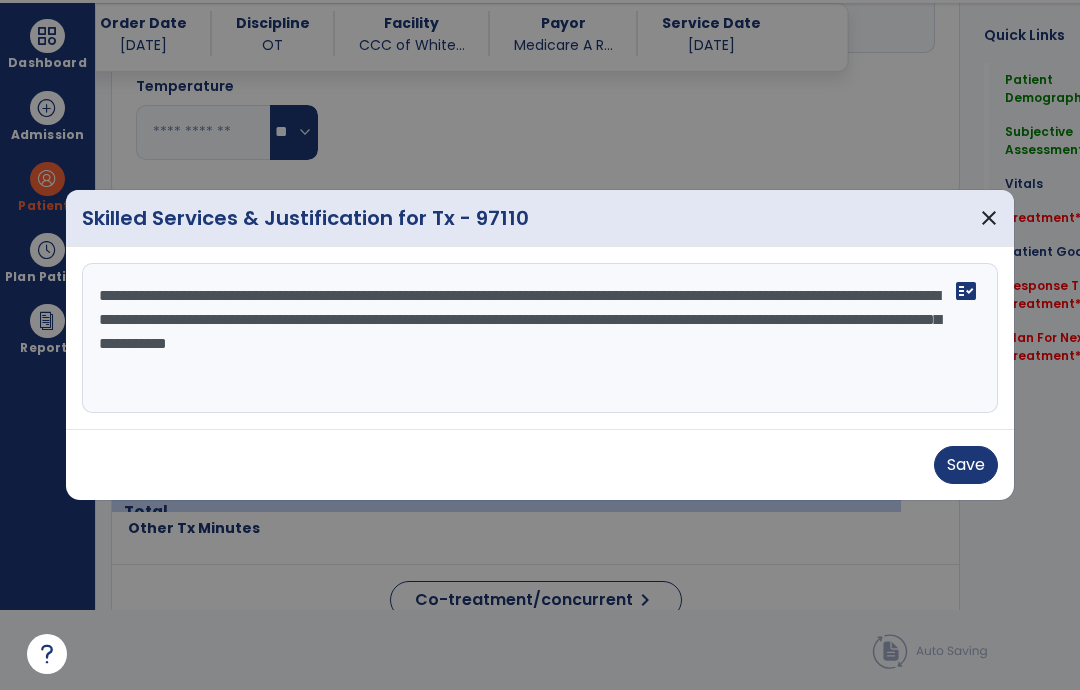 type on "**********" 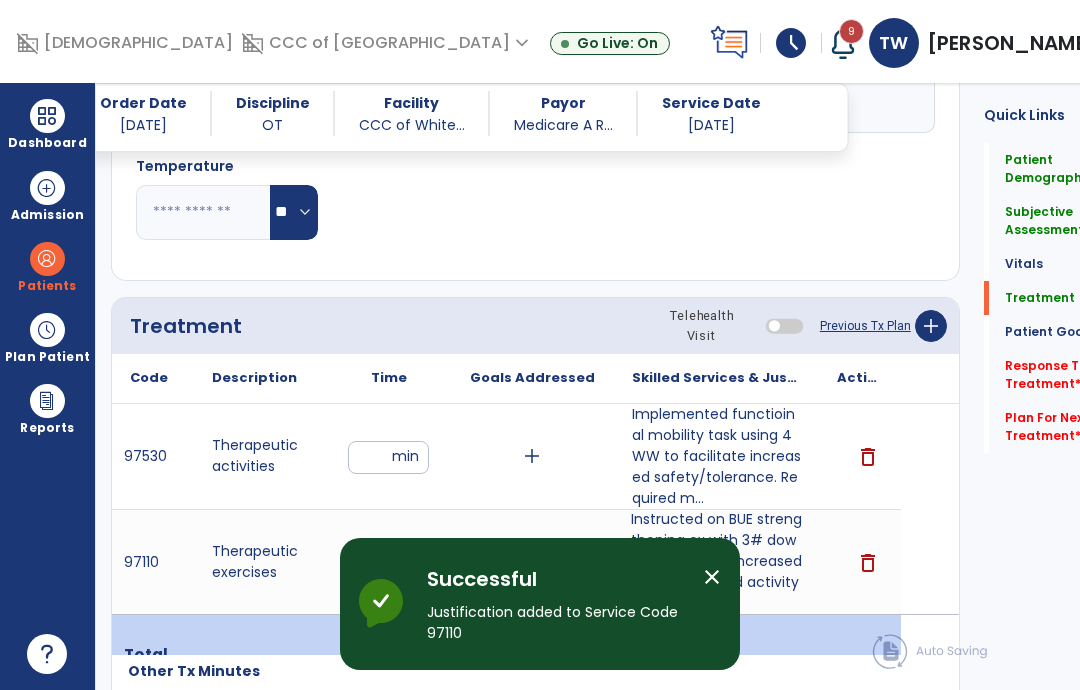 scroll, scrollTop: 80, scrollLeft: 0, axis: vertical 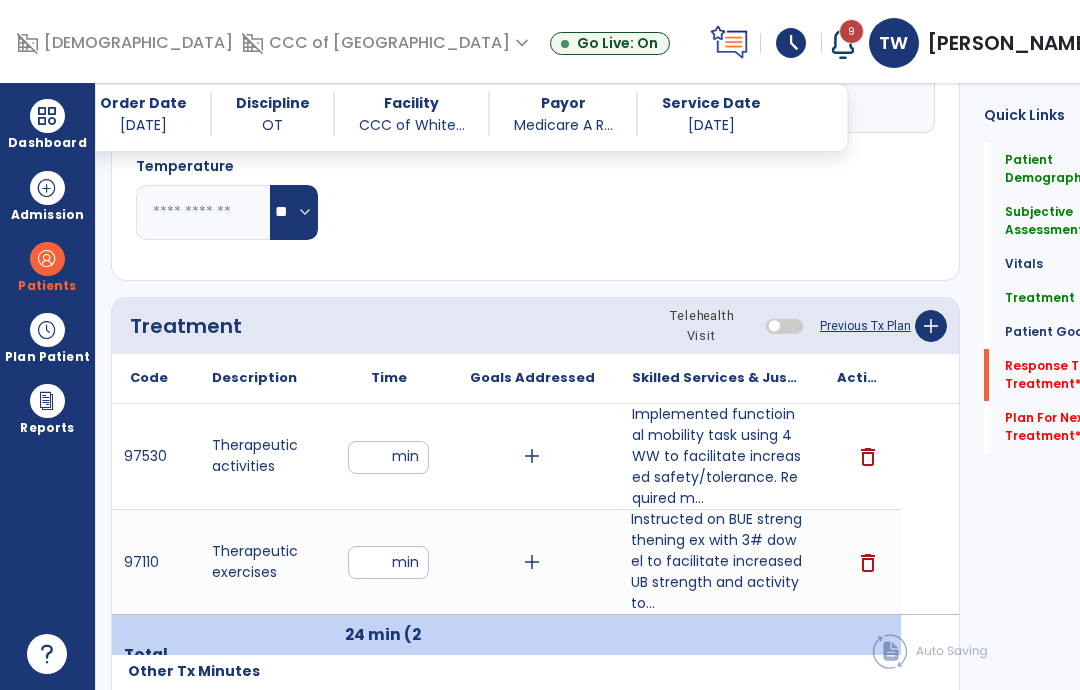 click on "Response To Treatment   *" 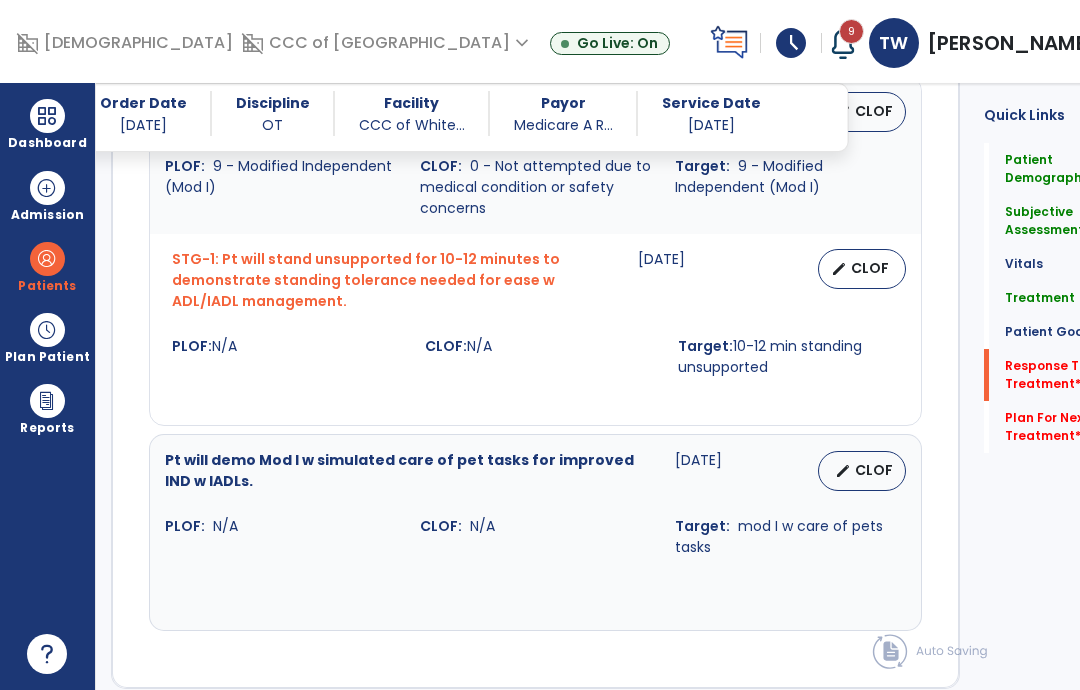 scroll, scrollTop: 2517, scrollLeft: 0, axis: vertical 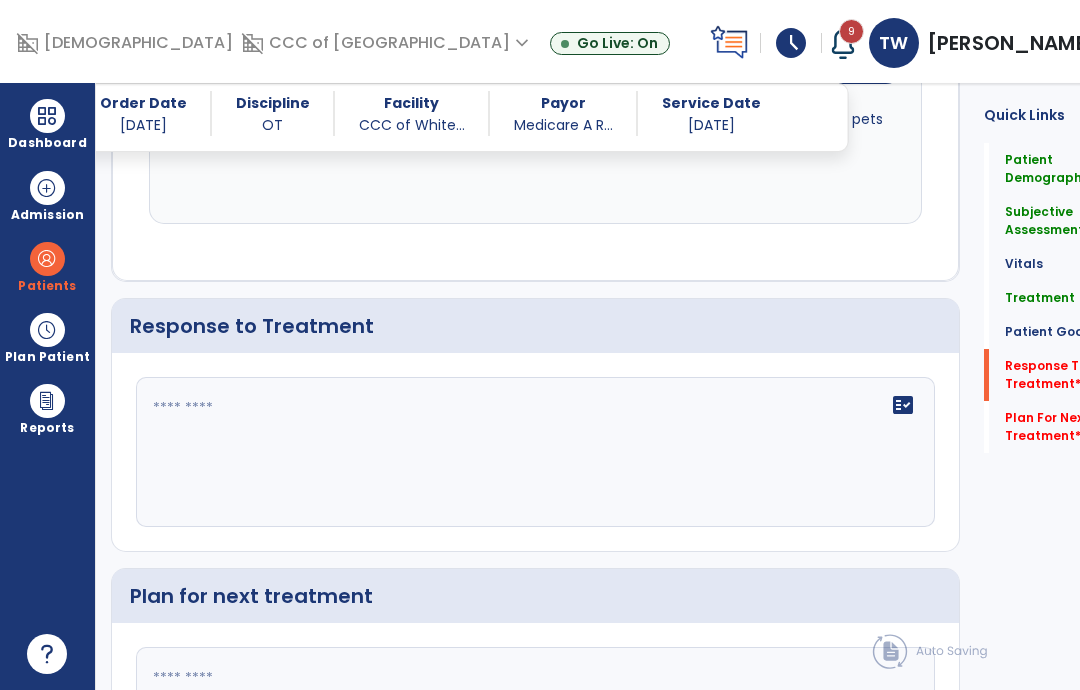 click 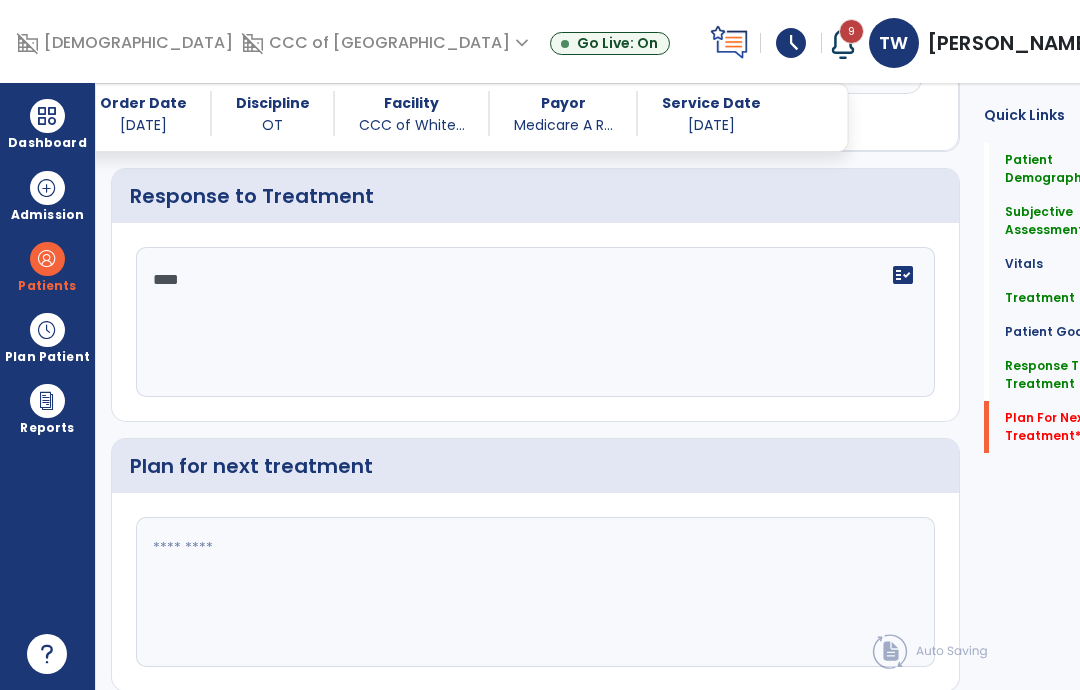 scroll, scrollTop: 2506, scrollLeft: 0, axis: vertical 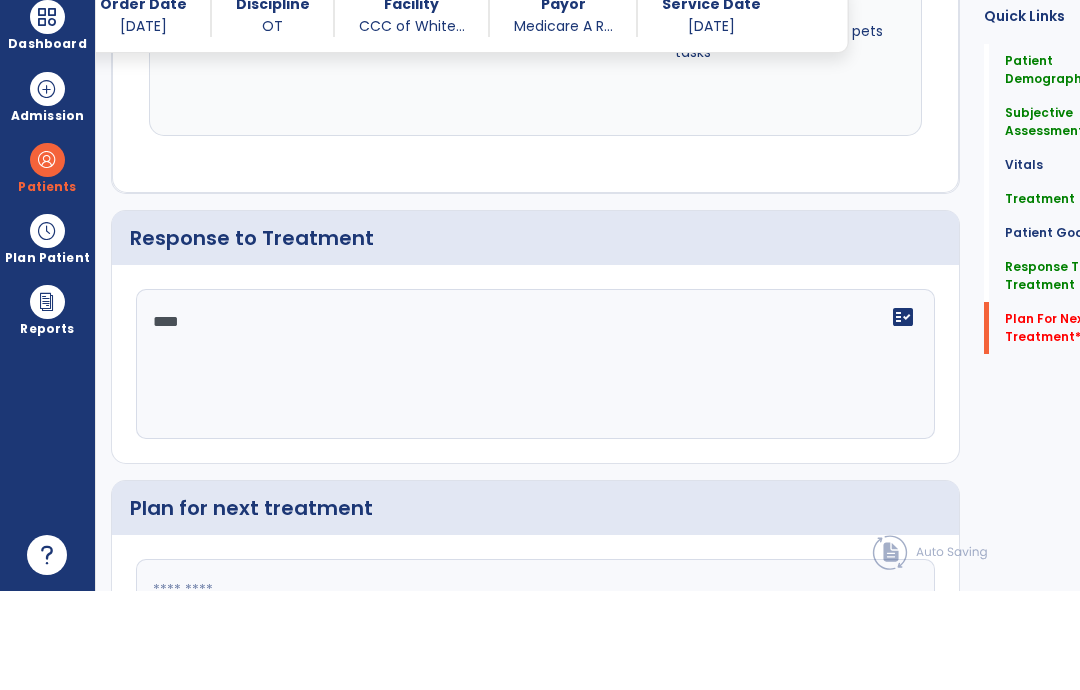 type on "****" 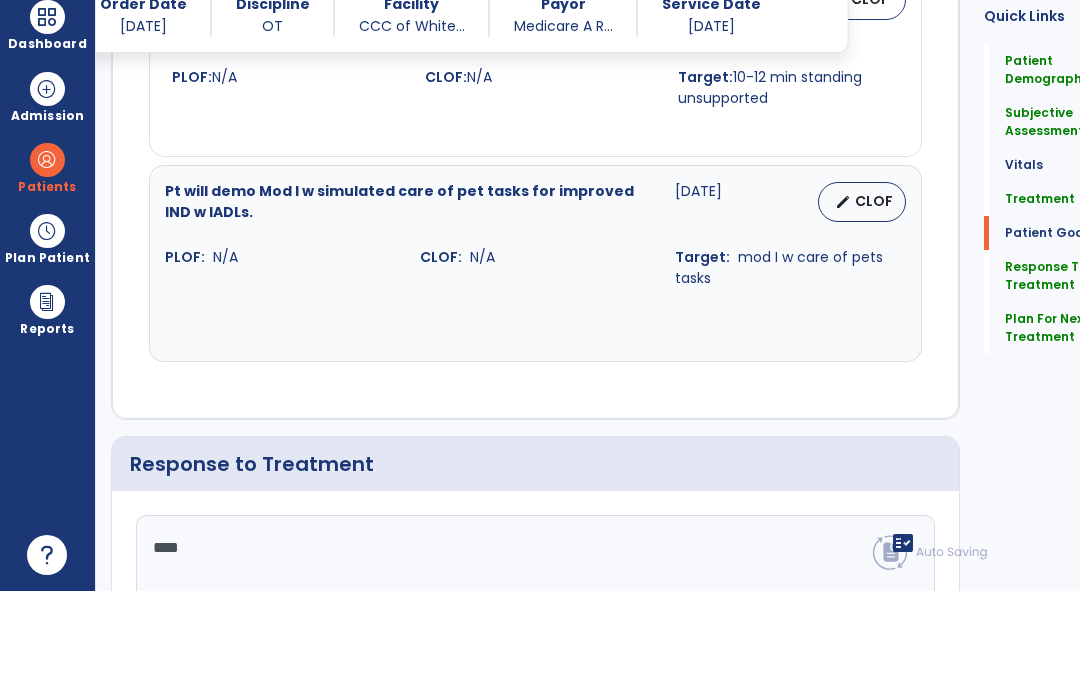 scroll, scrollTop: 2257, scrollLeft: 0, axis: vertical 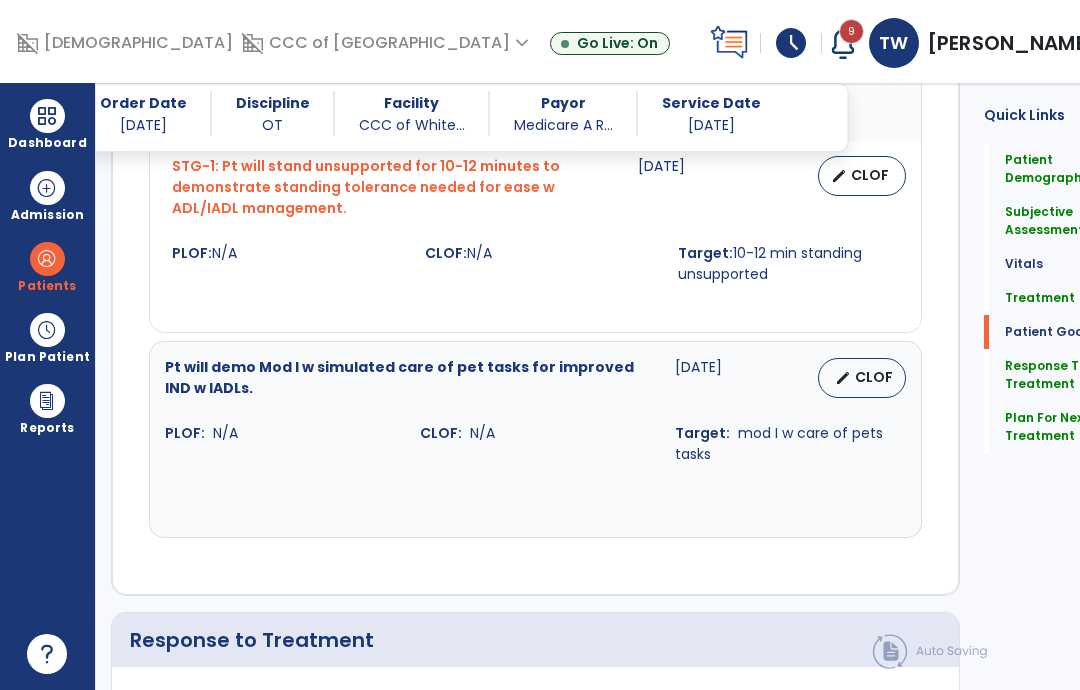 type on "**********" 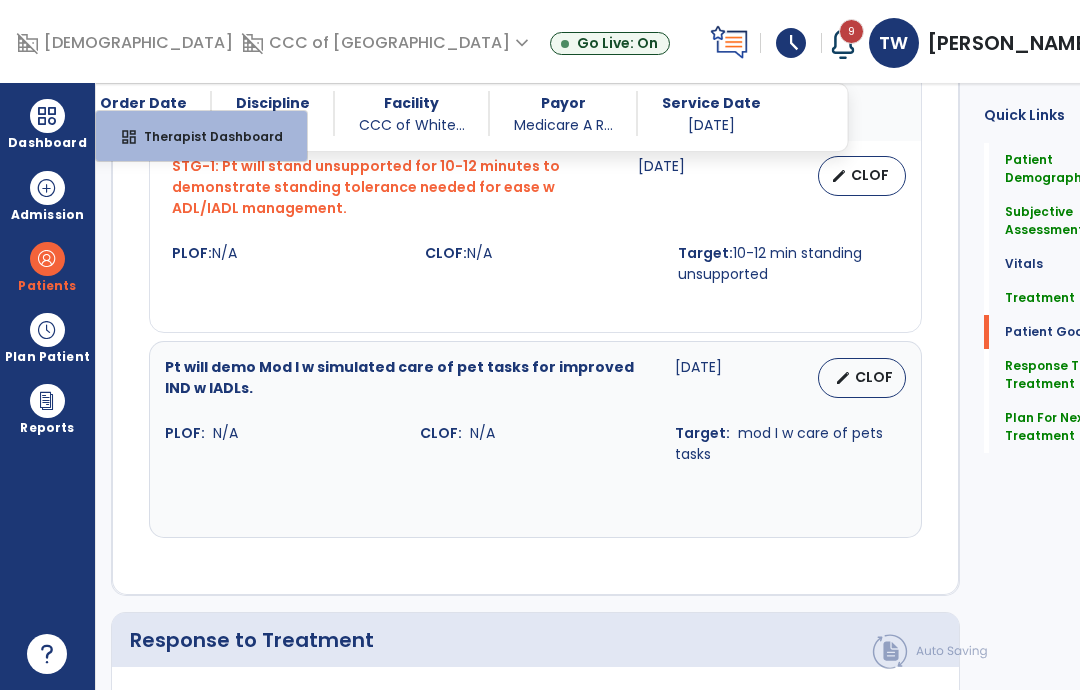 scroll, scrollTop: 2196, scrollLeft: 0, axis: vertical 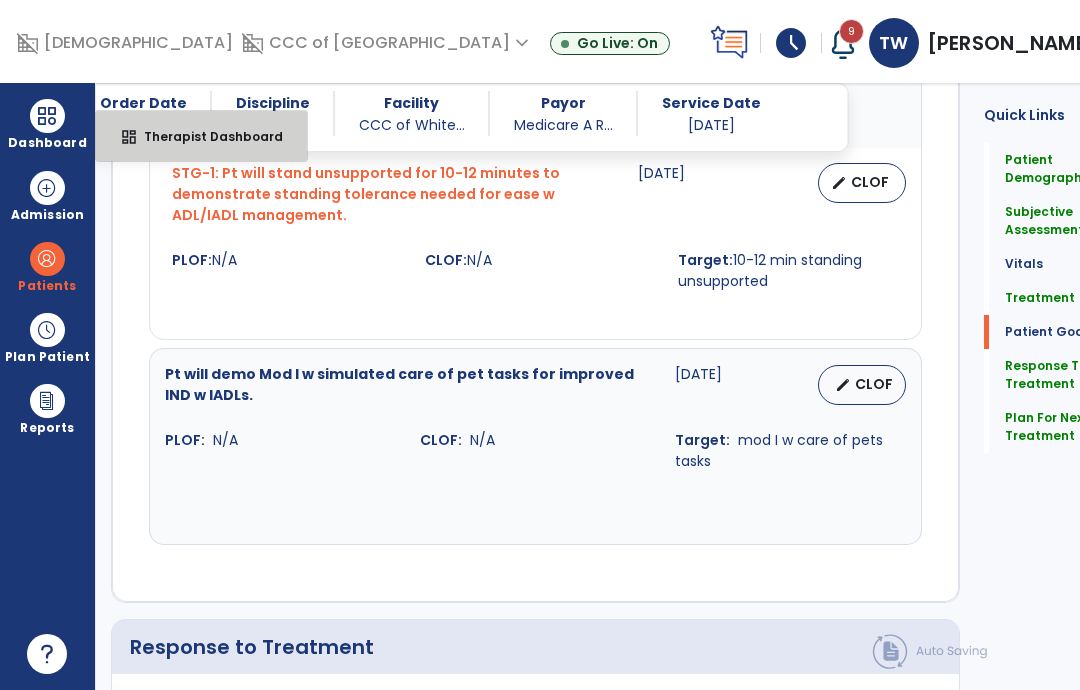 click on "Therapist Dashboard" at bounding box center (205, 136) 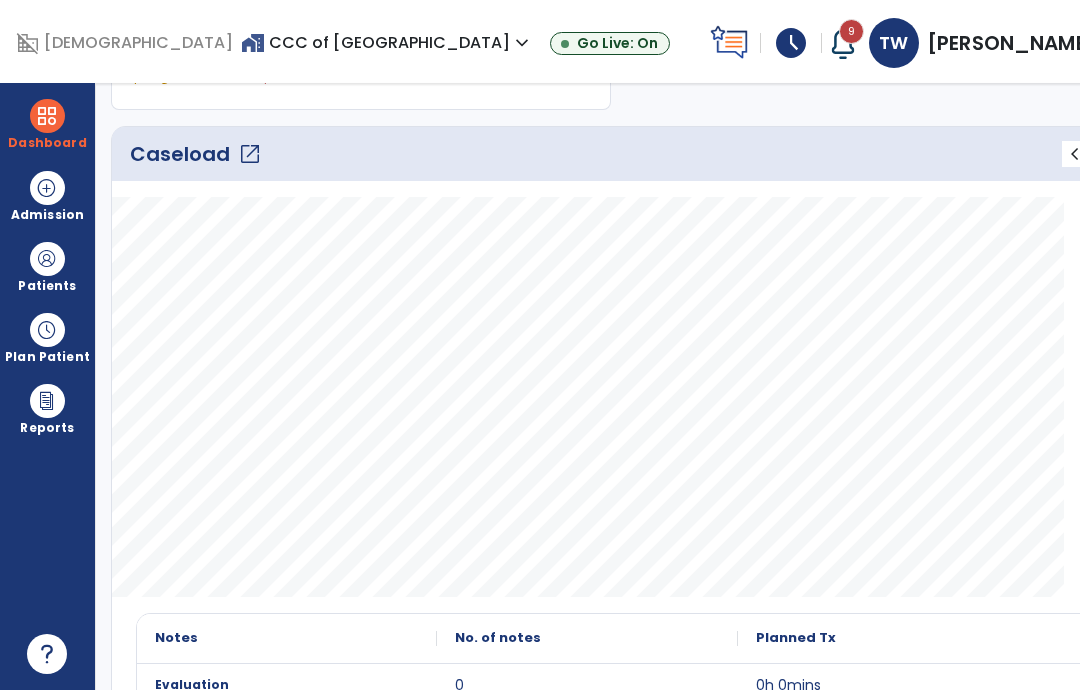 scroll, scrollTop: 285, scrollLeft: 0, axis: vertical 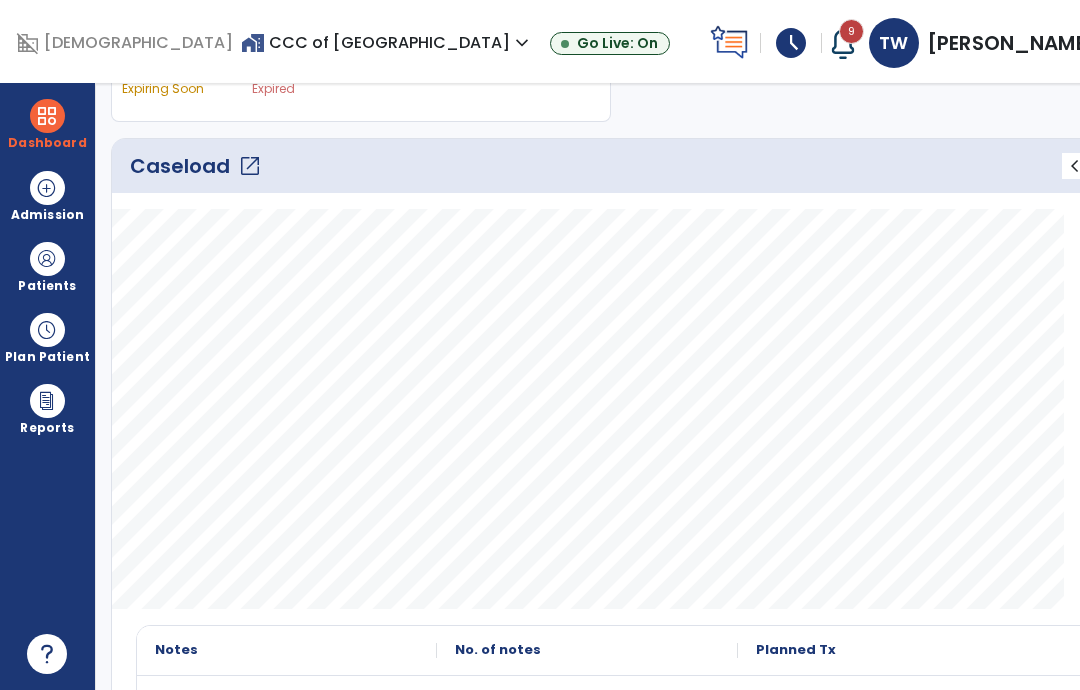click on "open_in_new" 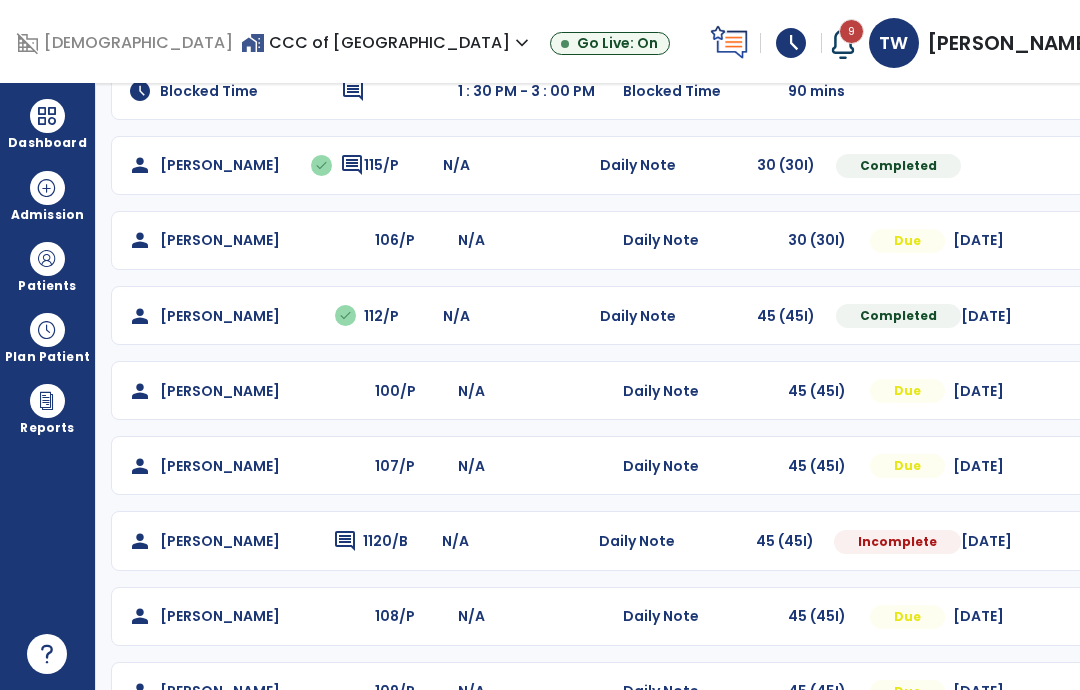 scroll, scrollTop: 219, scrollLeft: 0, axis: vertical 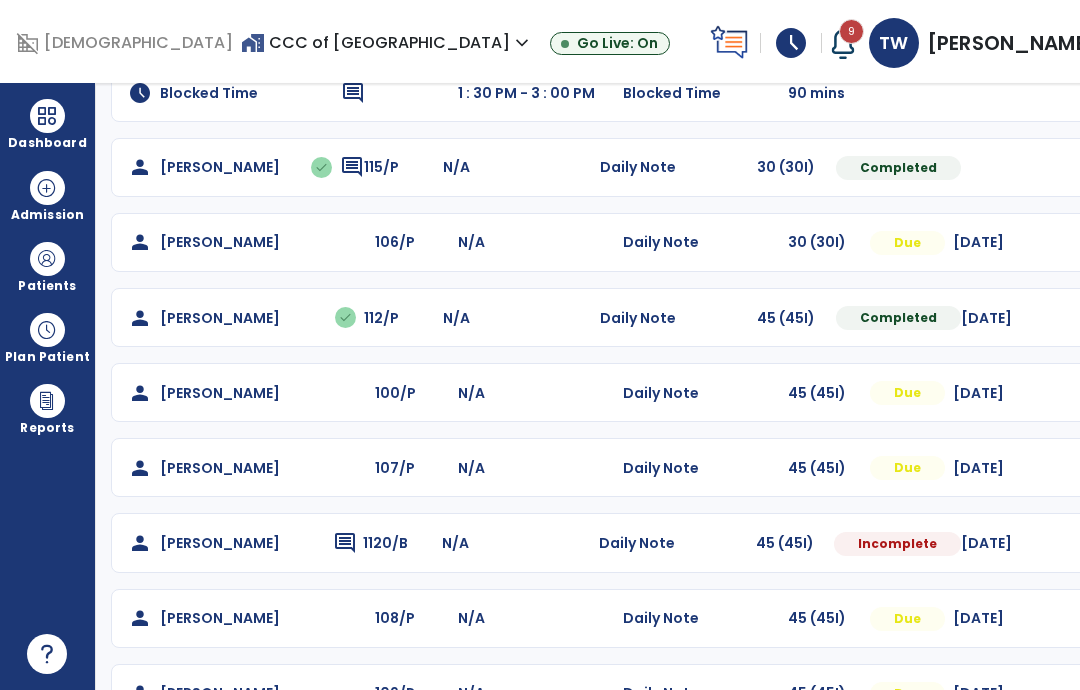 click at bounding box center (1087, 167) 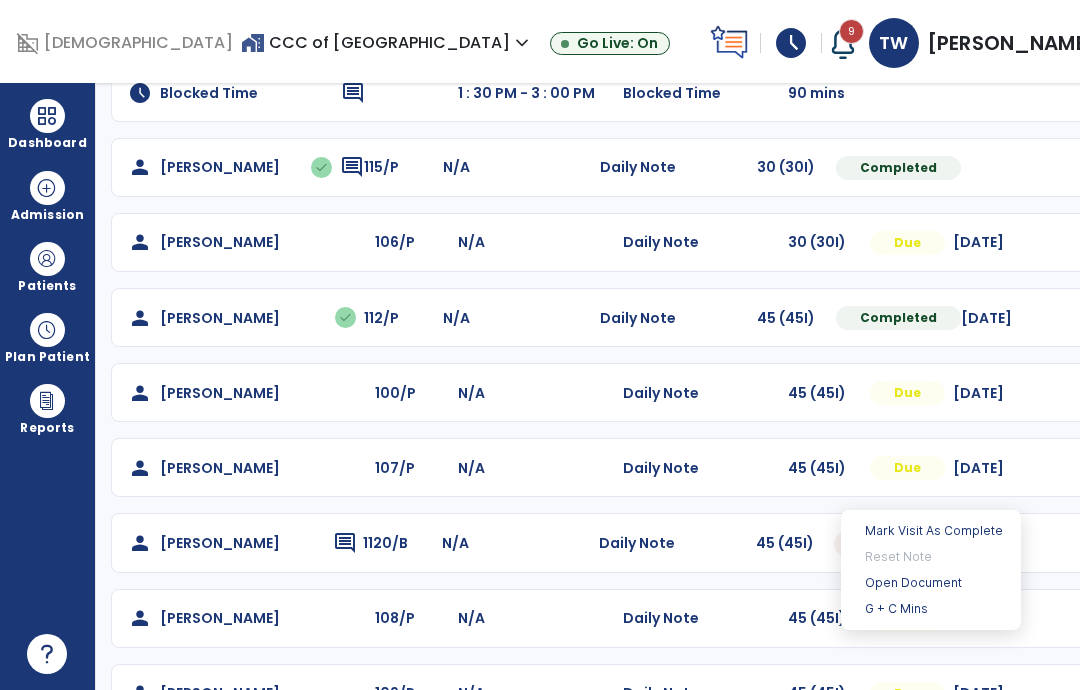 click on "Open Document" at bounding box center (931, 583) 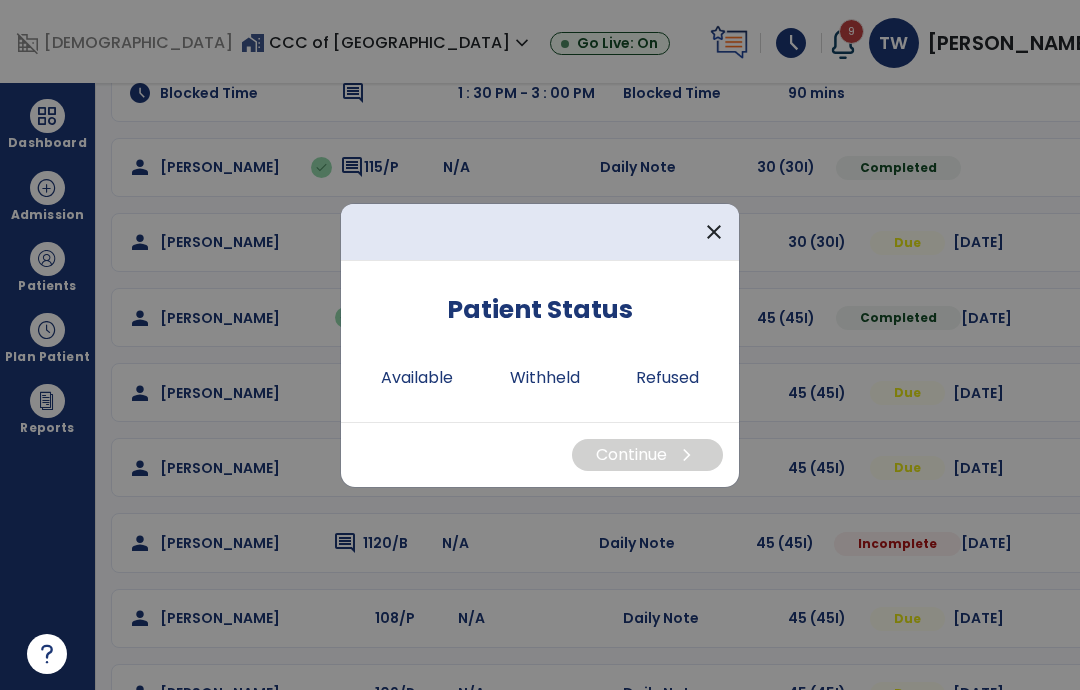 click on "Available" at bounding box center [417, 378] 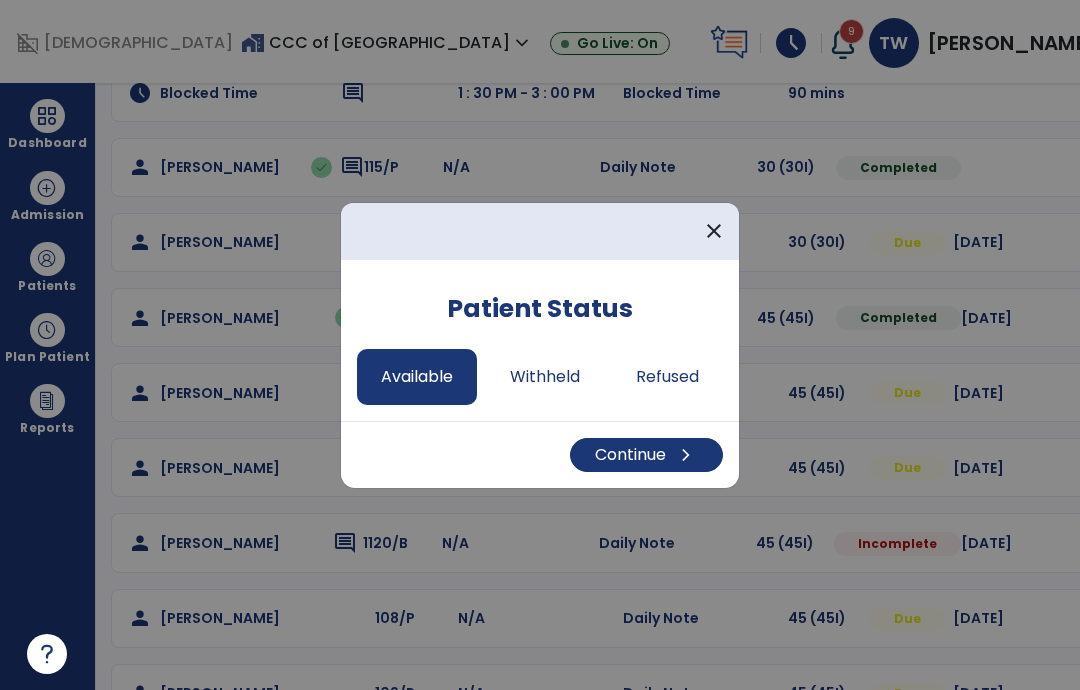 click on "Continue   chevron_right" at bounding box center [646, 455] 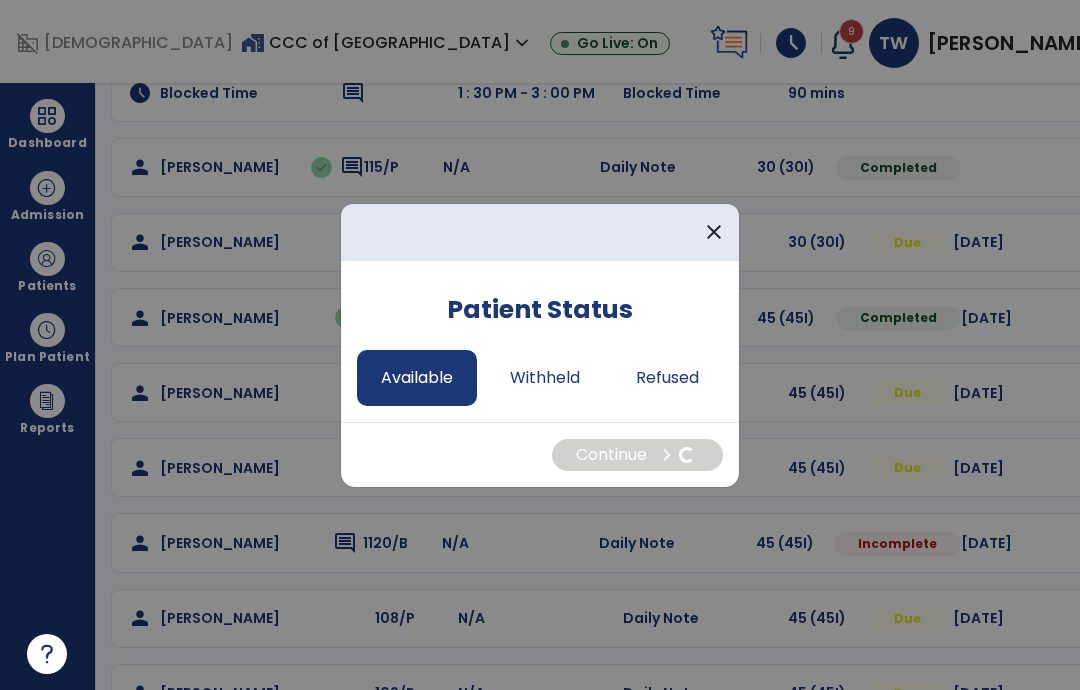 select on "*" 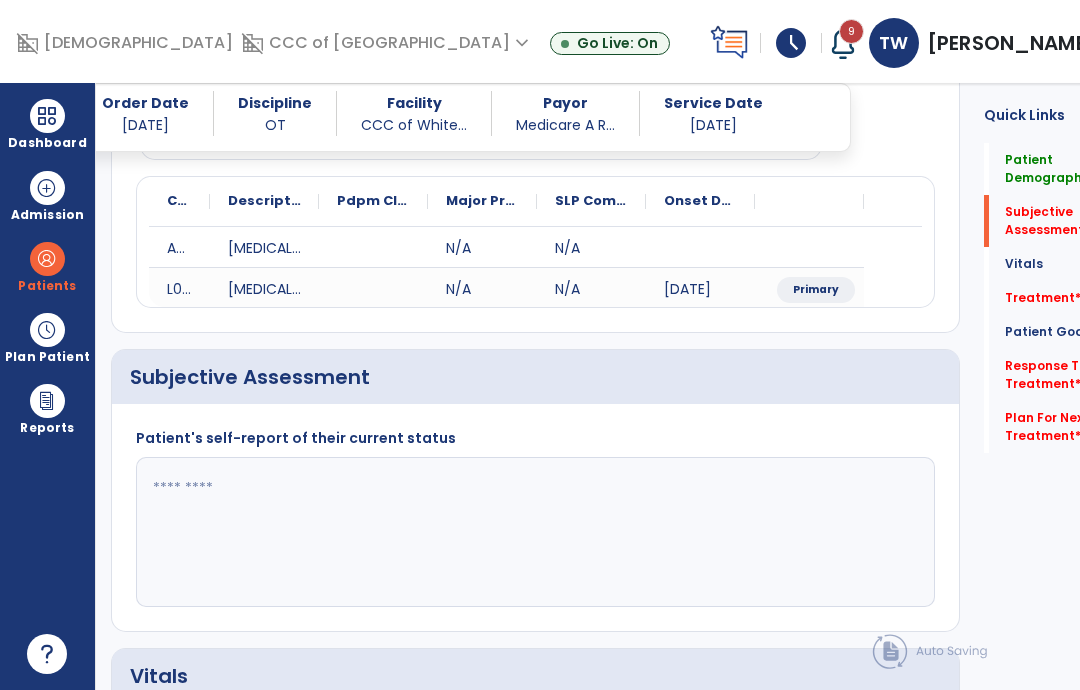 click on "Subjective Assessment   *" 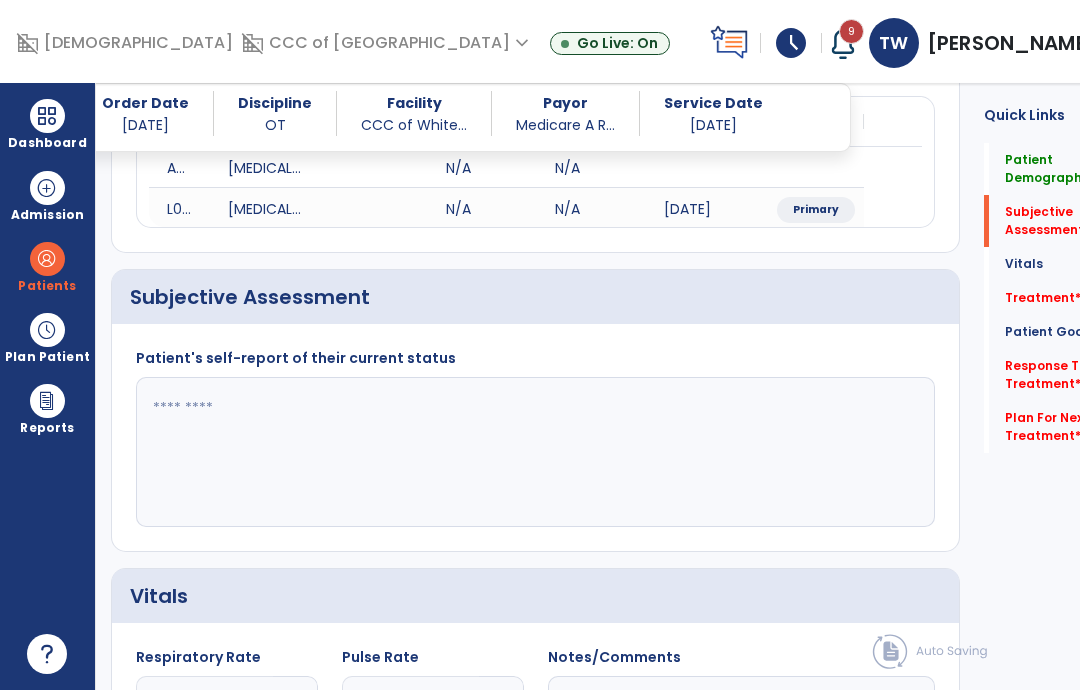 scroll, scrollTop: 302, scrollLeft: 0, axis: vertical 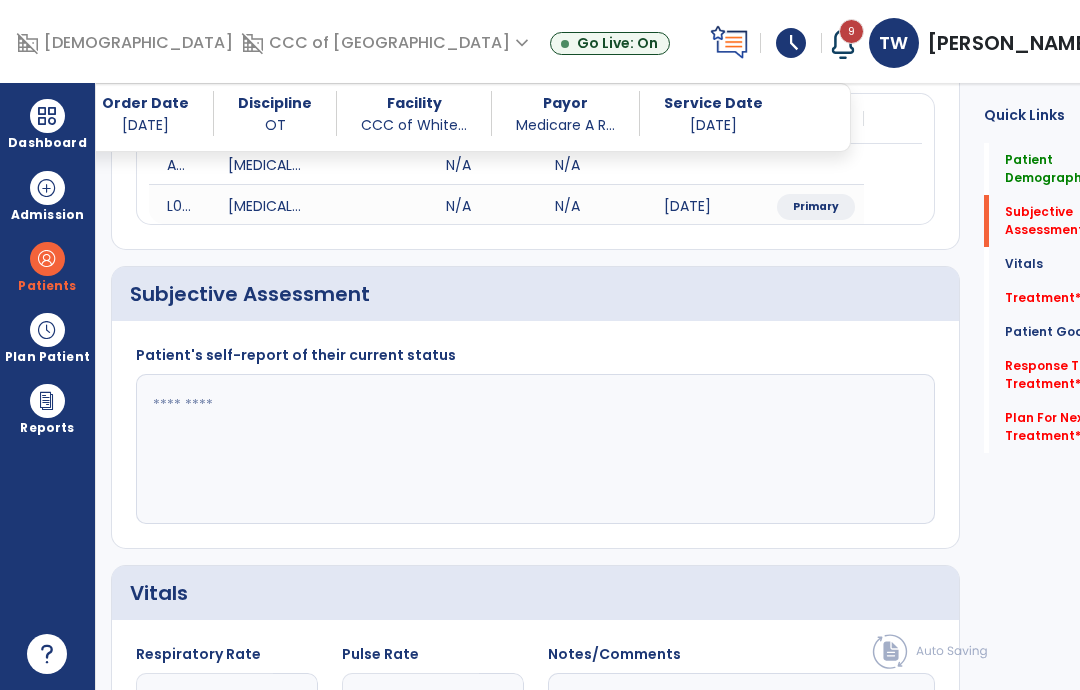click 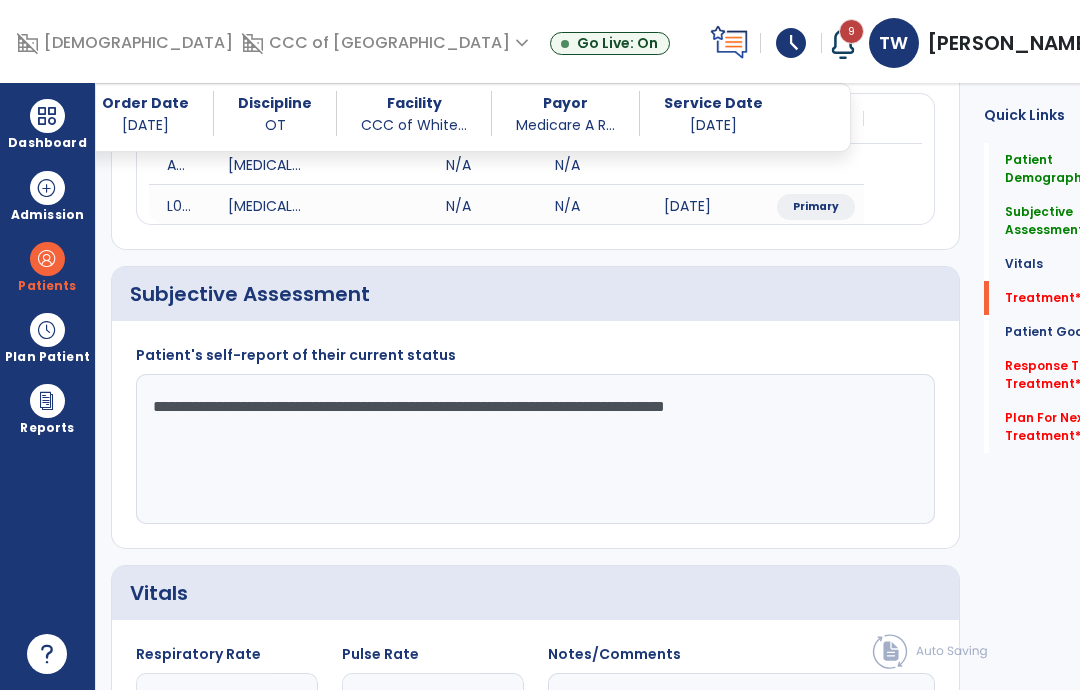 type on "**********" 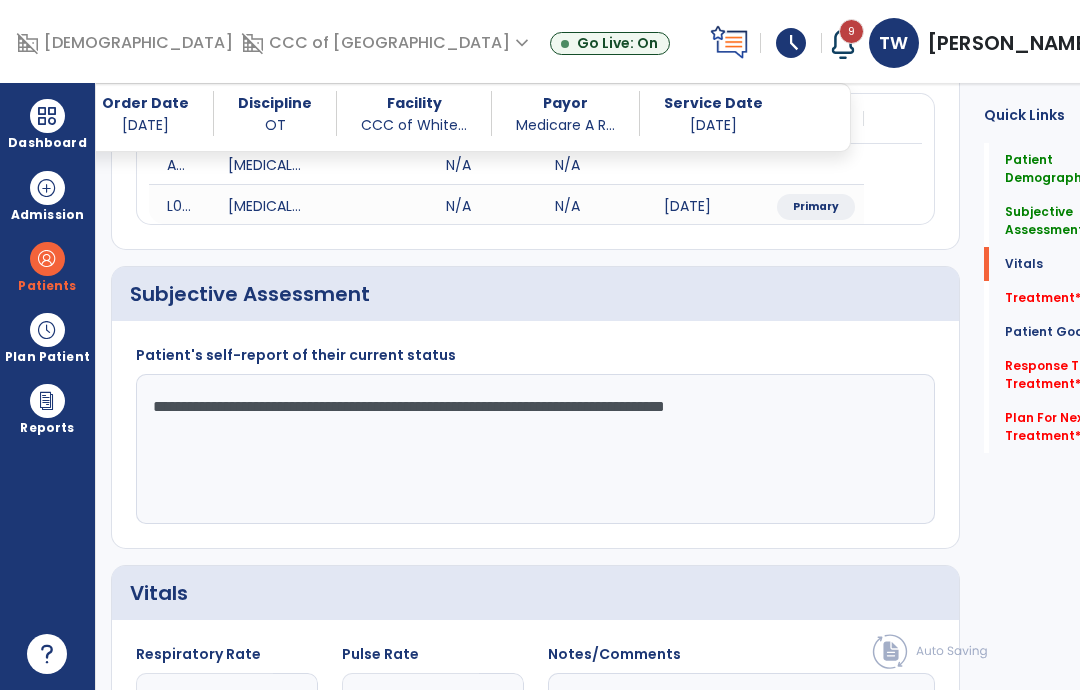 scroll, scrollTop: 992, scrollLeft: 0, axis: vertical 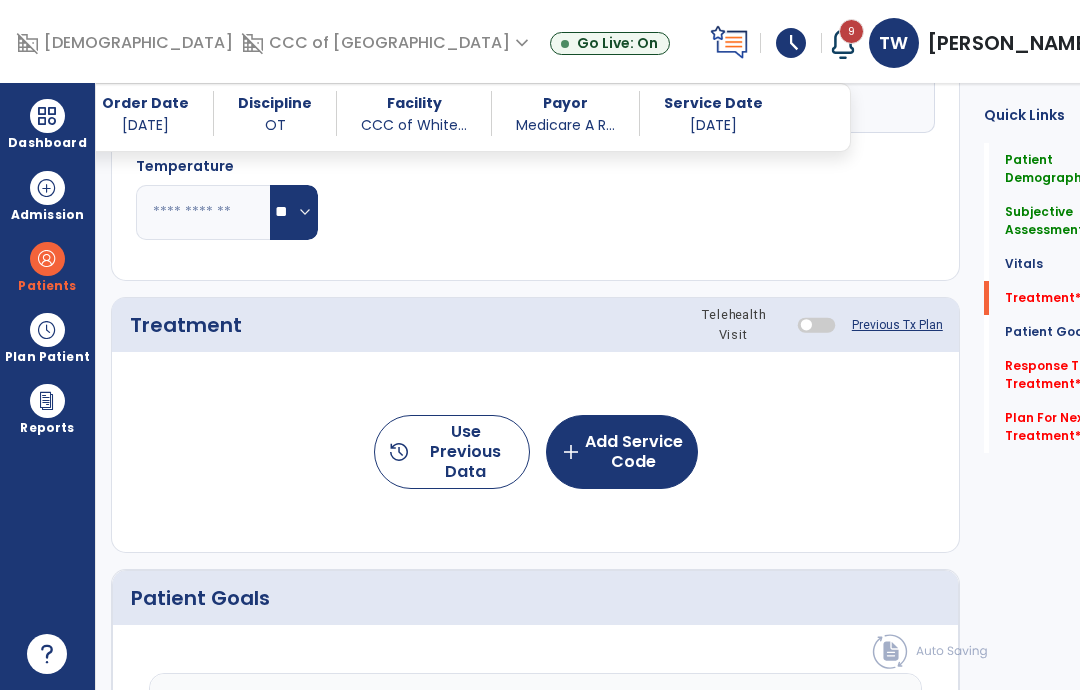 click on "add  Add Service Code" 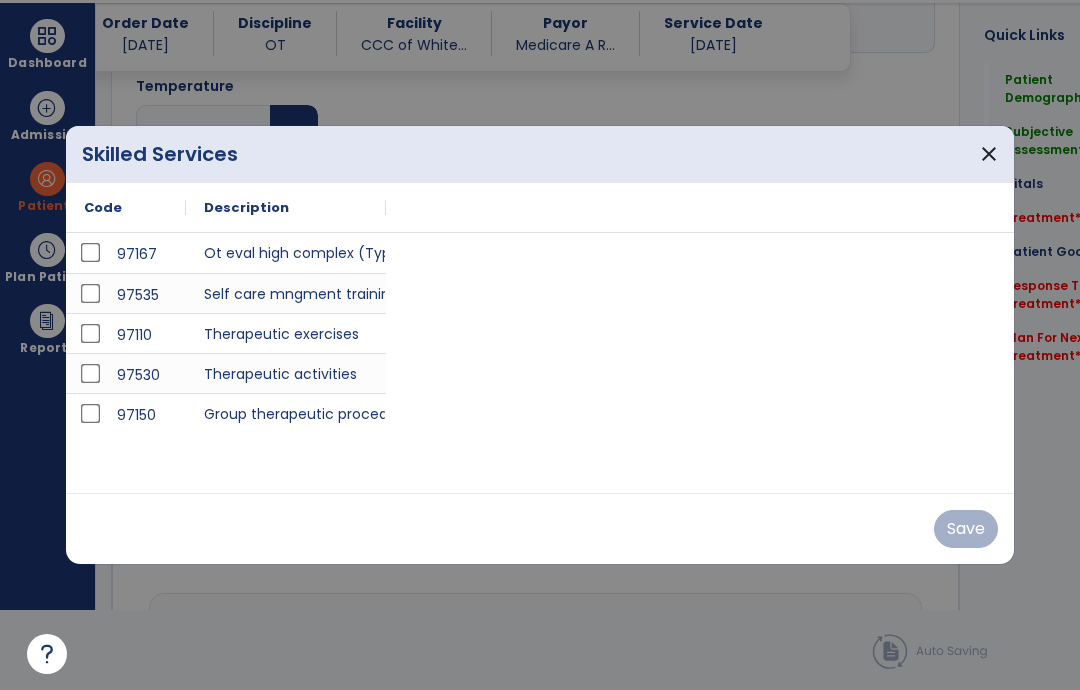 scroll, scrollTop: 0, scrollLeft: 0, axis: both 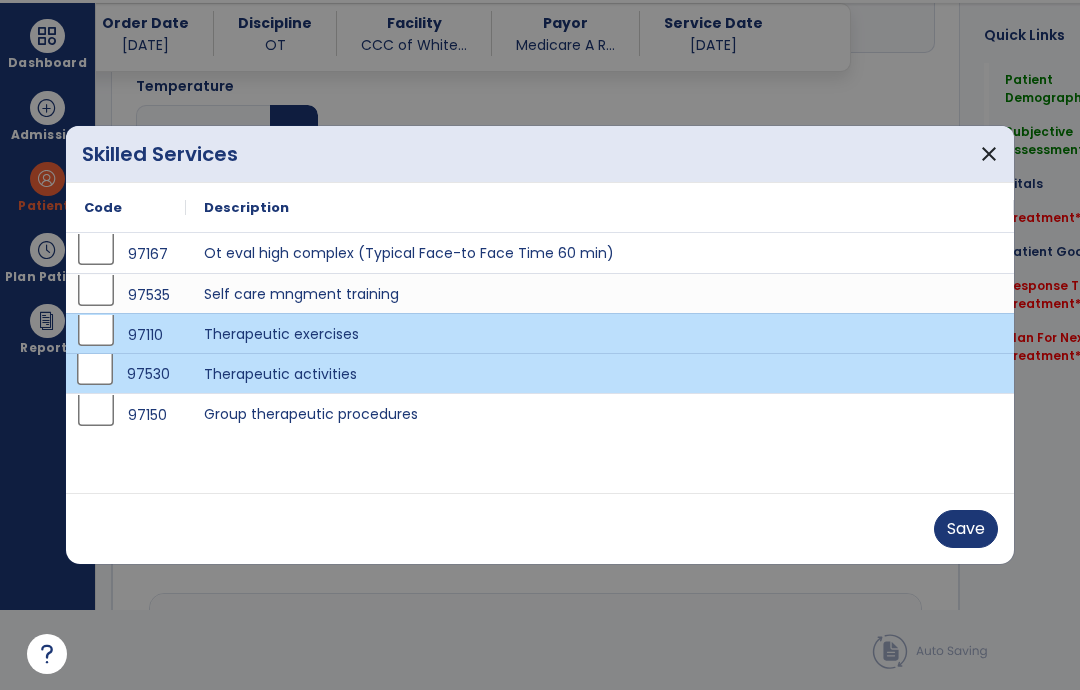 click on "Save" at bounding box center (966, 529) 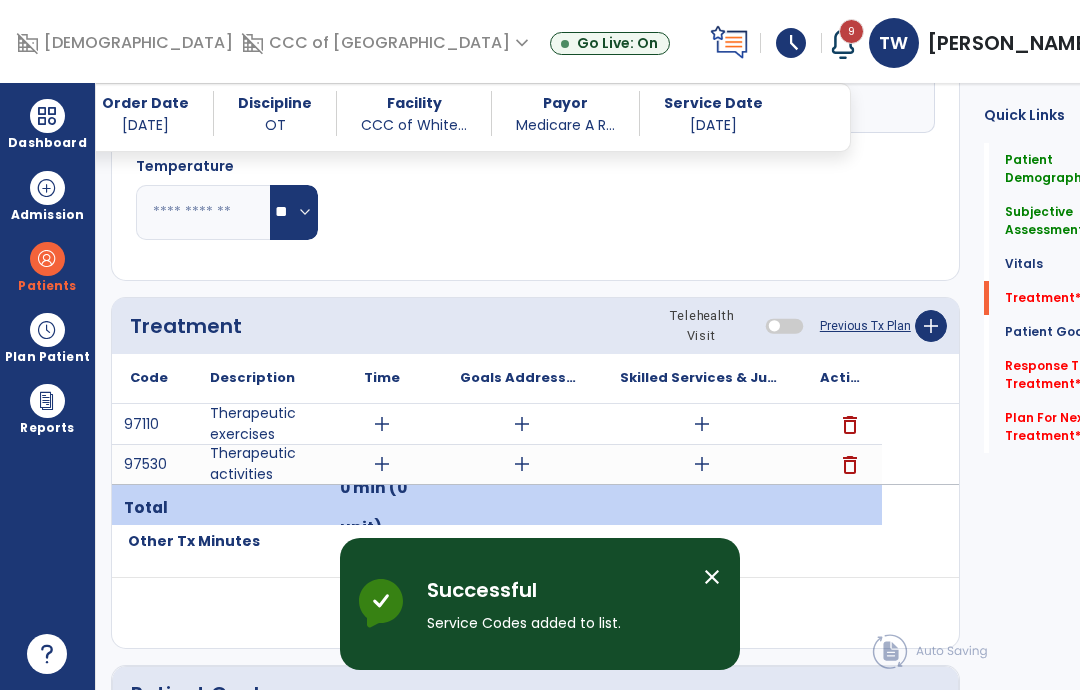scroll, scrollTop: 80, scrollLeft: 0, axis: vertical 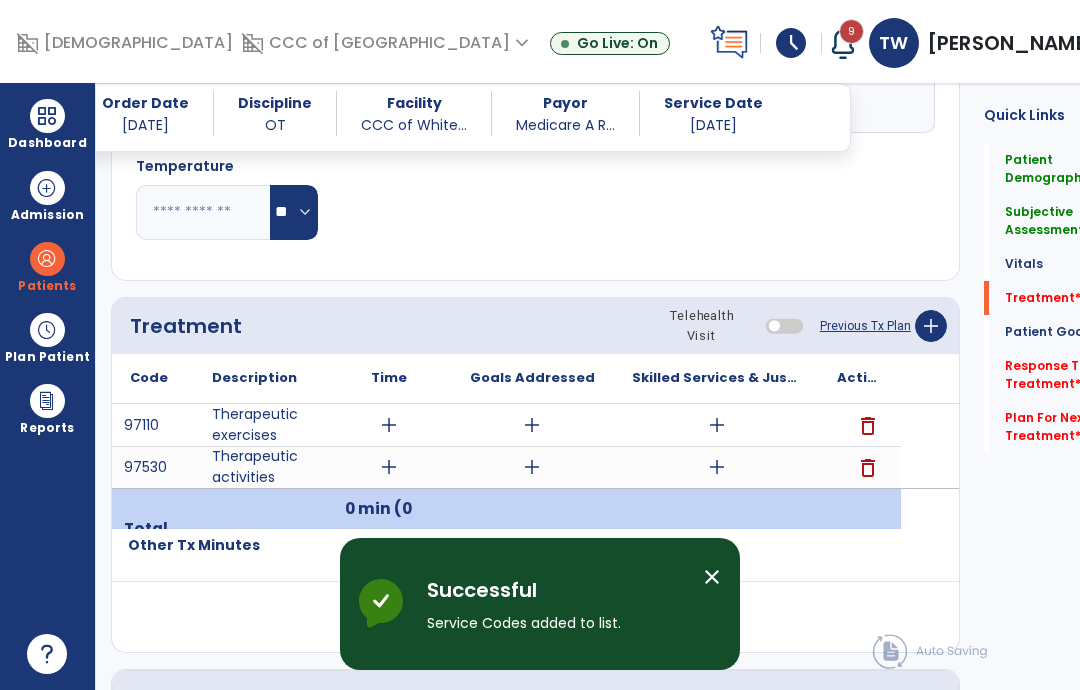click on "add" at bounding box center [389, 425] 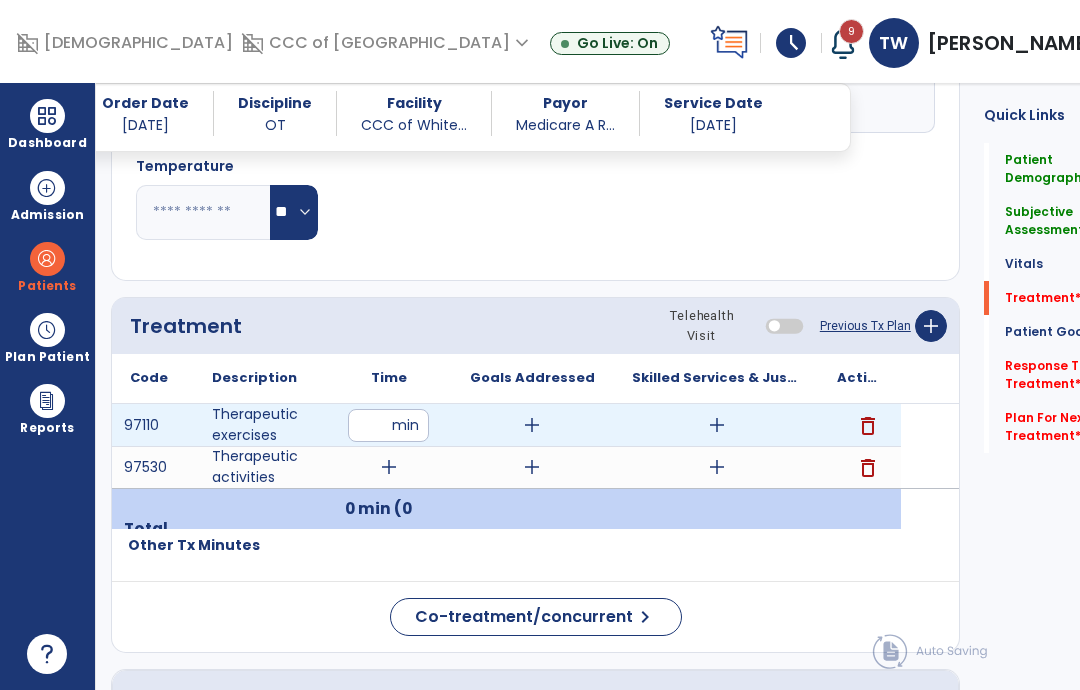 type on "**" 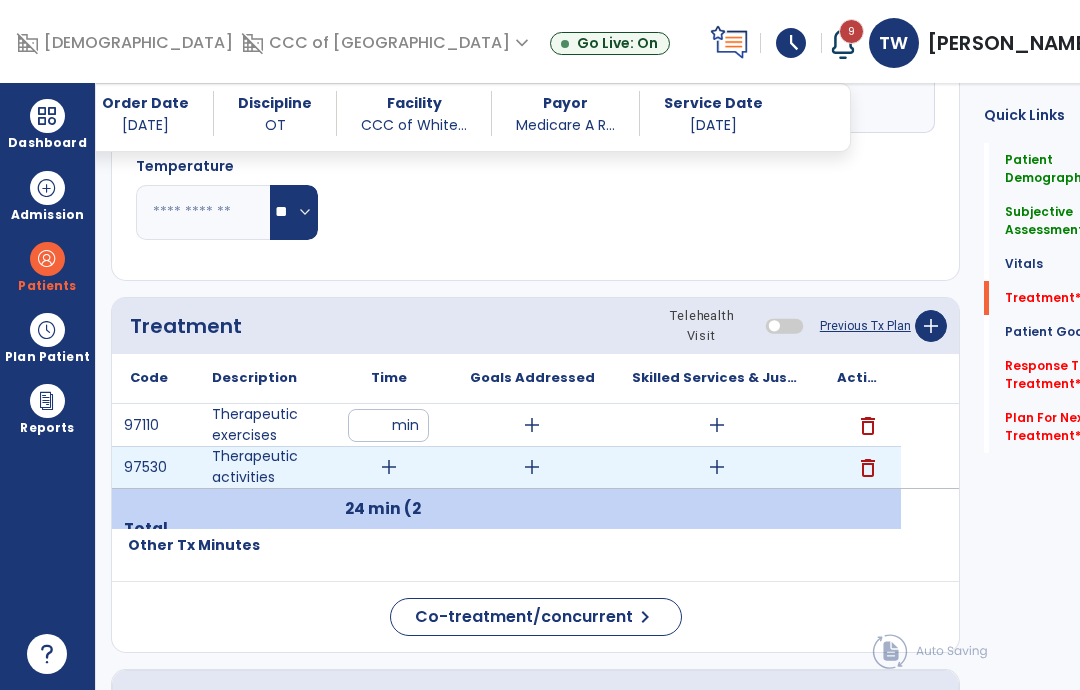 click on "add" at bounding box center (389, 467) 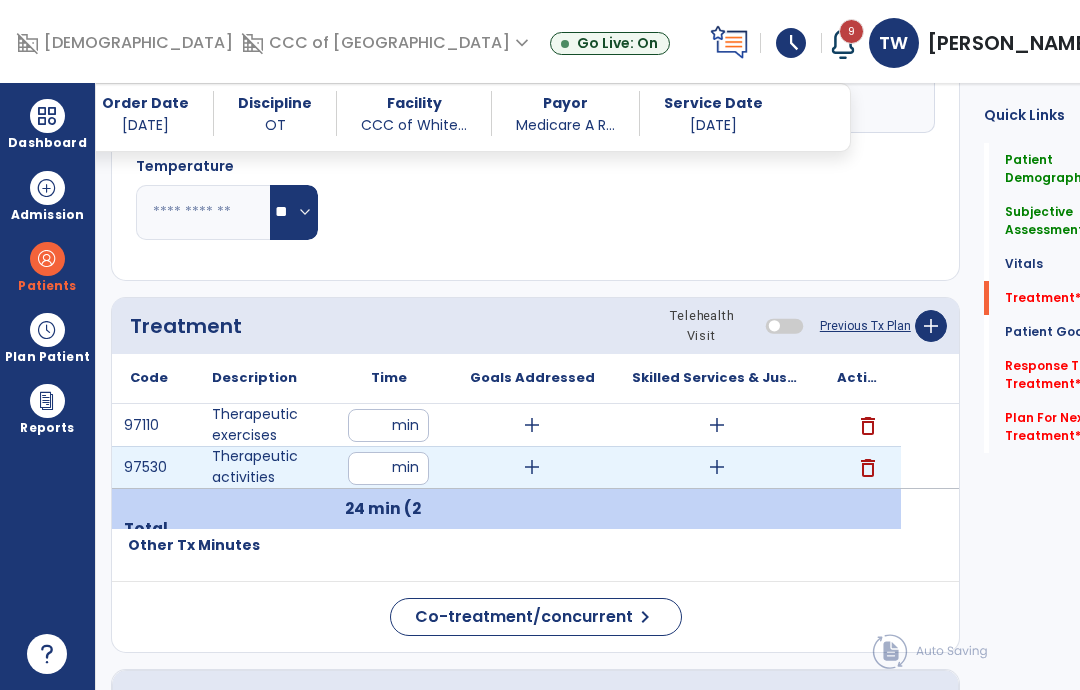 type on "**" 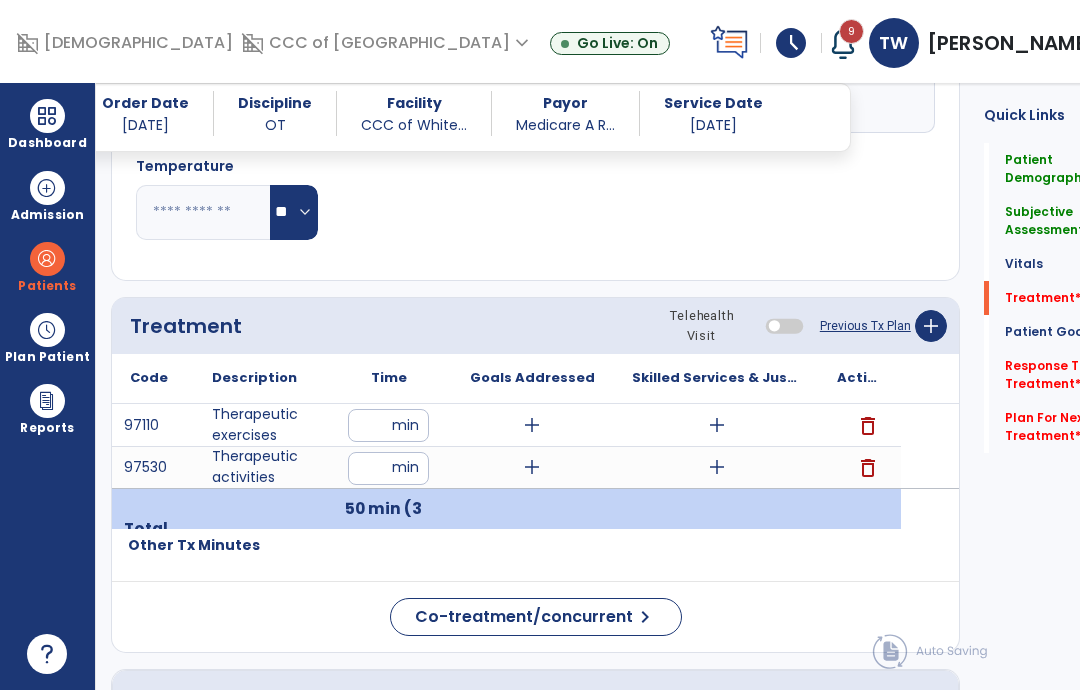 click on "**" at bounding box center (388, 468) 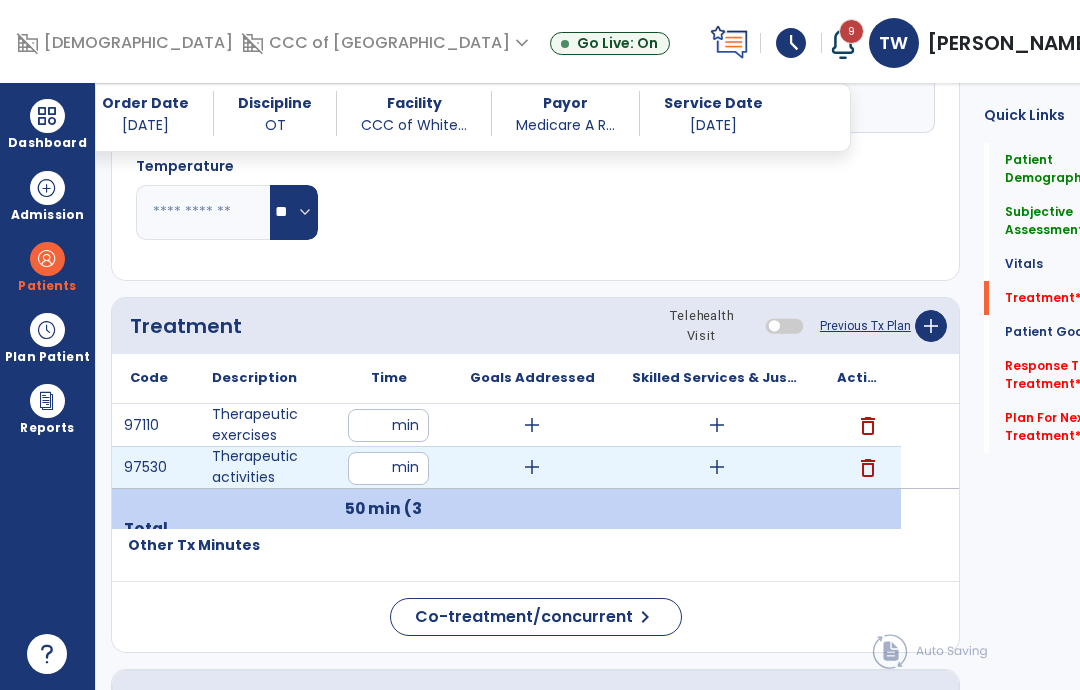 type on "*" 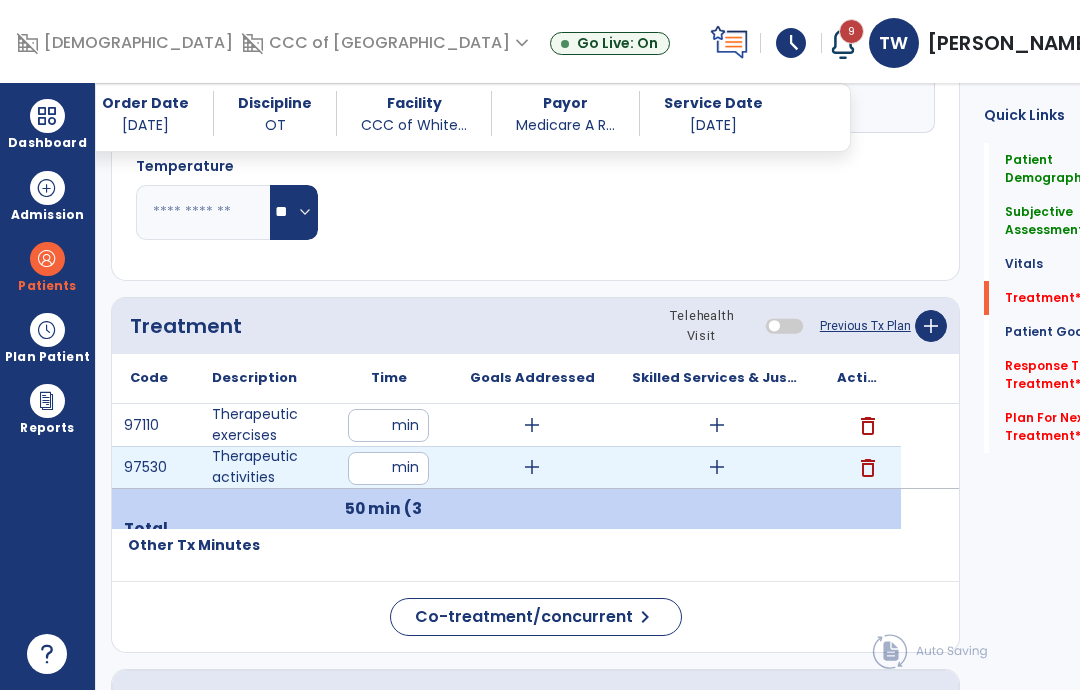 type on "**" 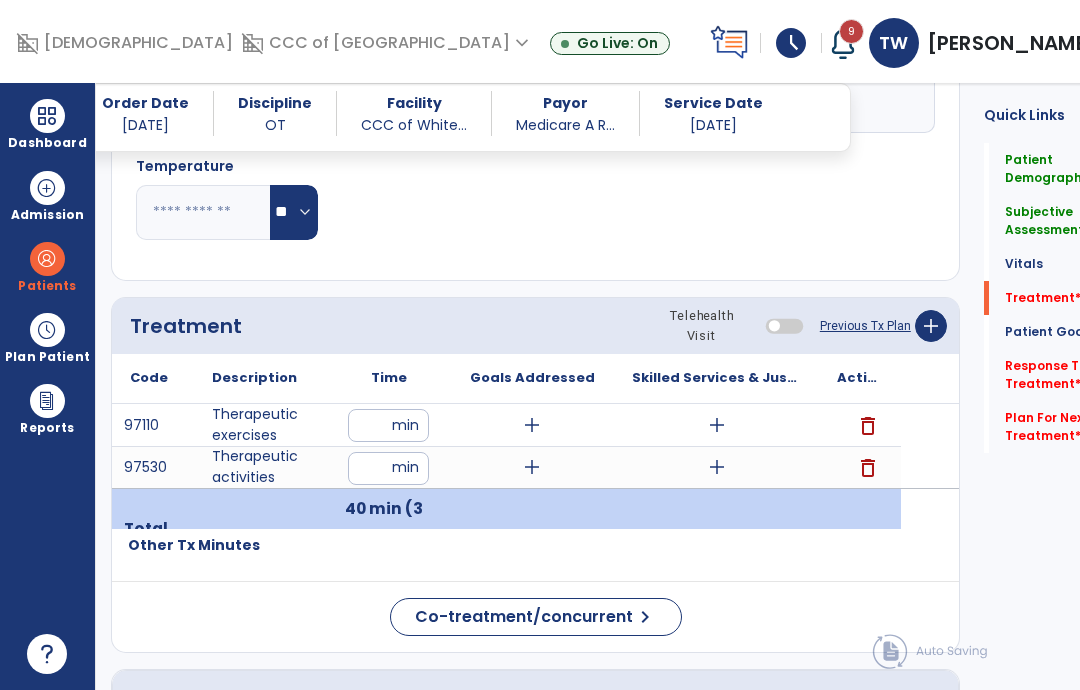 click on "add" at bounding box center [717, 425] 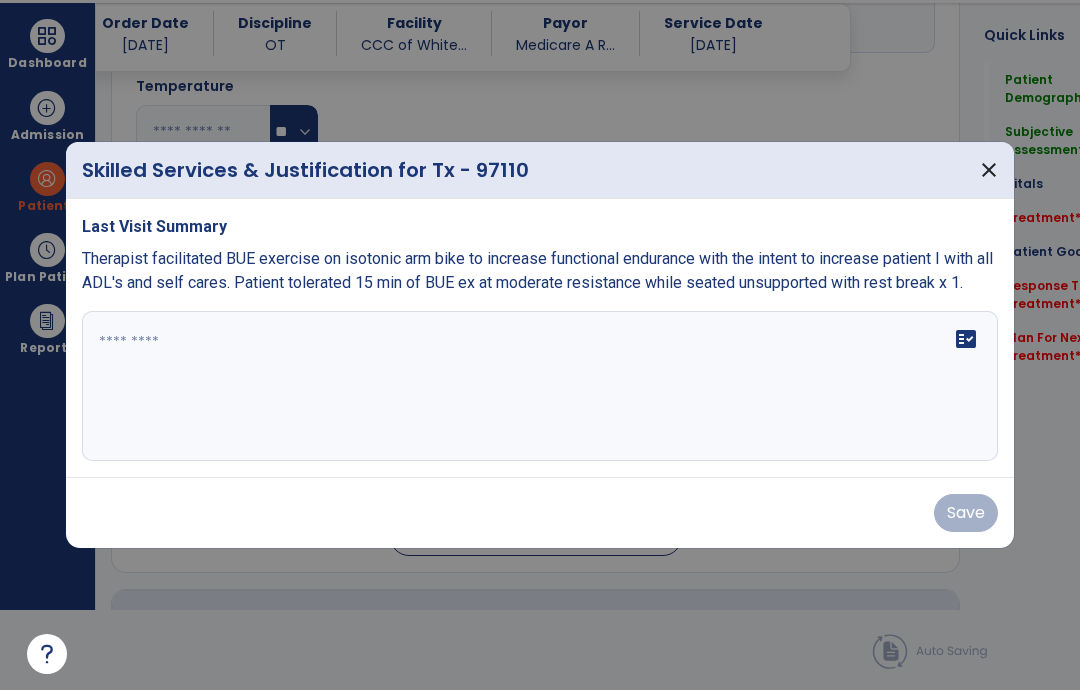 scroll, scrollTop: 0, scrollLeft: 0, axis: both 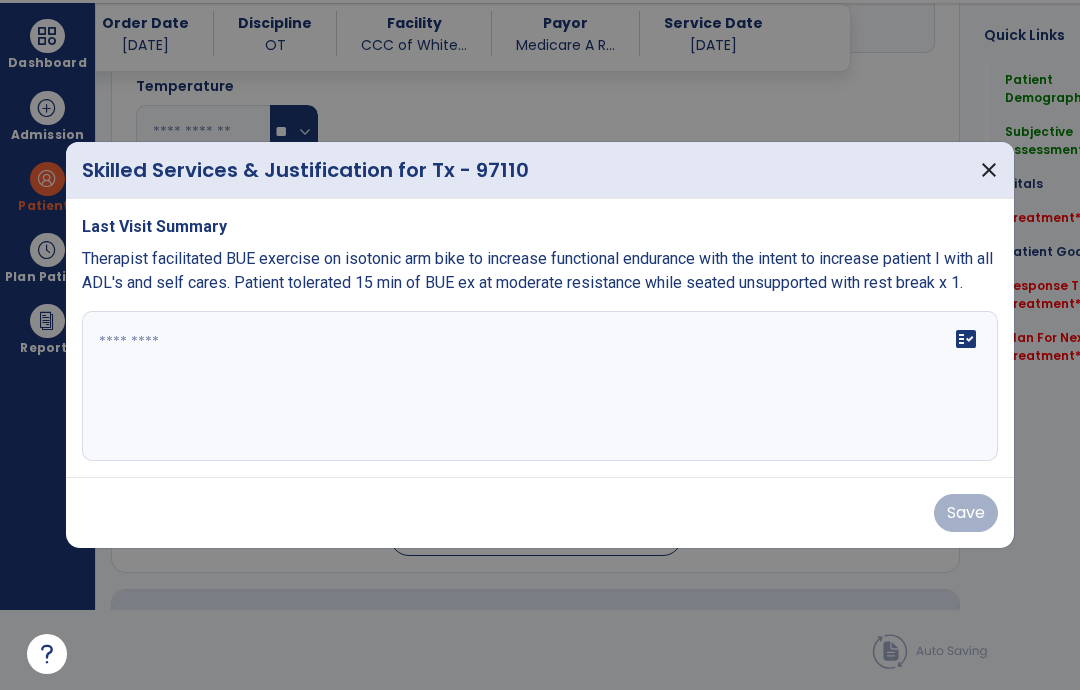 click on "fact_check" at bounding box center (540, 386) 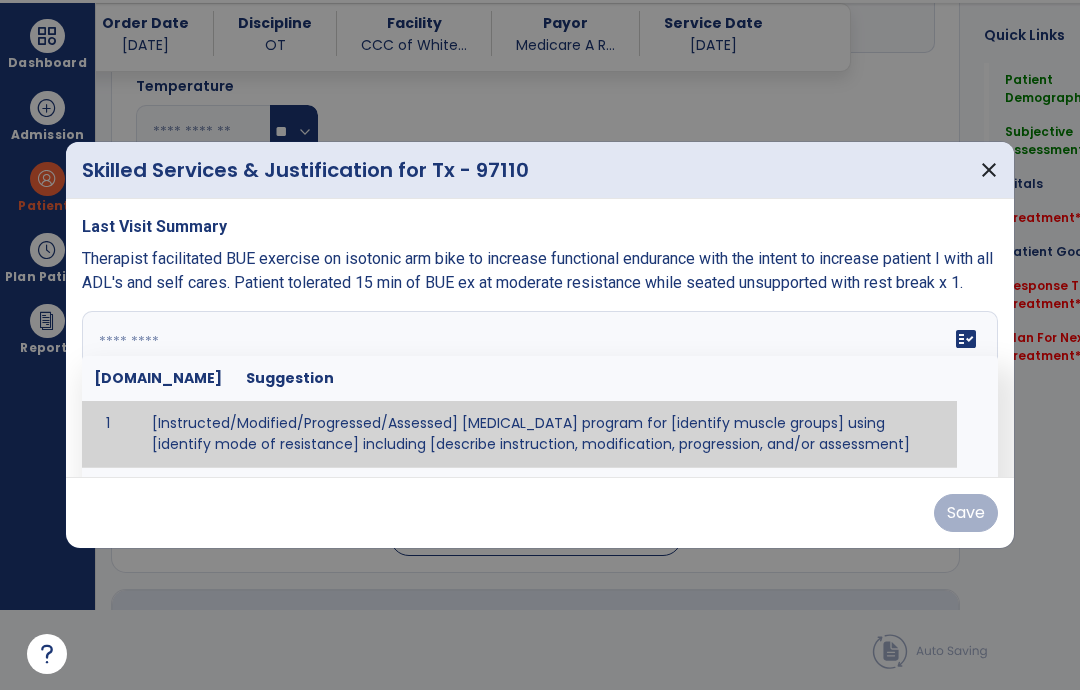 paste on "**********" 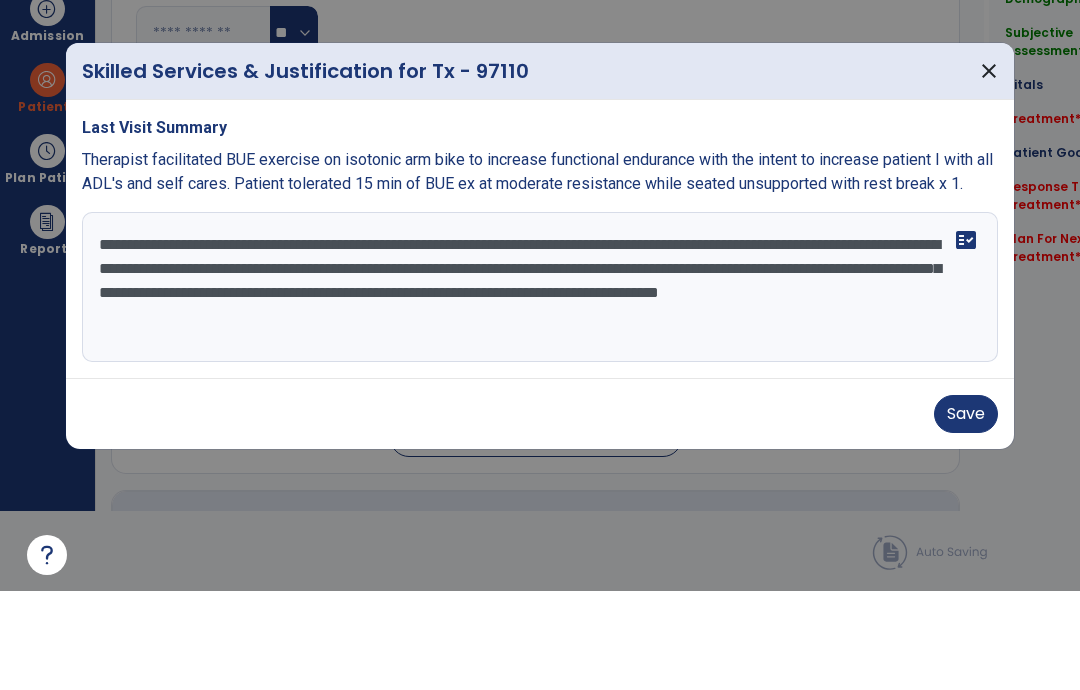 type on "**********" 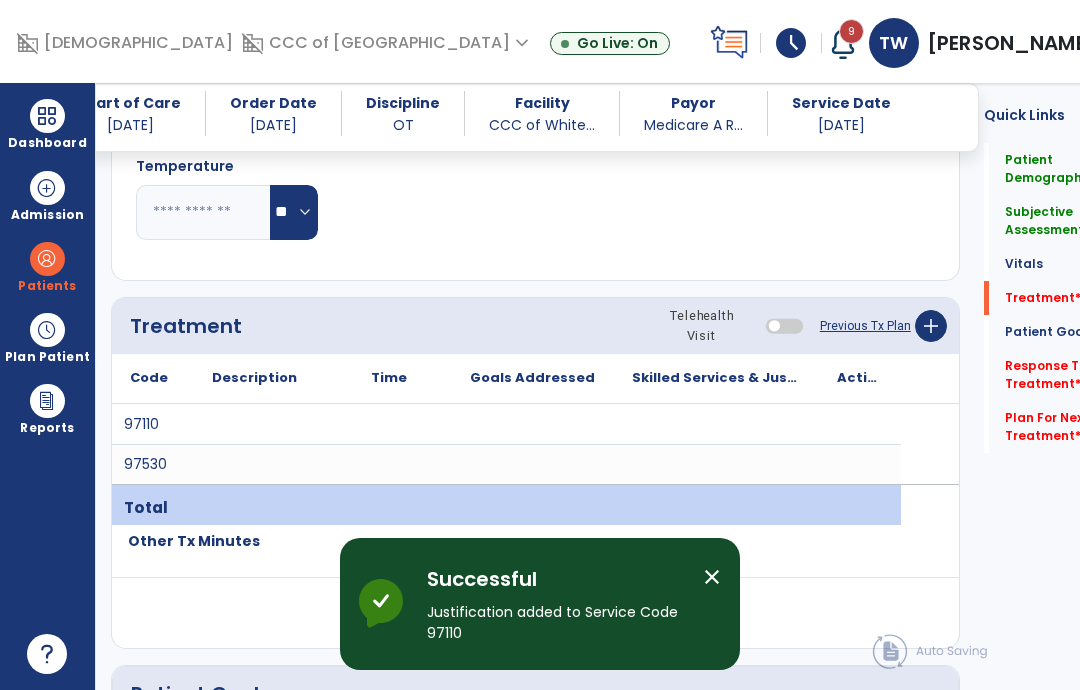 scroll, scrollTop: 80, scrollLeft: 0, axis: vertical 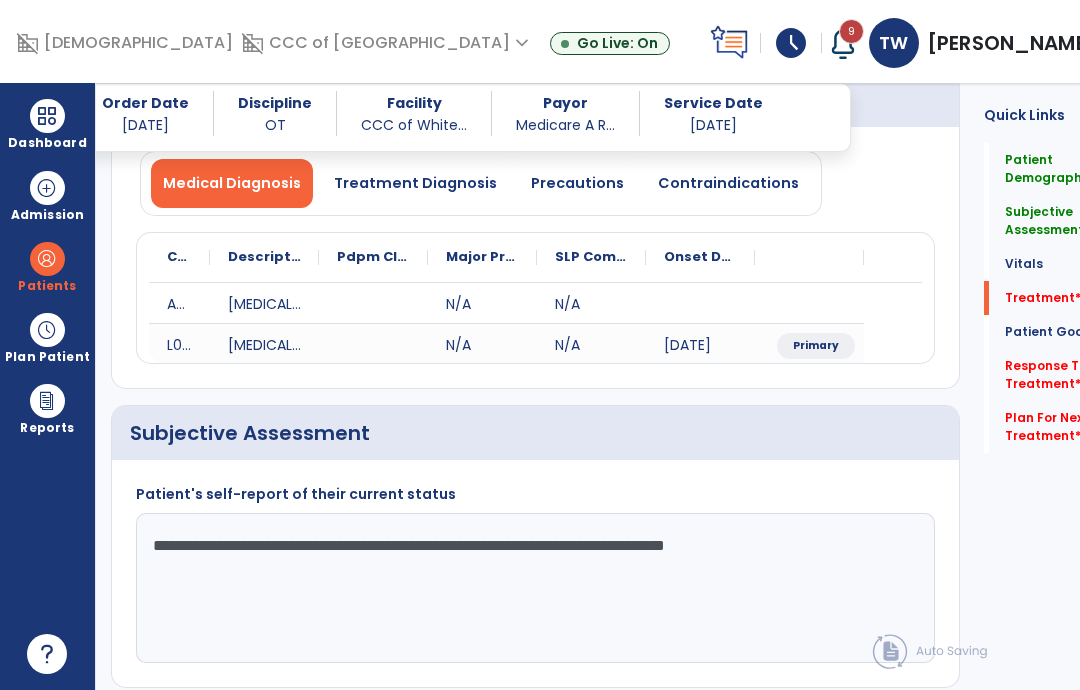click on "Treatment   *" 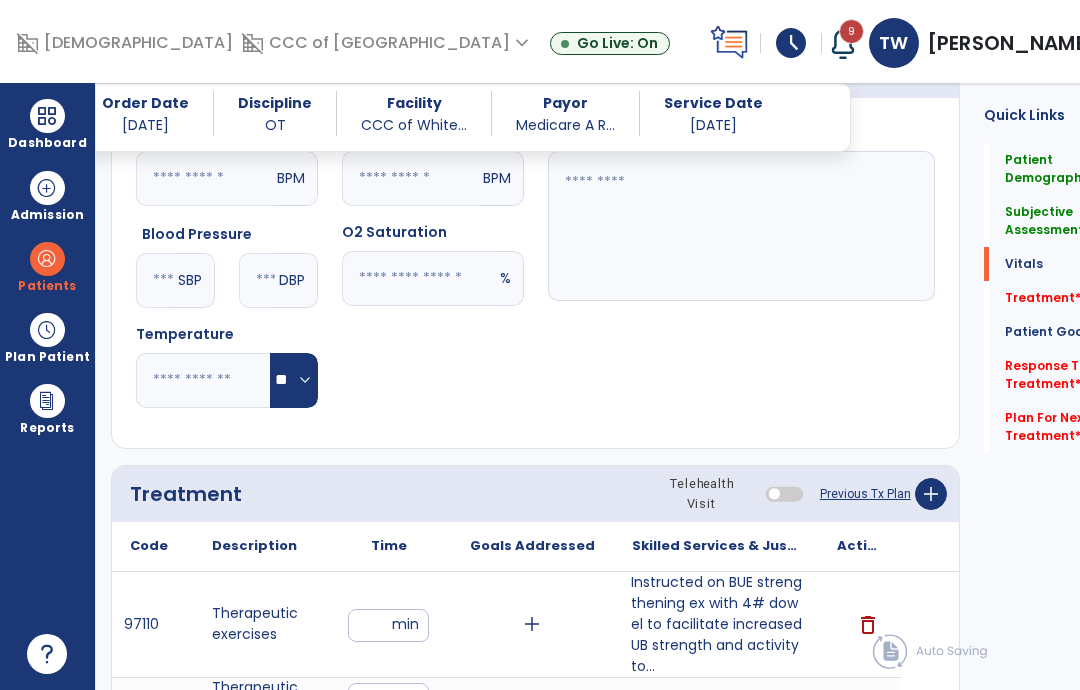 scroll, scrollTop: 1073, scrollLeft: 0, axis: vertical 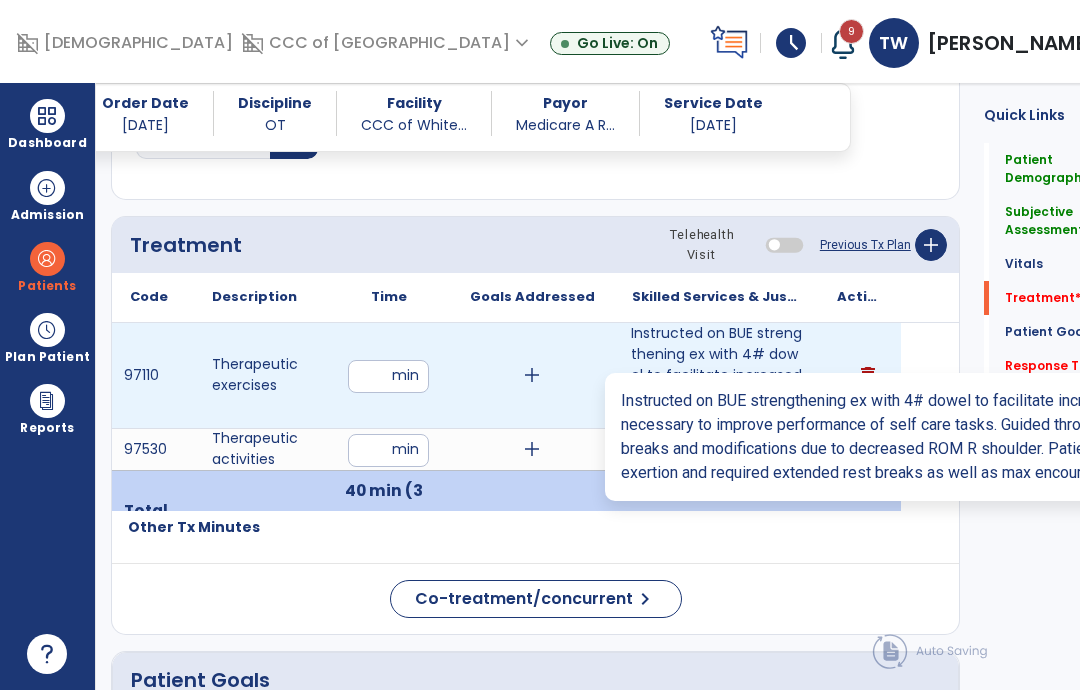 click on "Instructed on BUE strengthening ex with 4# dowel to facilitate increased UB strength and activity to..." at bounding box center [716, 375] 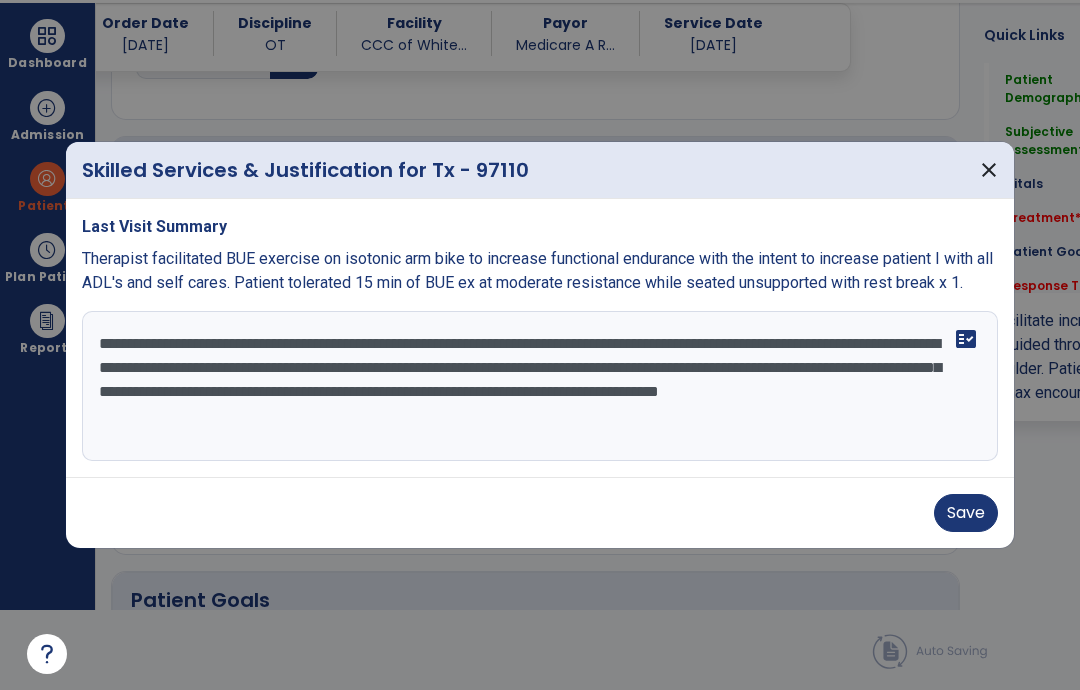 click on "**********" at bounding box center [540, 386] 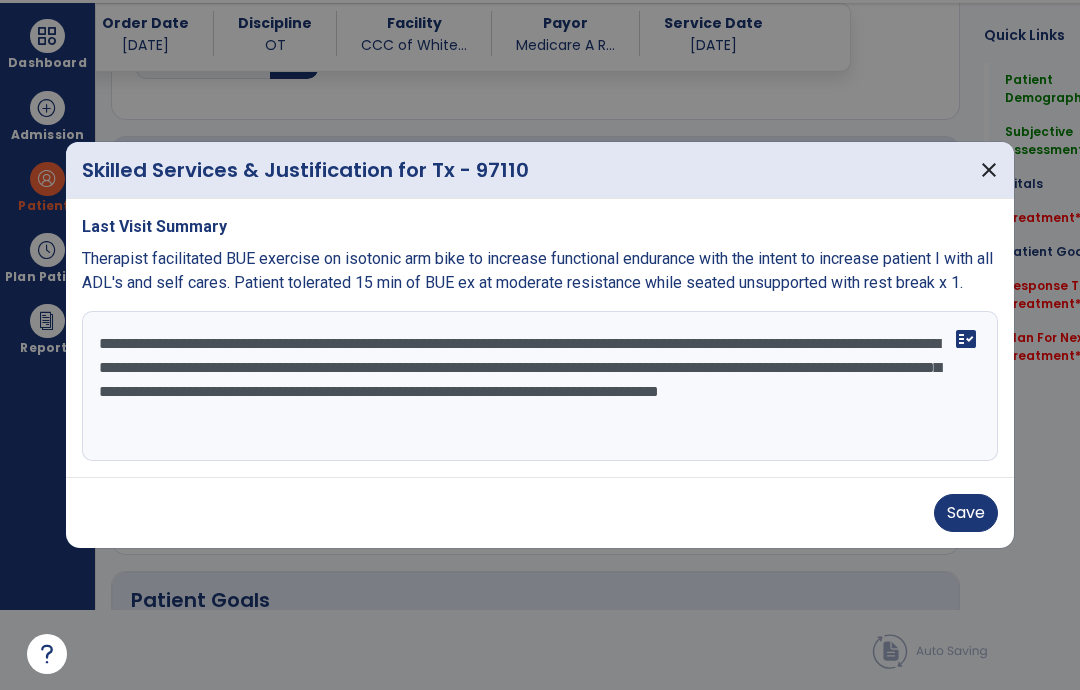 click on "**********" at bounding box center (540, 386) 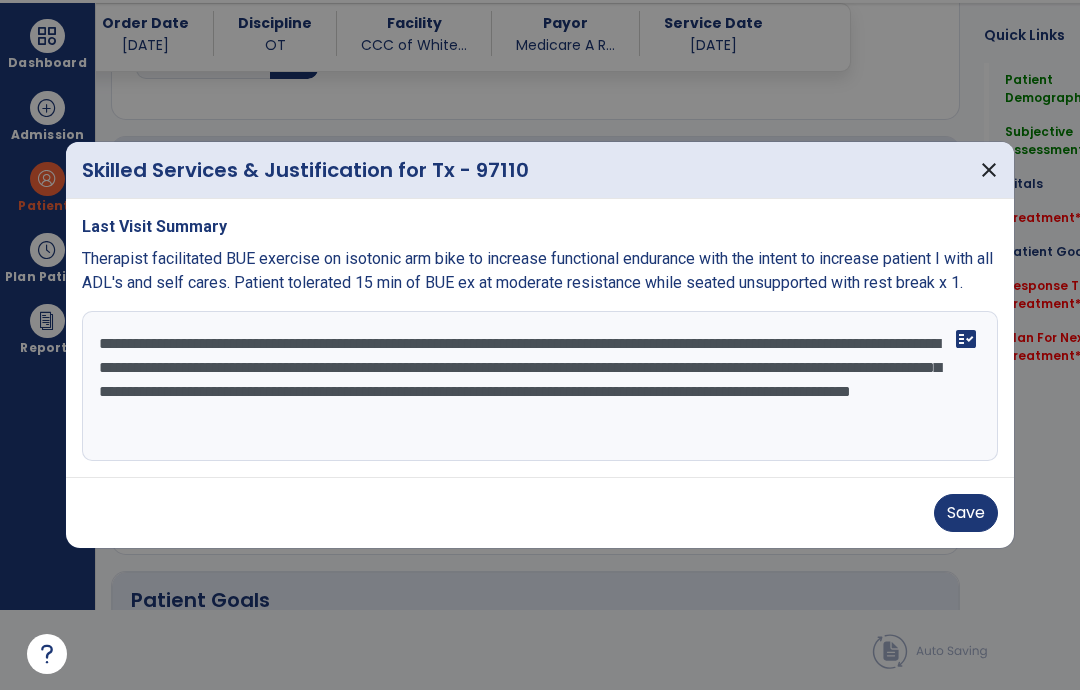 click on "**********" at bounding box center (540, 386) 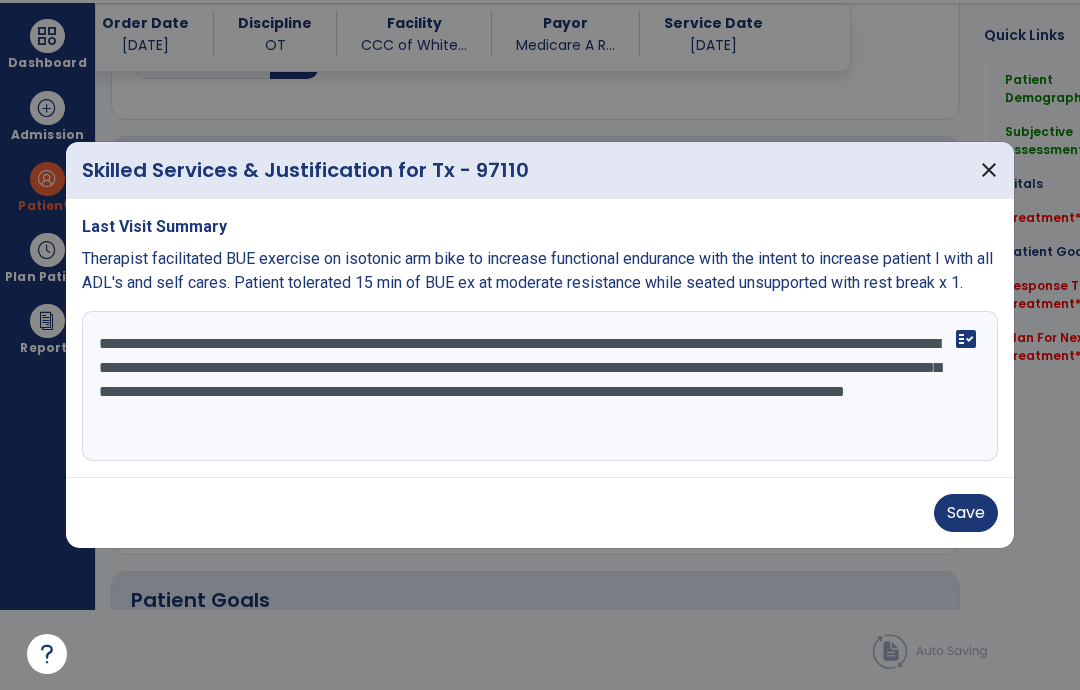 click on "**********" at bounding box center (540, 386) 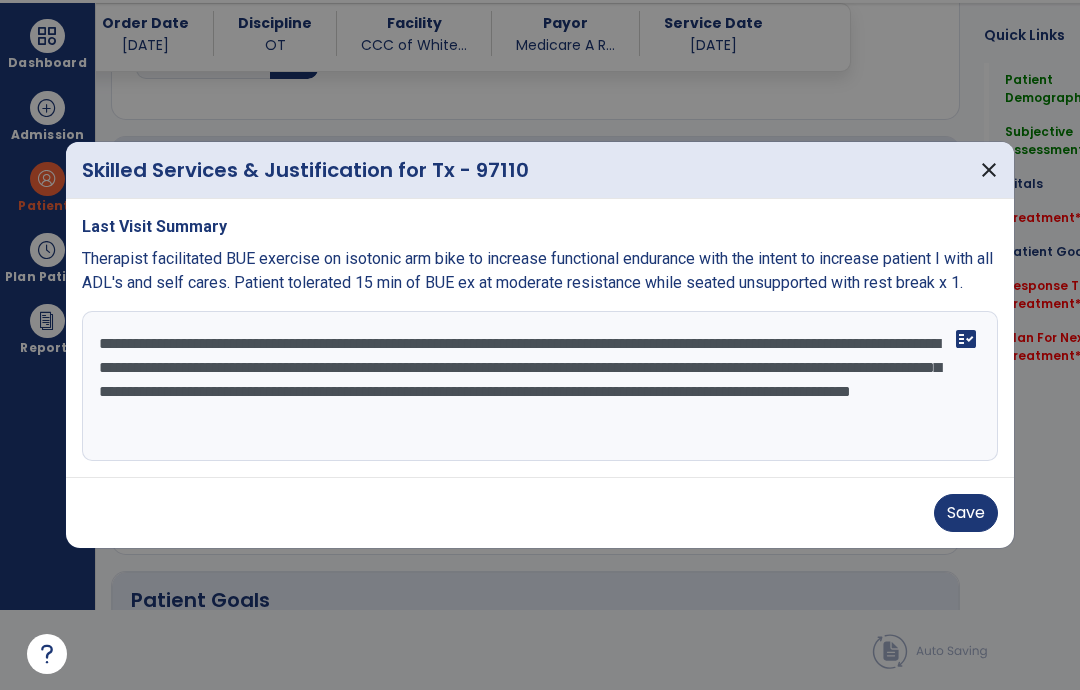 click on "**********" at bounding box center (540, 386) 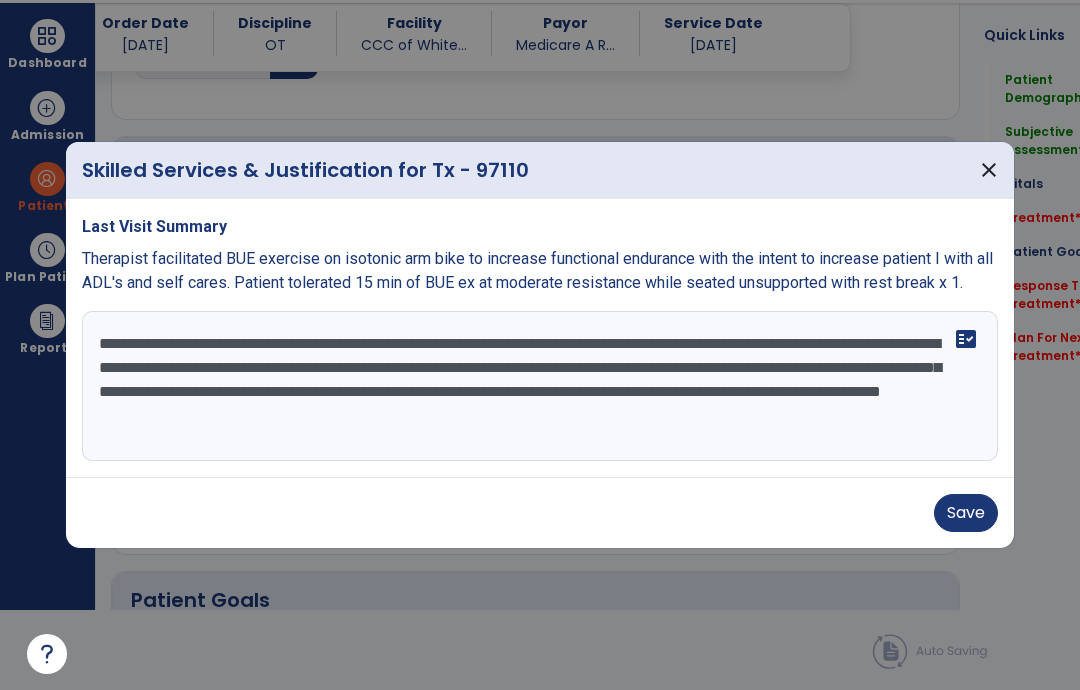click on "**********" at bounding box center (540, 386) 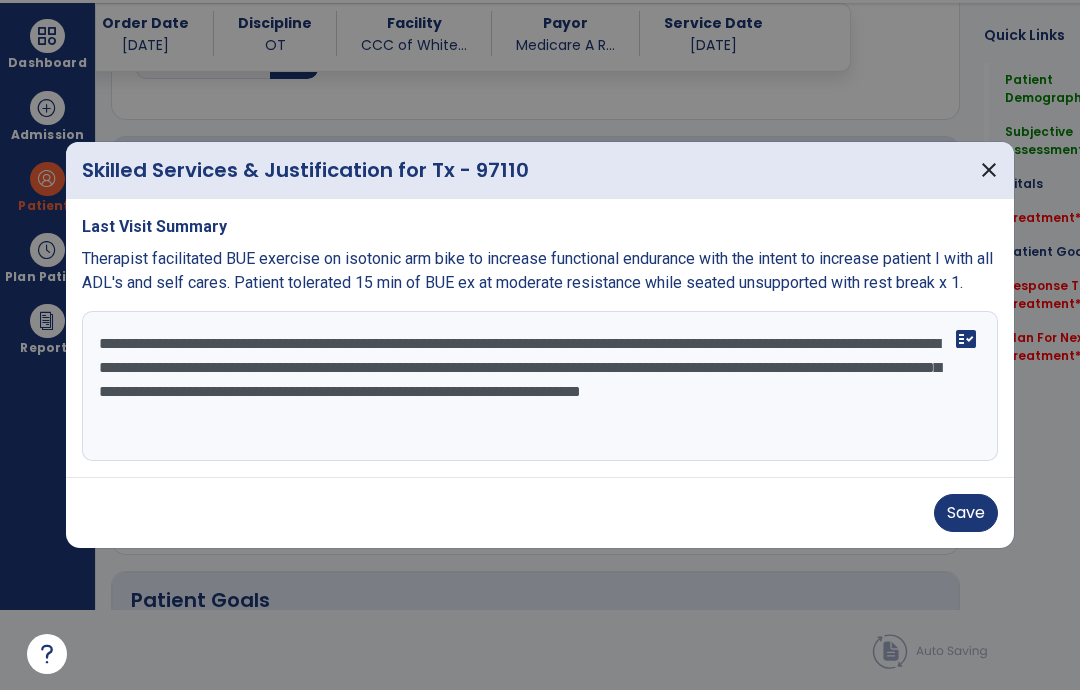 click on "**********" at bounding box center [540, 386] 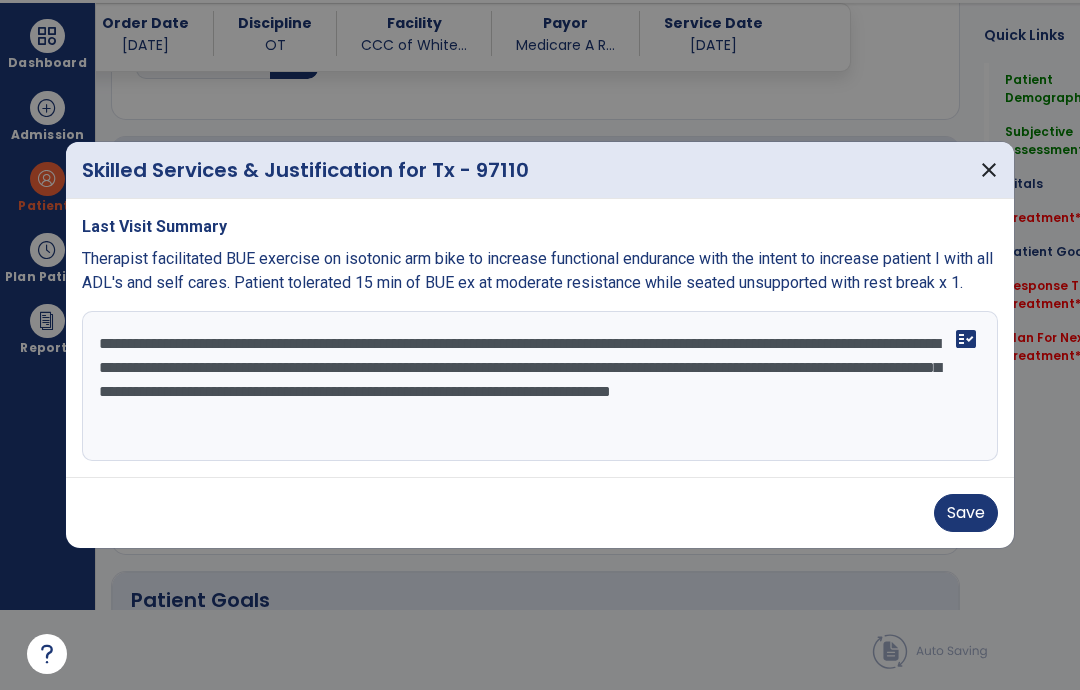 click on "**********" at bounding box center (540, 386) 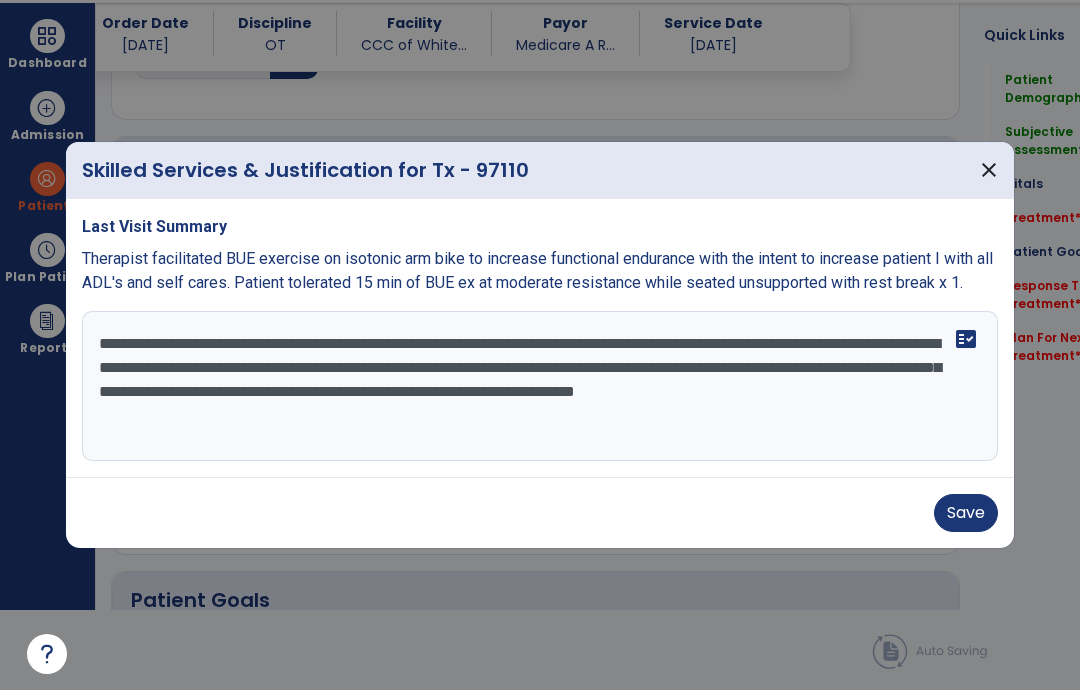 type on "**********" 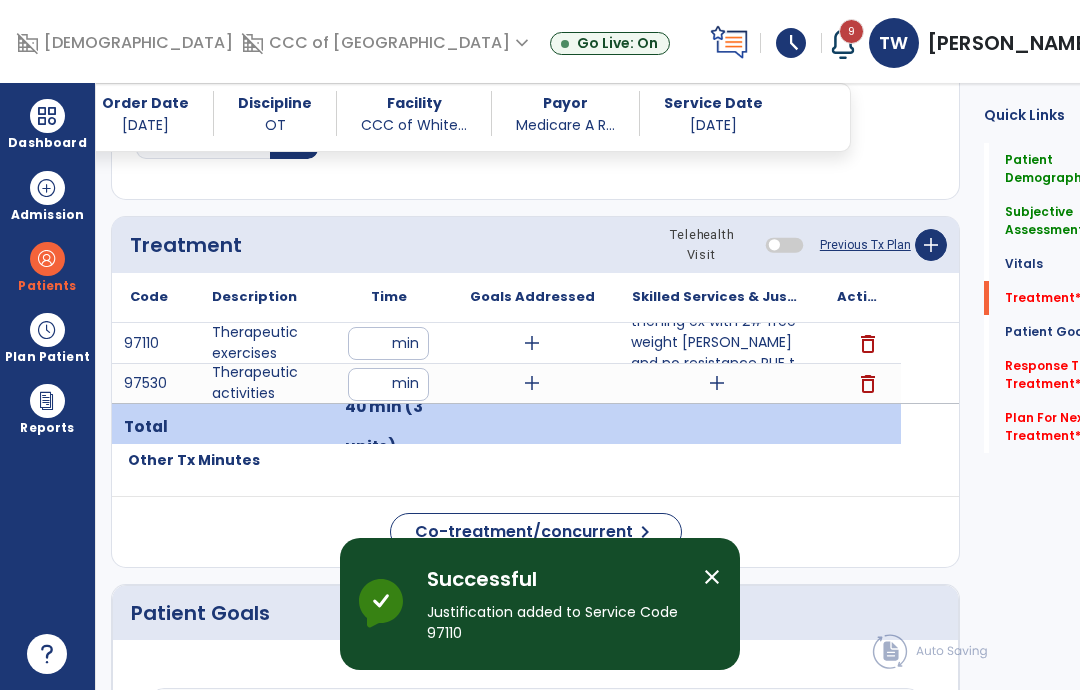 scroll, scrollTop: 80, scrollLeft: 0, axis: vertical 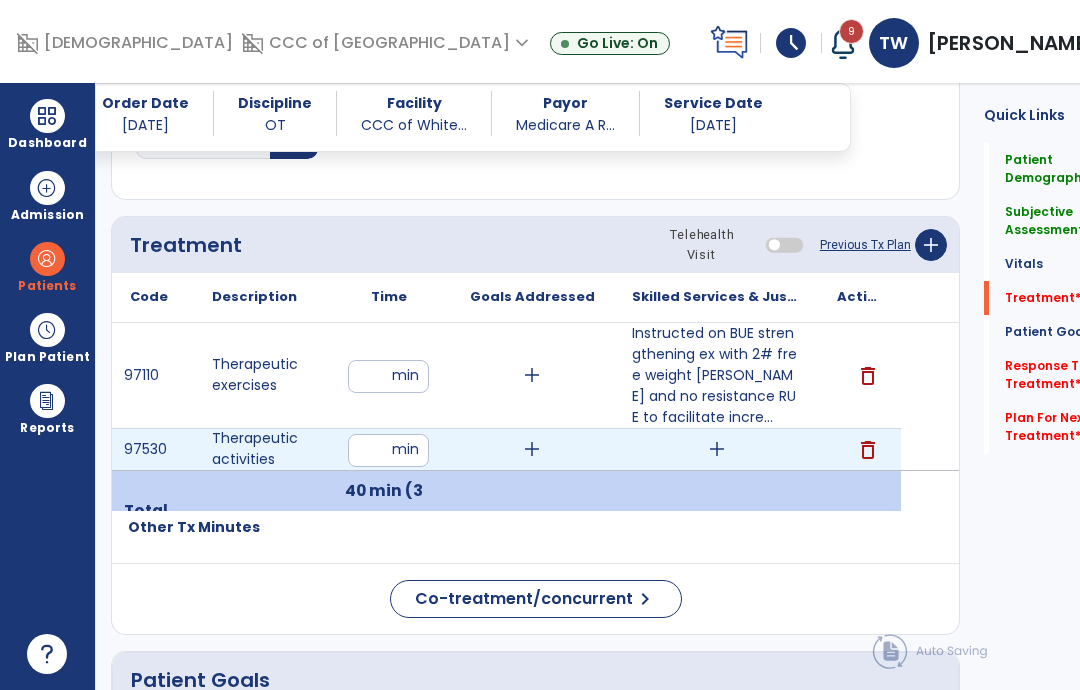click on "**" at bounding box center (388, 450) 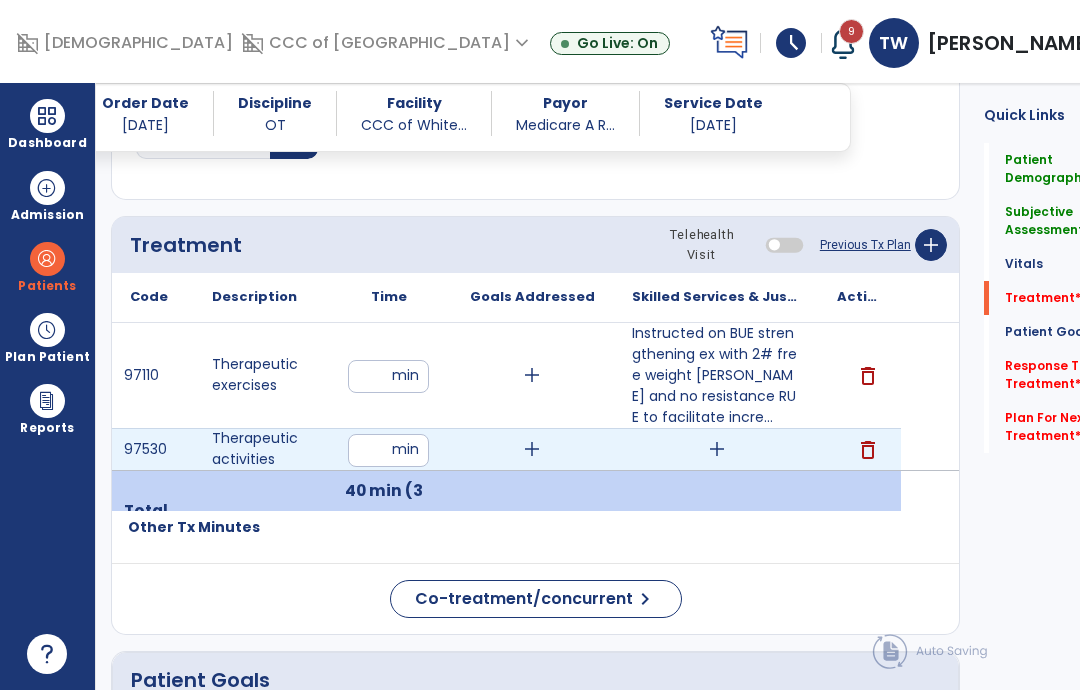 type on "*" 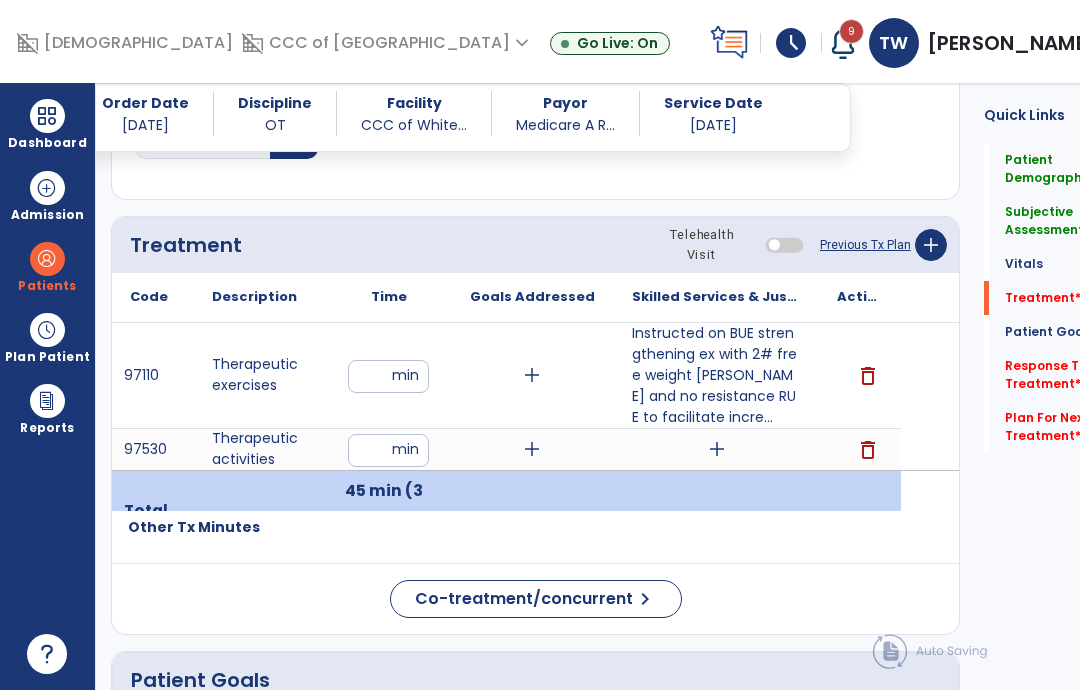 click on "add" at bounding box center [717, 449] 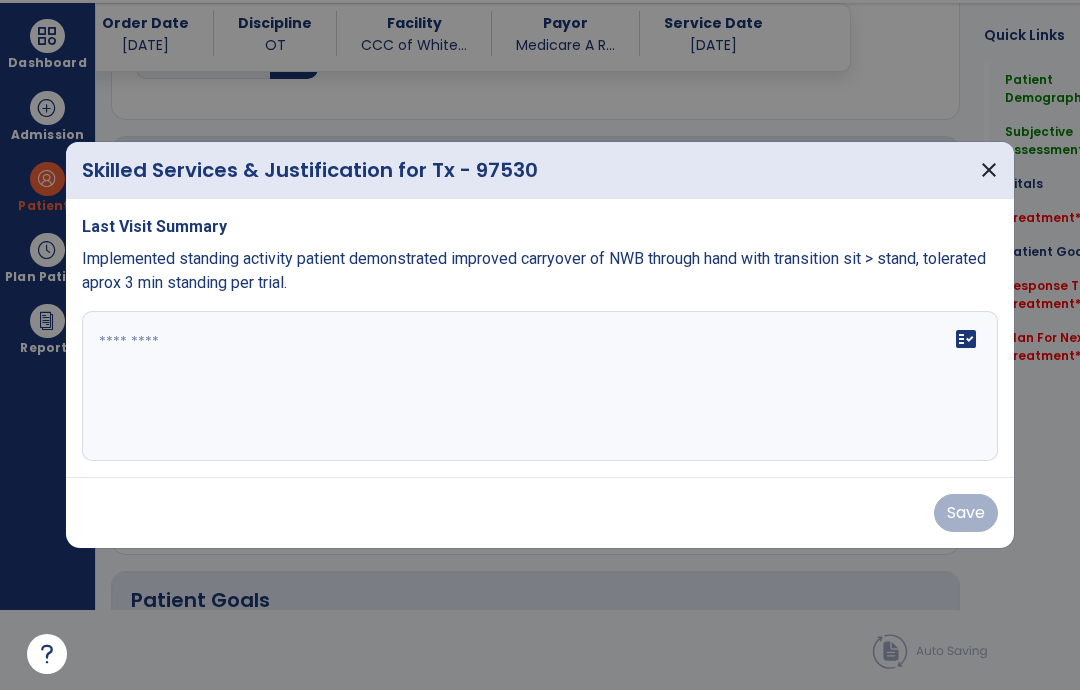 scroll, scrollTop: 0, scrollLeft: 0, axis: both 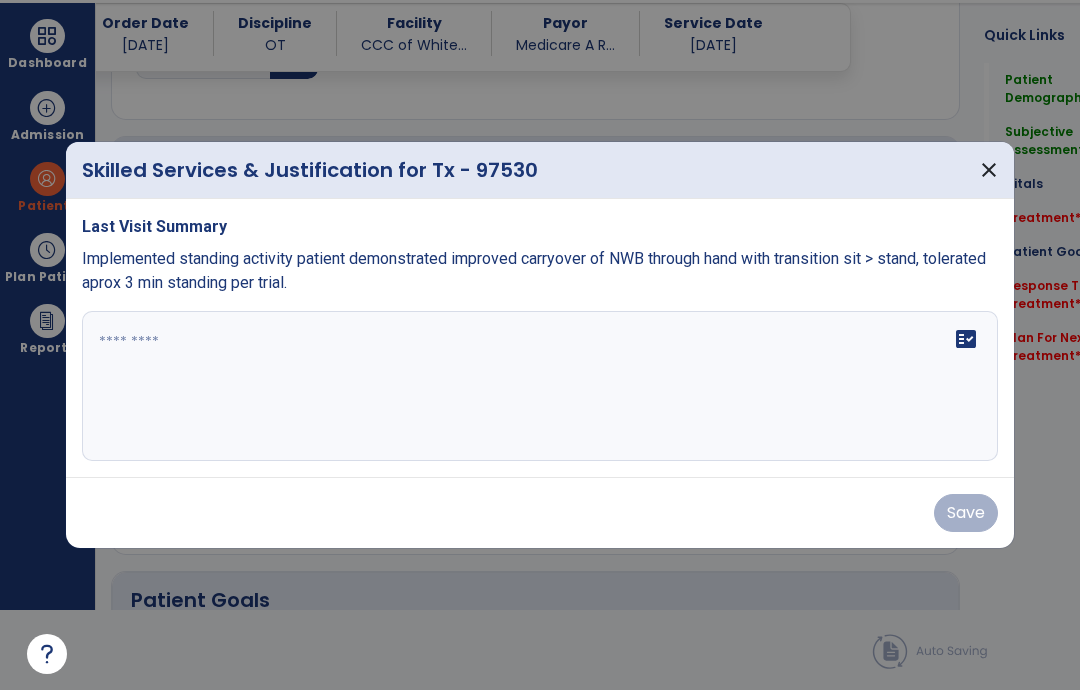 click at bounding box center [540, 386] 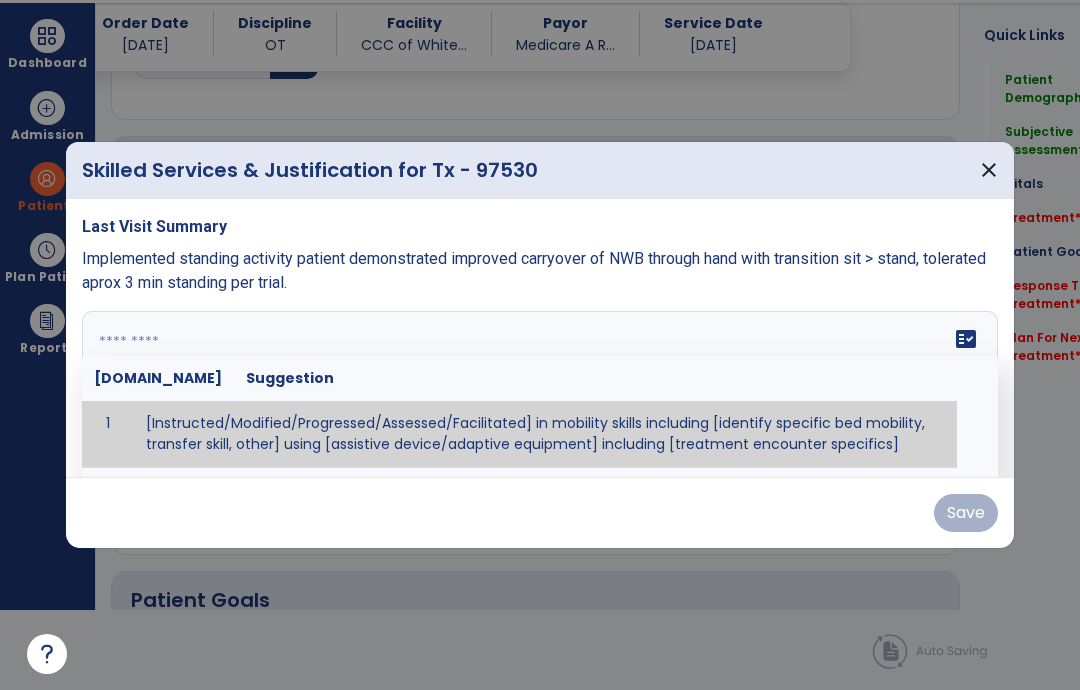 paste on "**********" 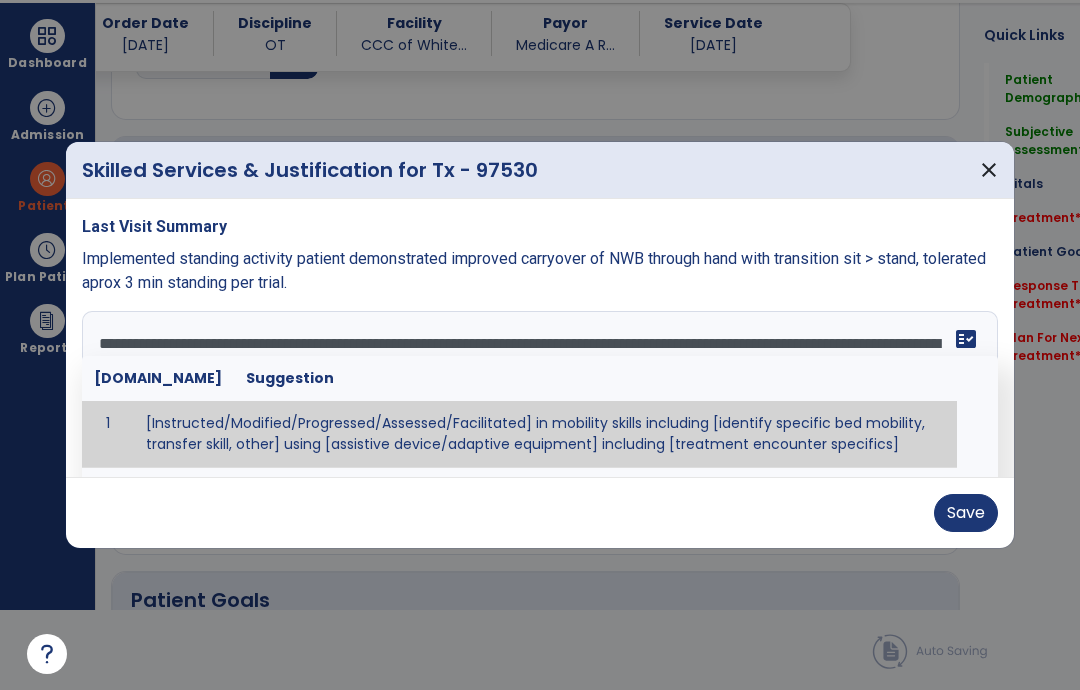 click on "**********" at bounding box center [540, 386] 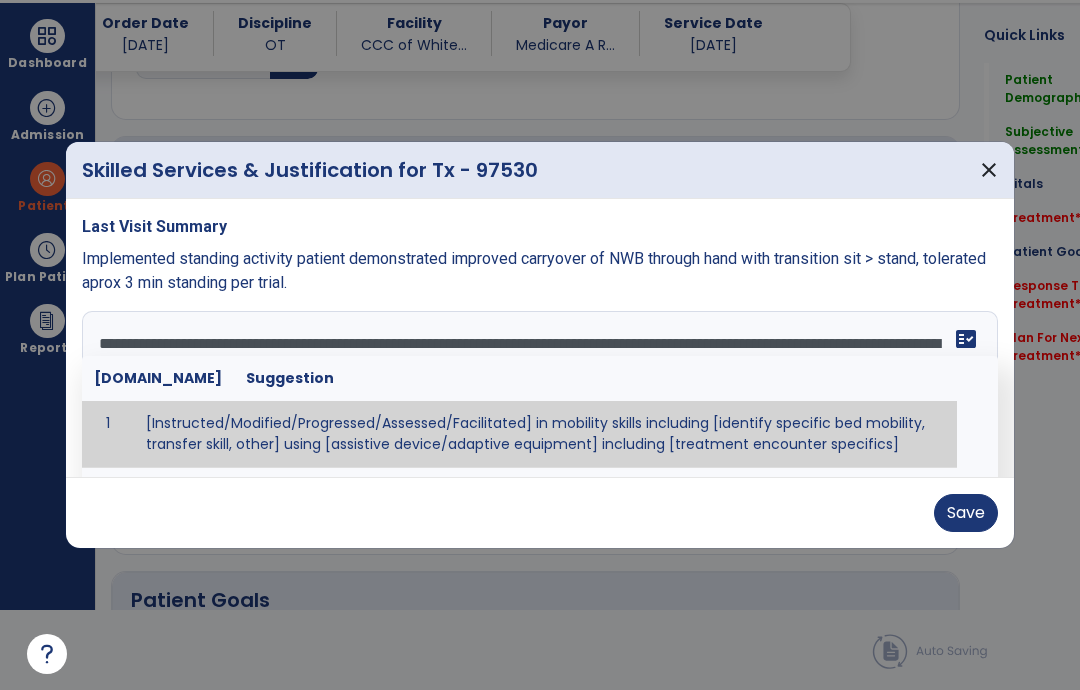 click on "**********" at bounding box center (540, 386) 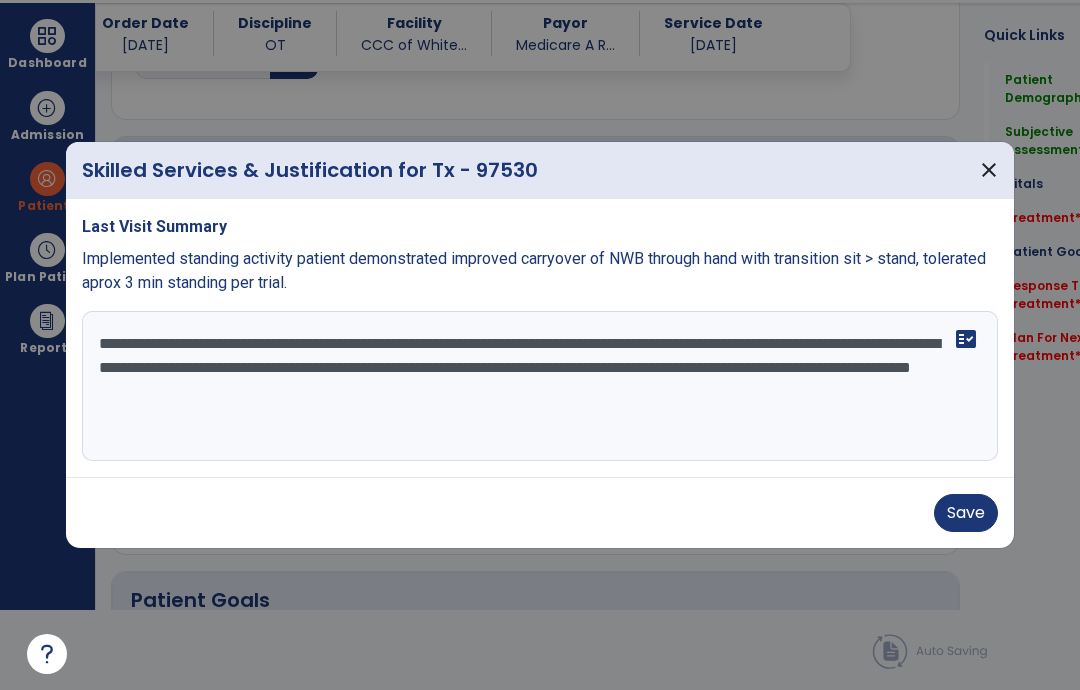 type on "**********" 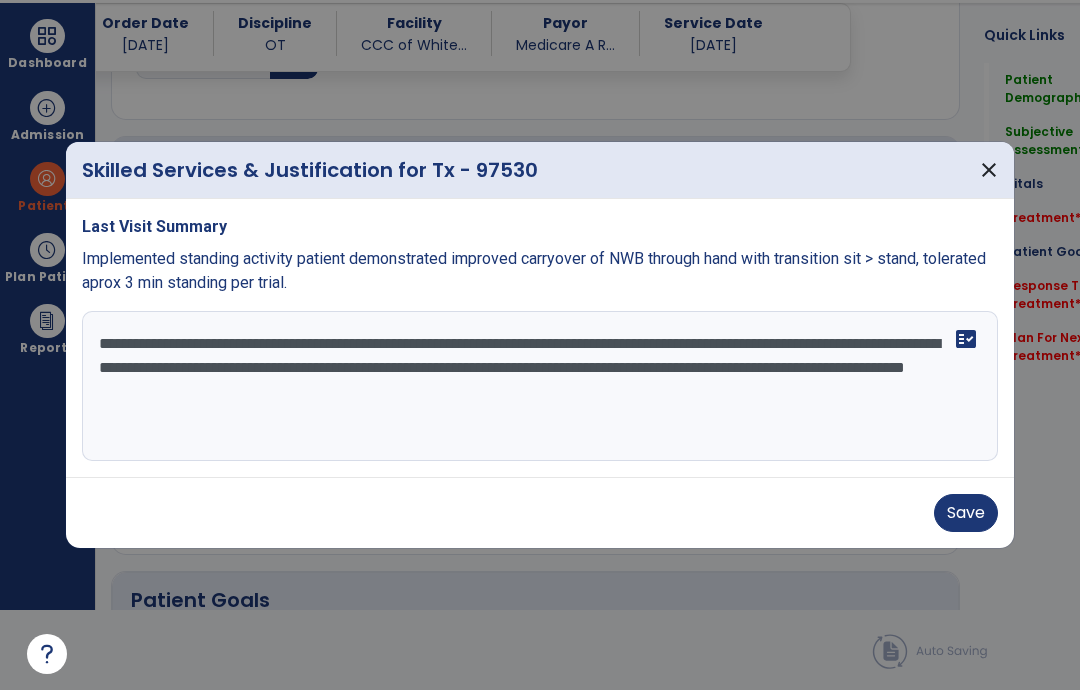 click on "Save" at bounding box center [966, 513] 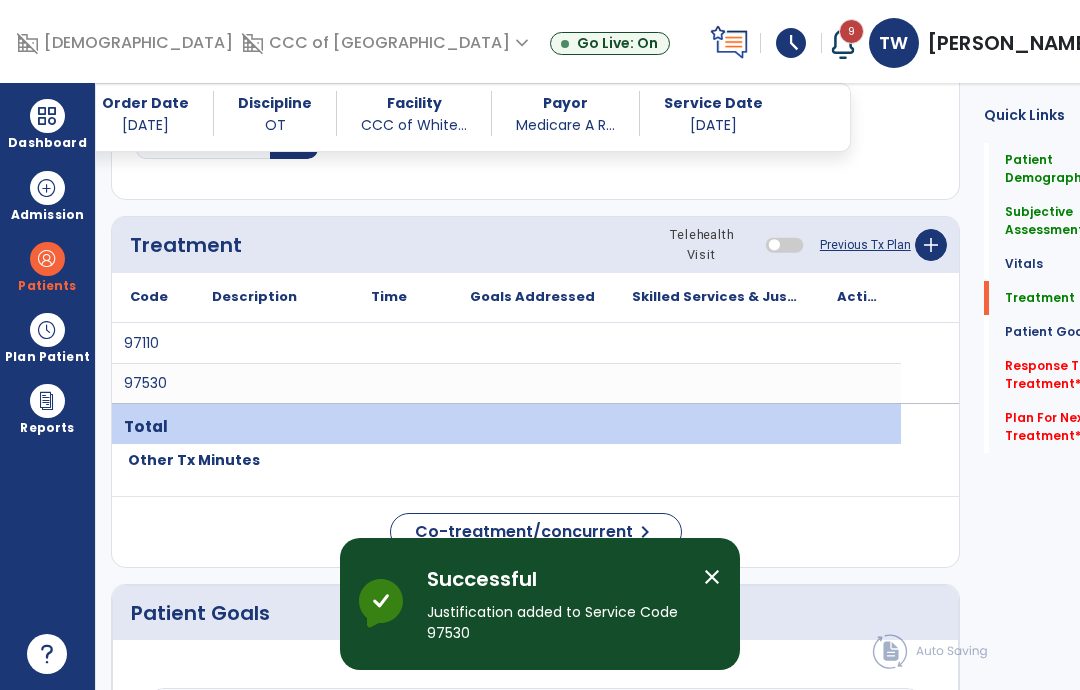 scroll, scrollTop: 80, scrollLeft: 0, axis: vertical 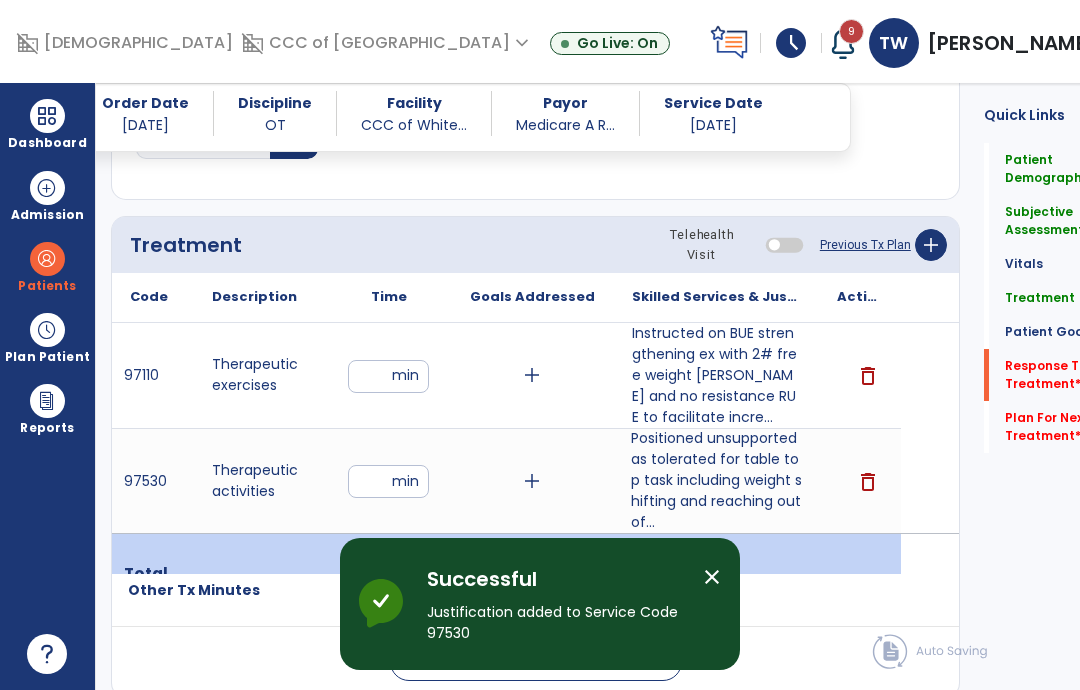 click on "*" 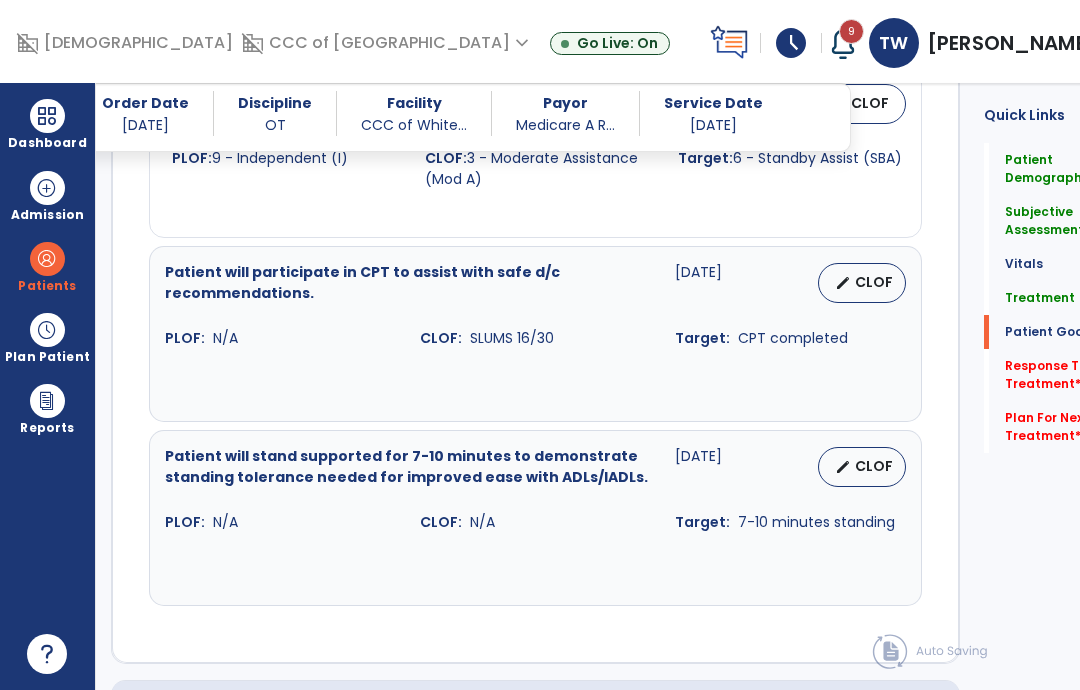 scroll, scrollTop: 2509, scrollLeft: 0, axis: vertical 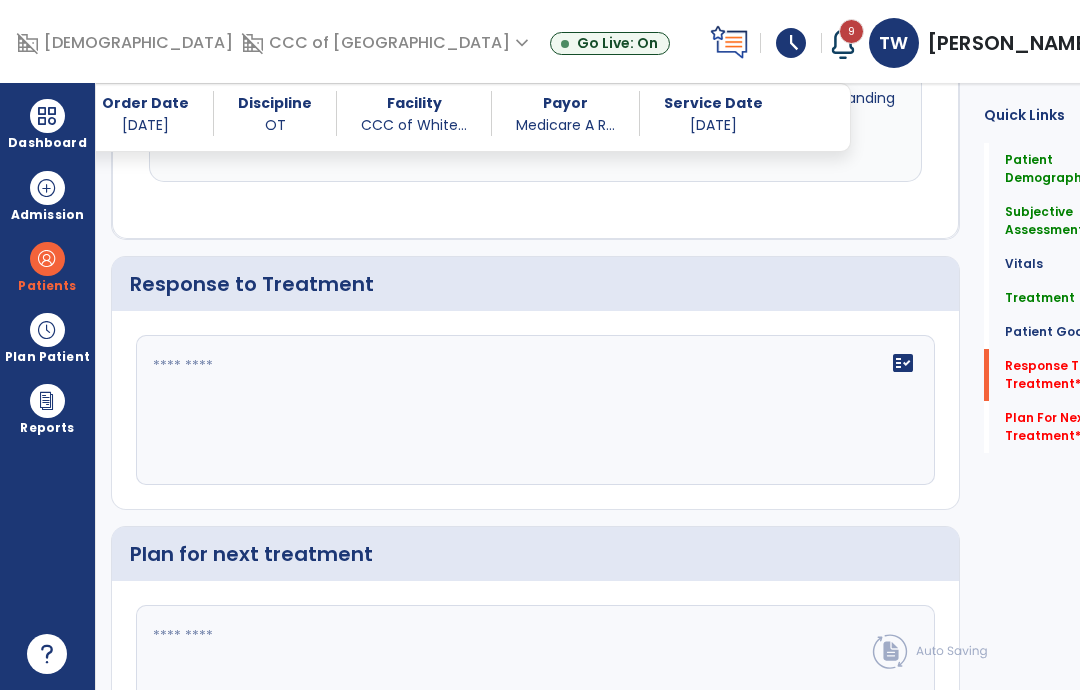 click on "fact_check" 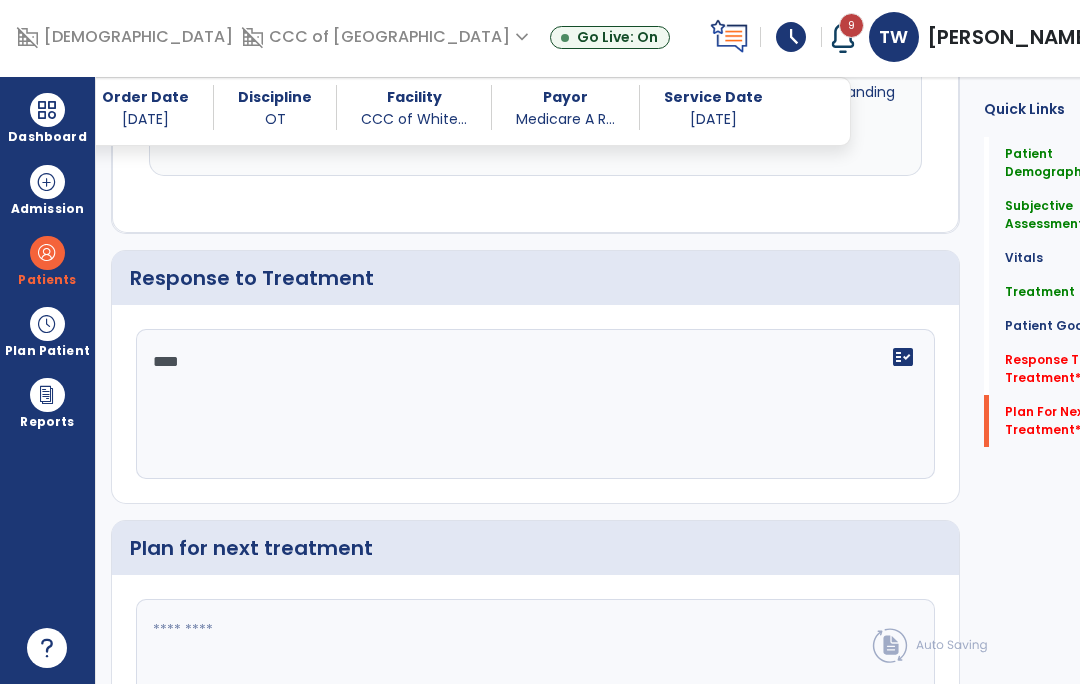 type on "****" 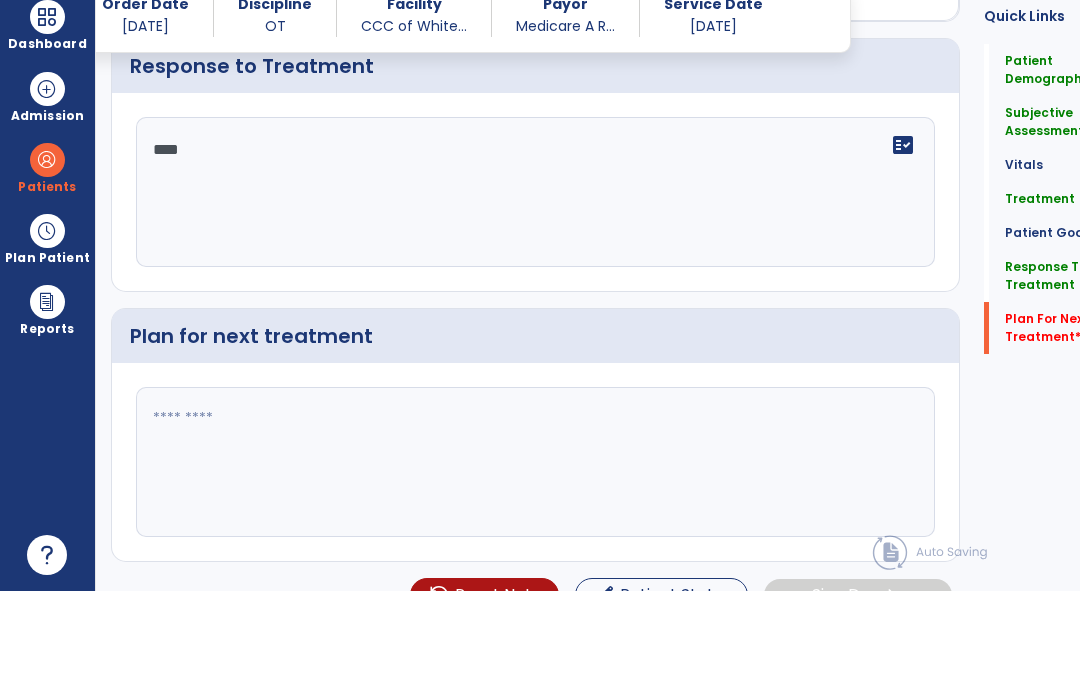 scroll, scrollTop: 2498, scrollLeft: 0, axis: vertical 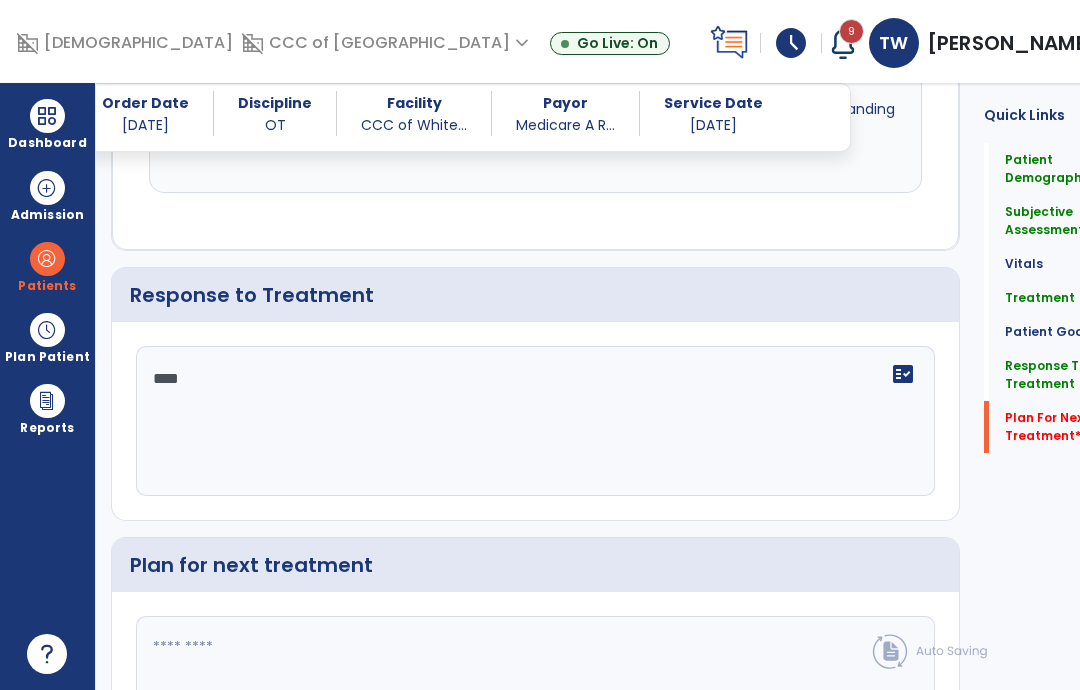 click 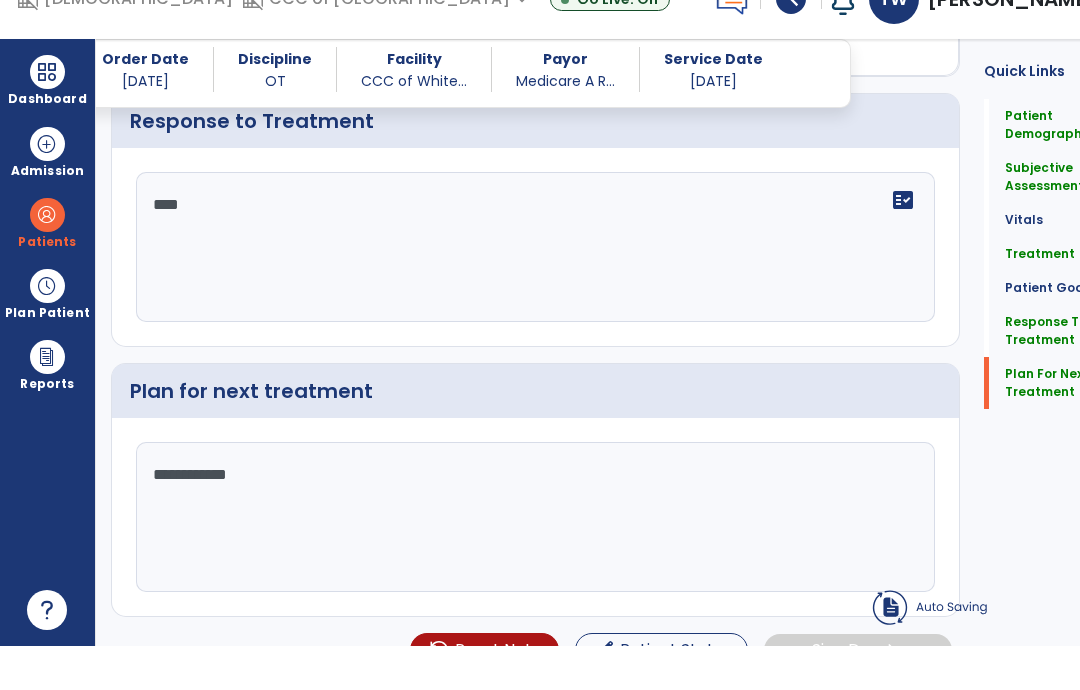 scroll, scrollTop: 2498, scrollLeft: 0, axis: vertical 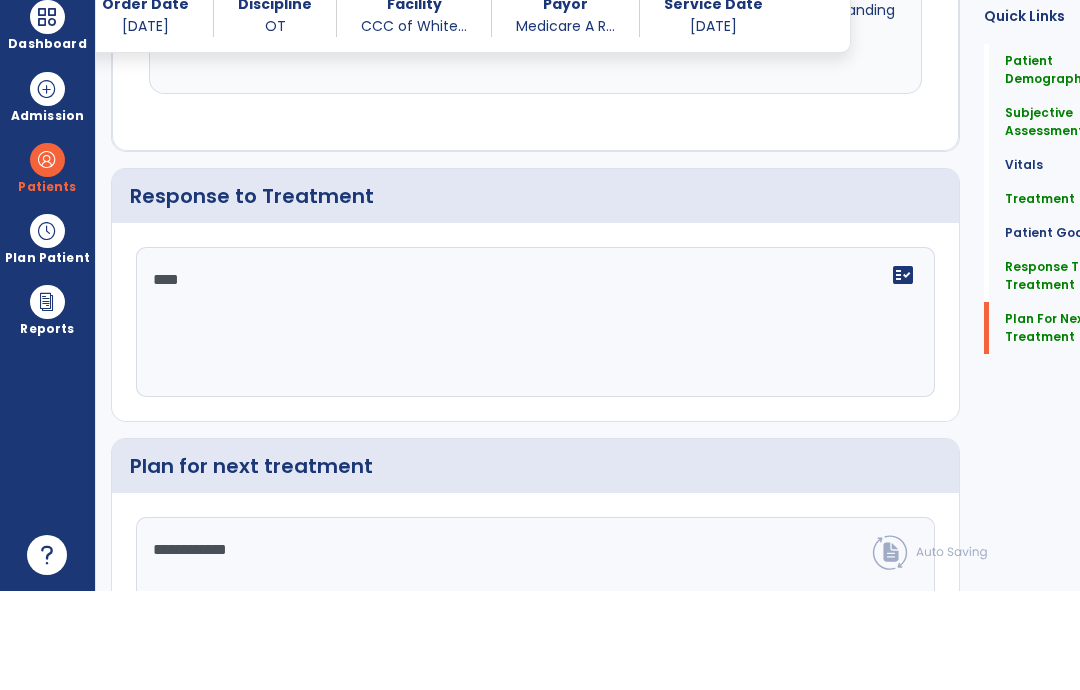 type on "**********" 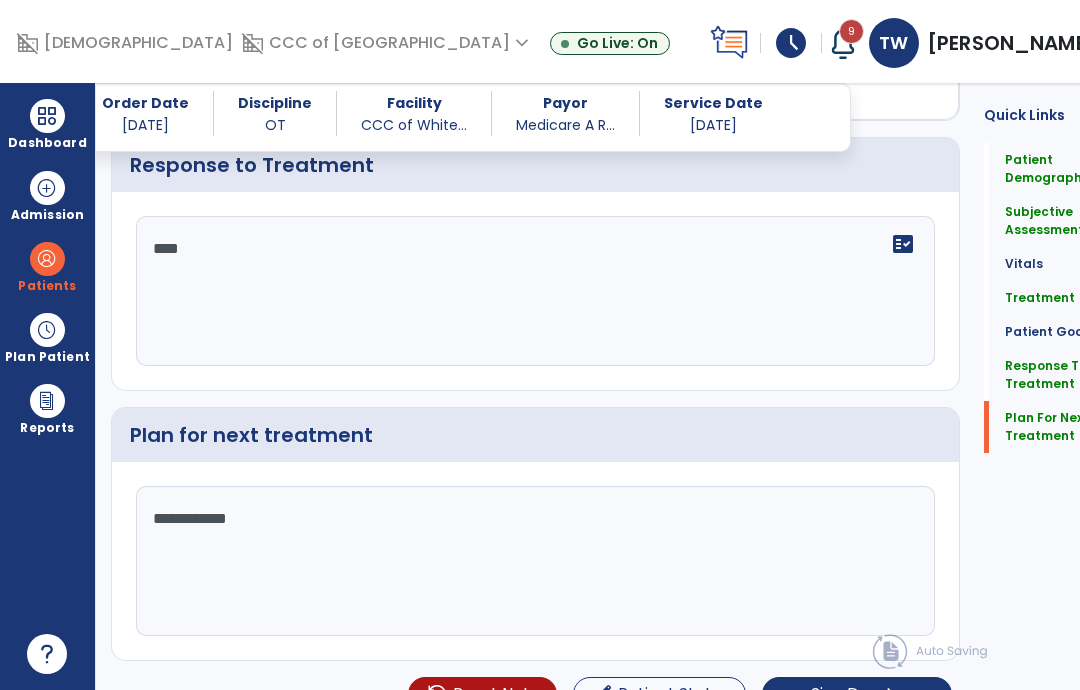 click on "chevron_right" 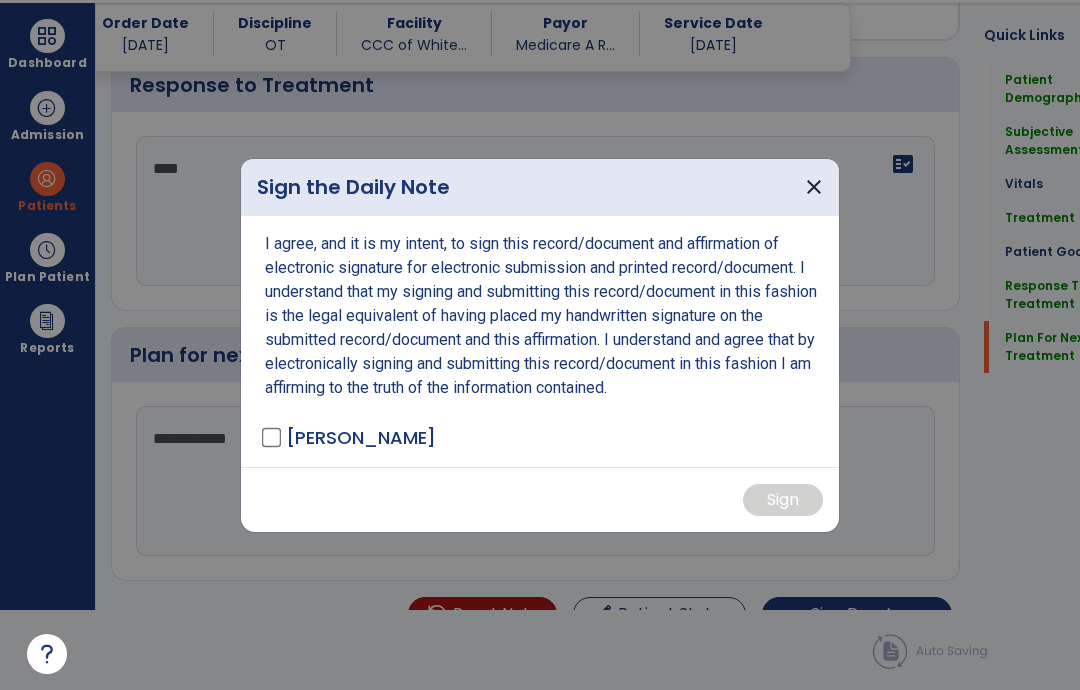 scroll, scrollTop: 0, scrollLeft: 0, axis: both 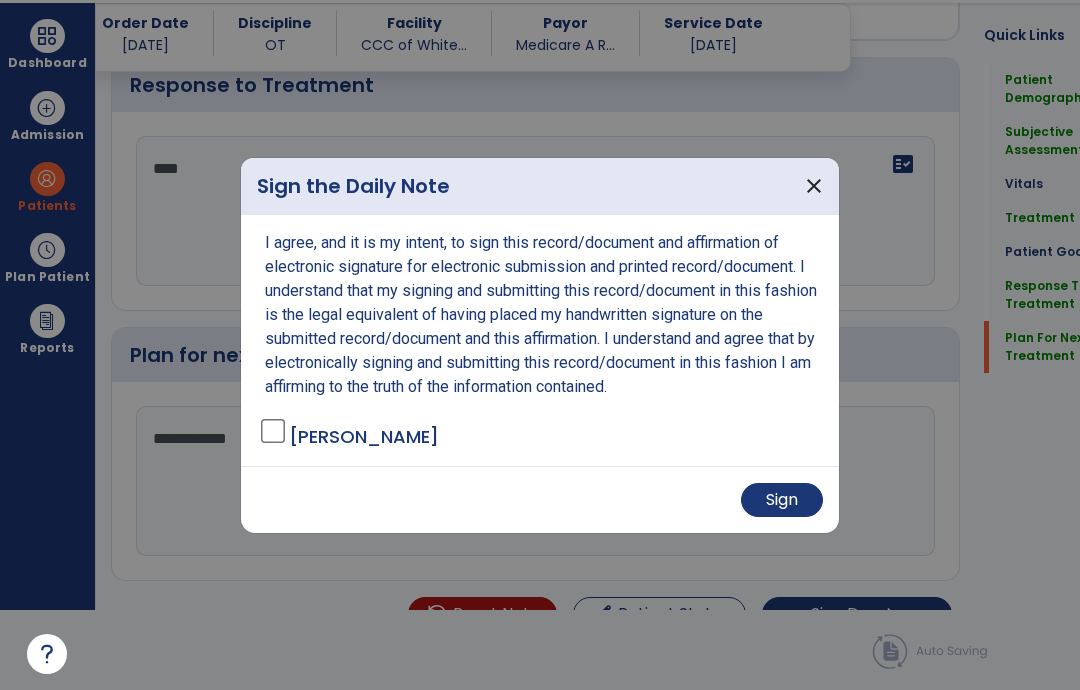 click on "Sign" at bounding box center (782, 500) 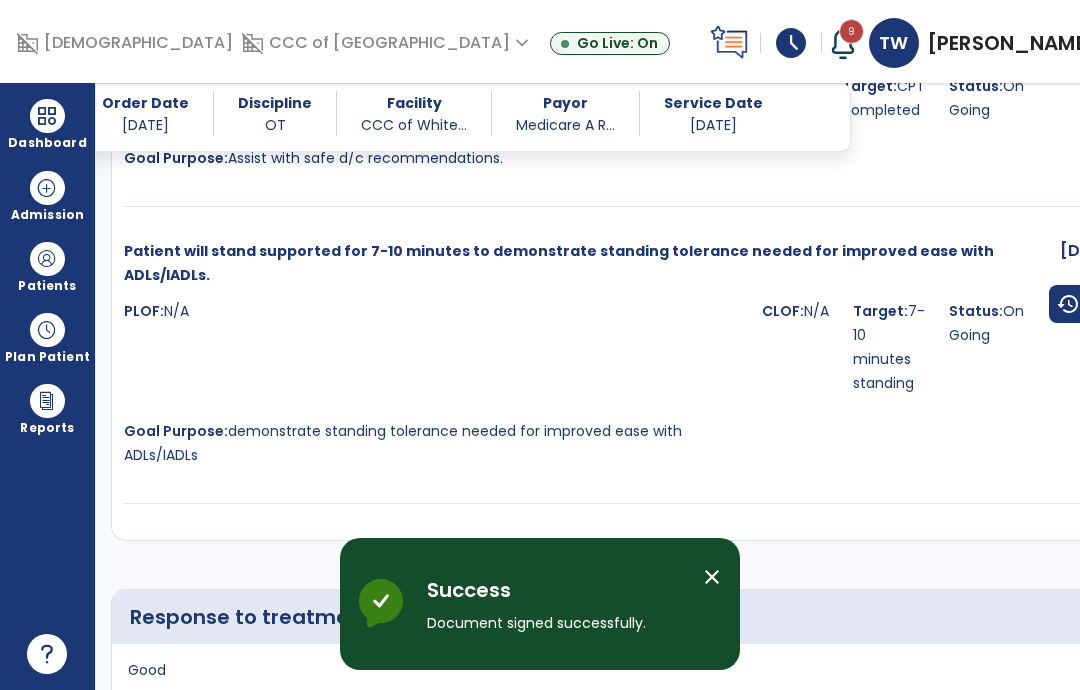 scroll, scrollTop: 80, scrollLeft: 0, axis: vertical 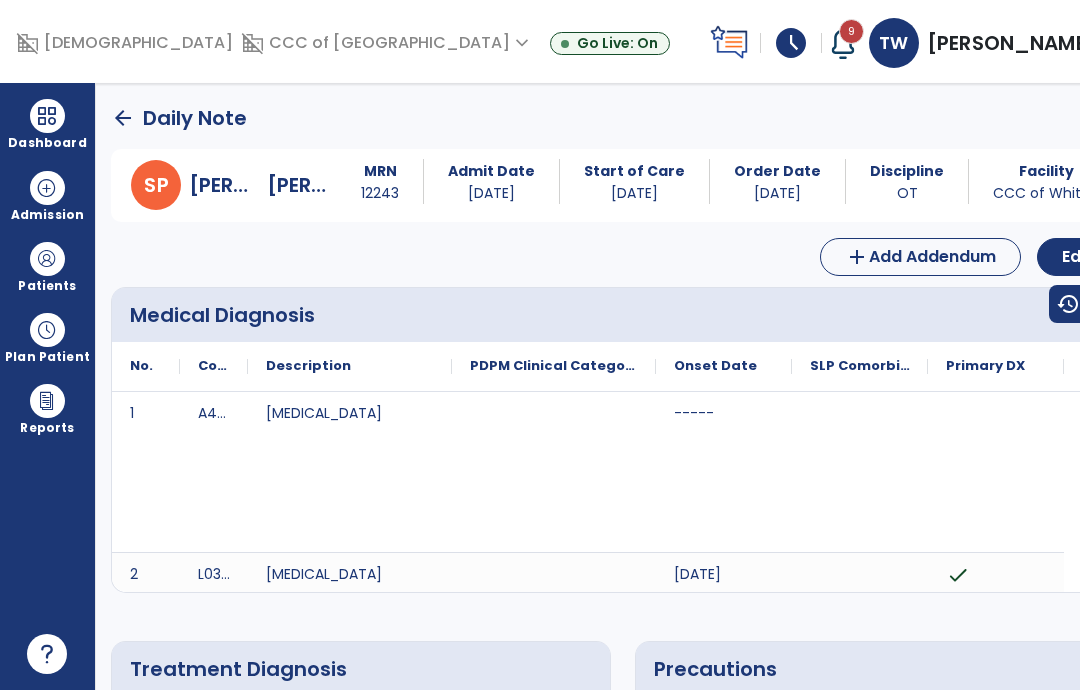 click at bounding box center (47, 116) 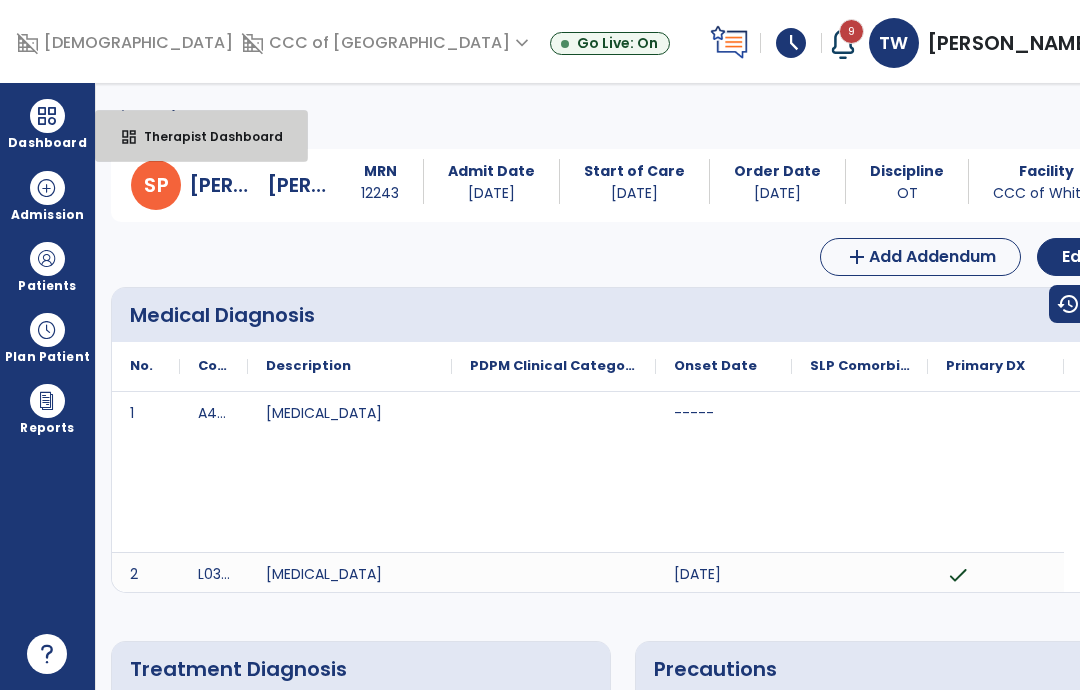 click on "Therapist Dashboard" at bounding box center [205, 136] 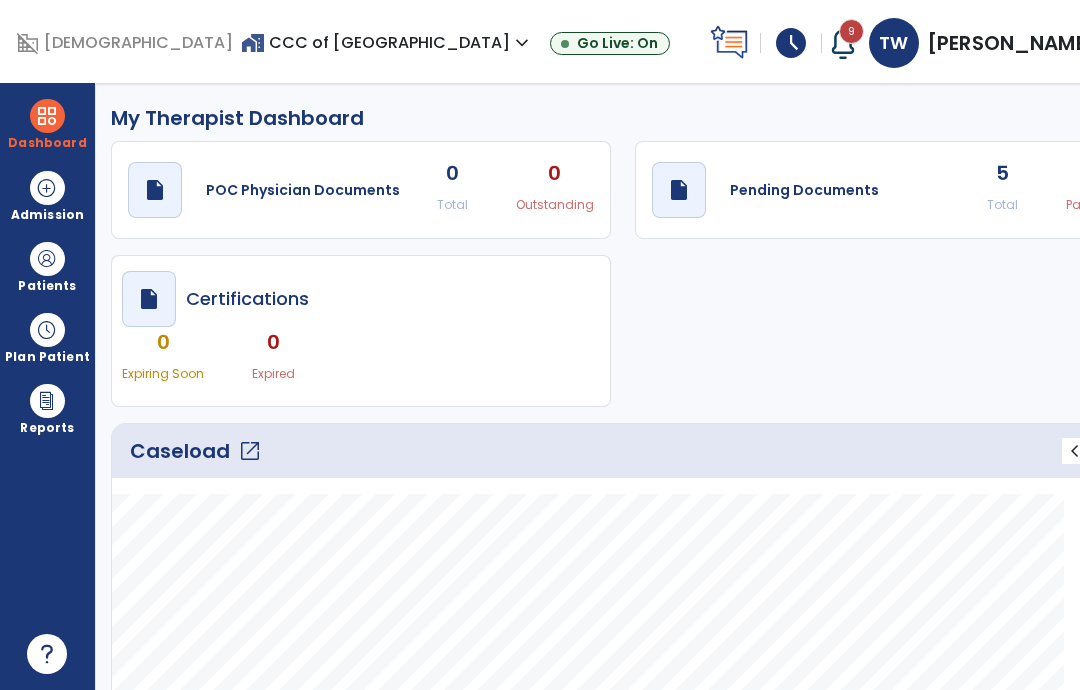 click on "open_in_new" 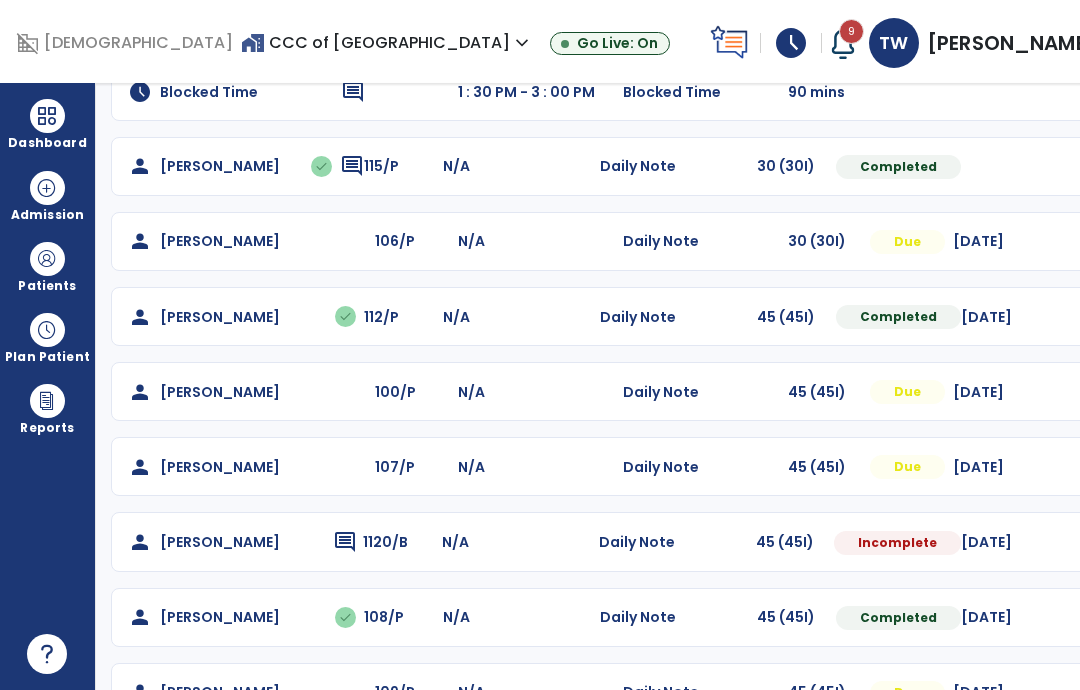 scroll, scrollTop: 219, scrollLeft: 0, axis: vertical 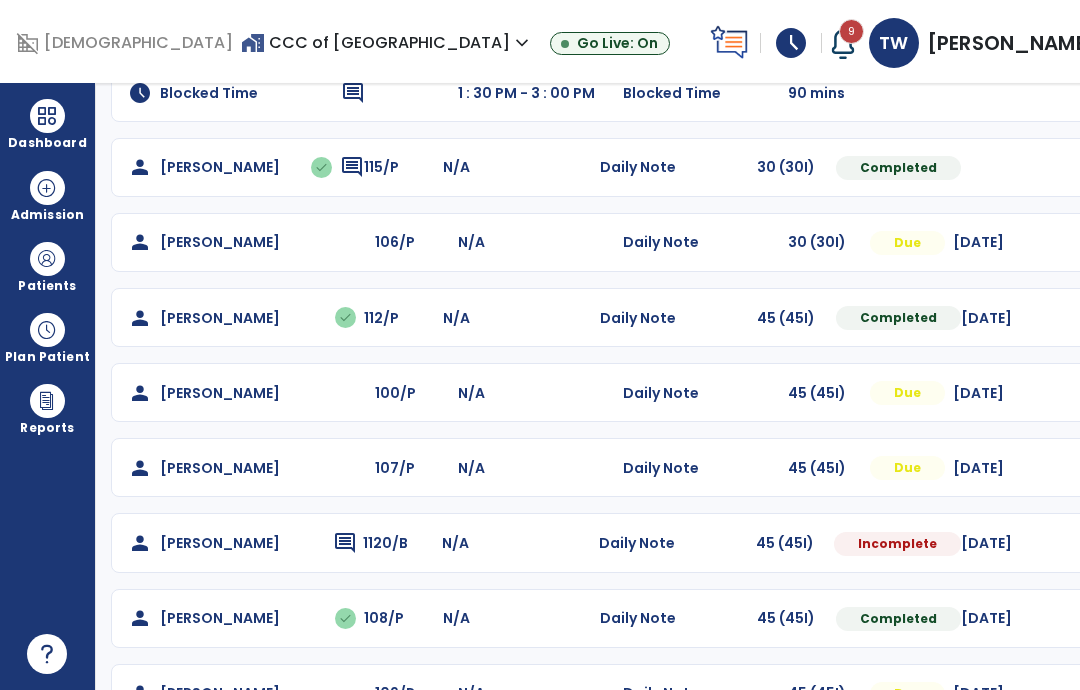 click at bounding box center [47, 259] 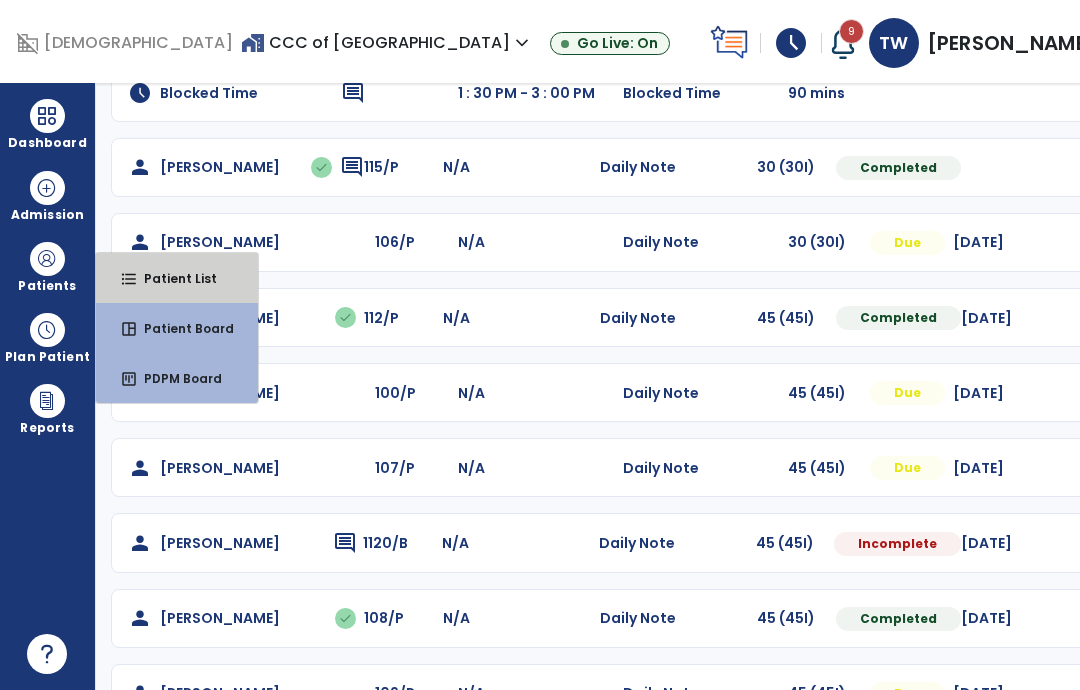 click on "Patient List" at bounding box center [172, 278] 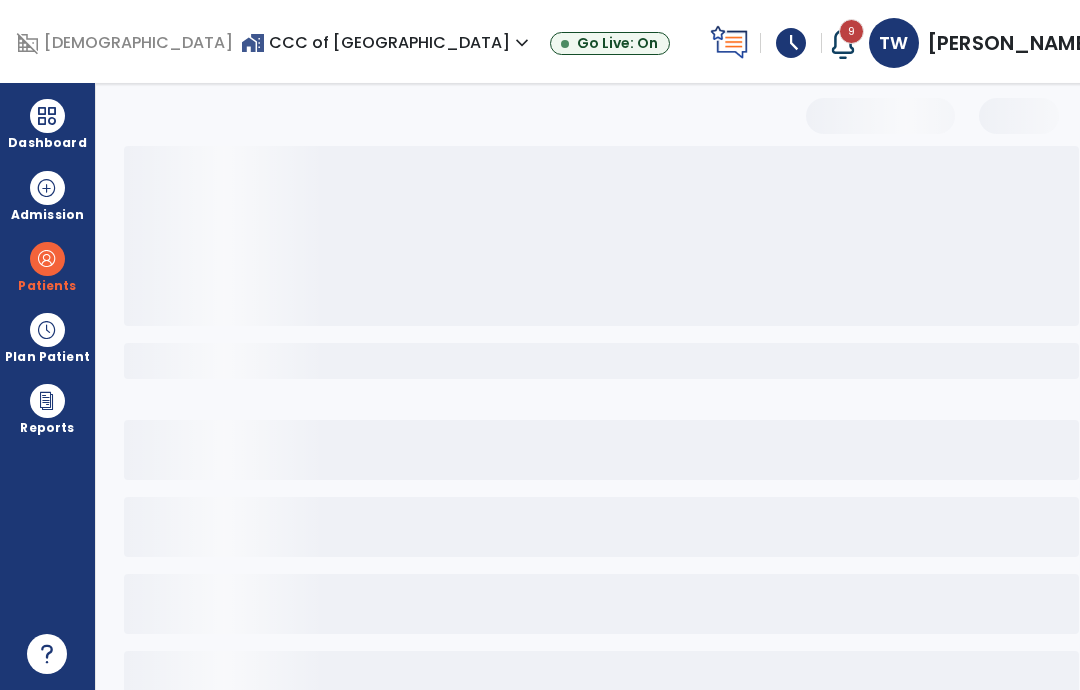 select on "***" 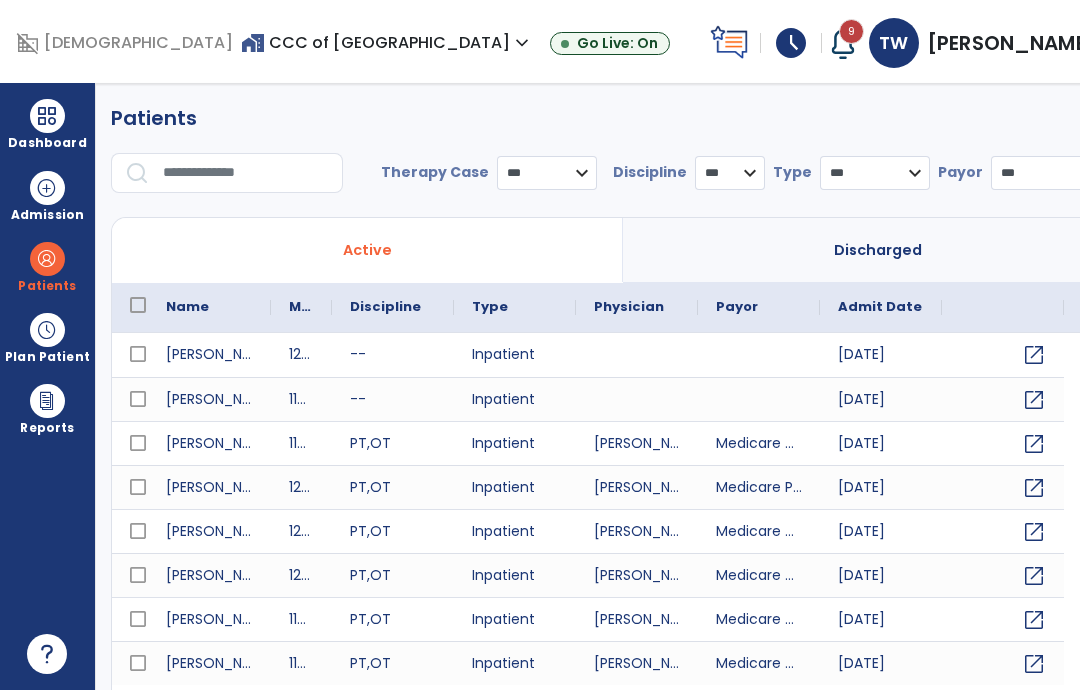 click at bounding box center [246, 173] 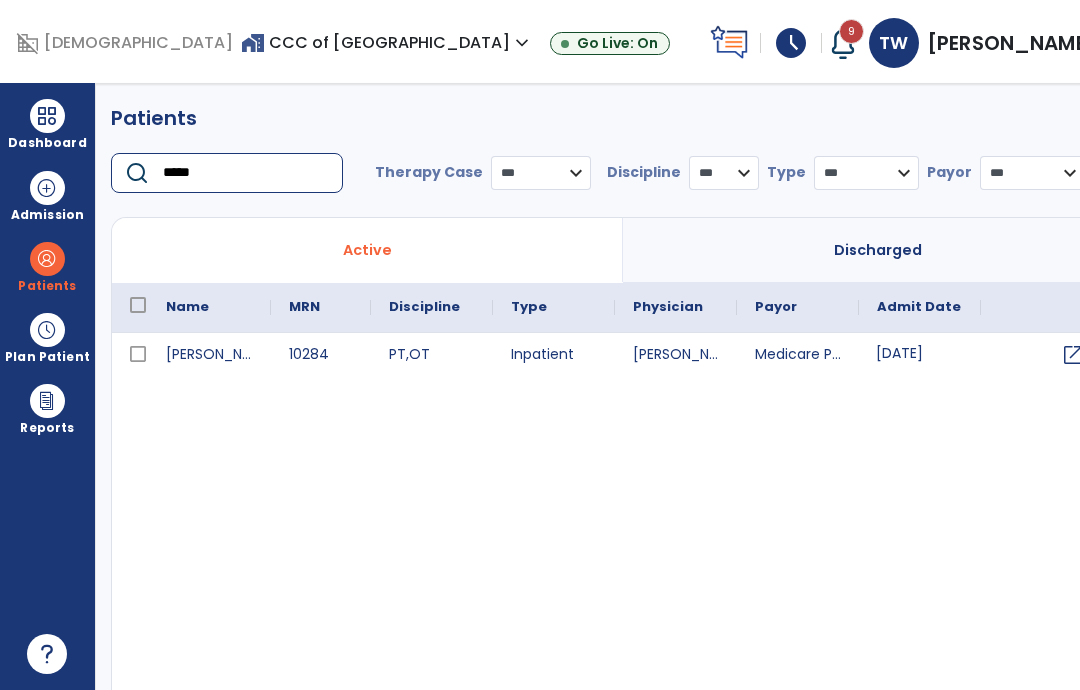 type on "*****" 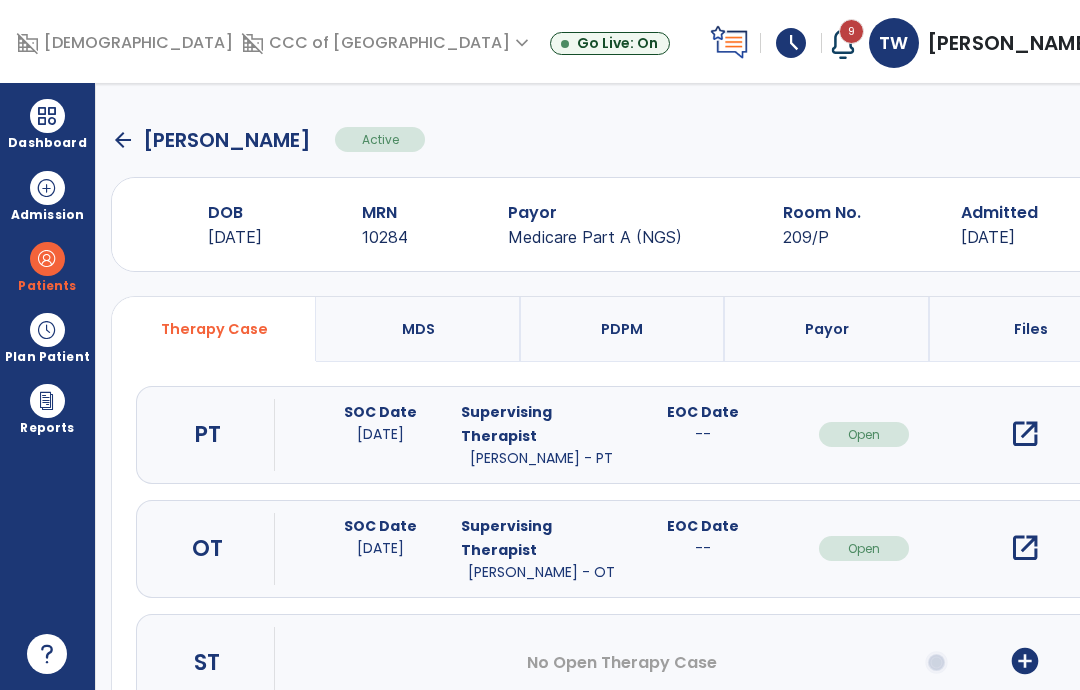 click on "open_in_new" at bounding box center (1025, 548) 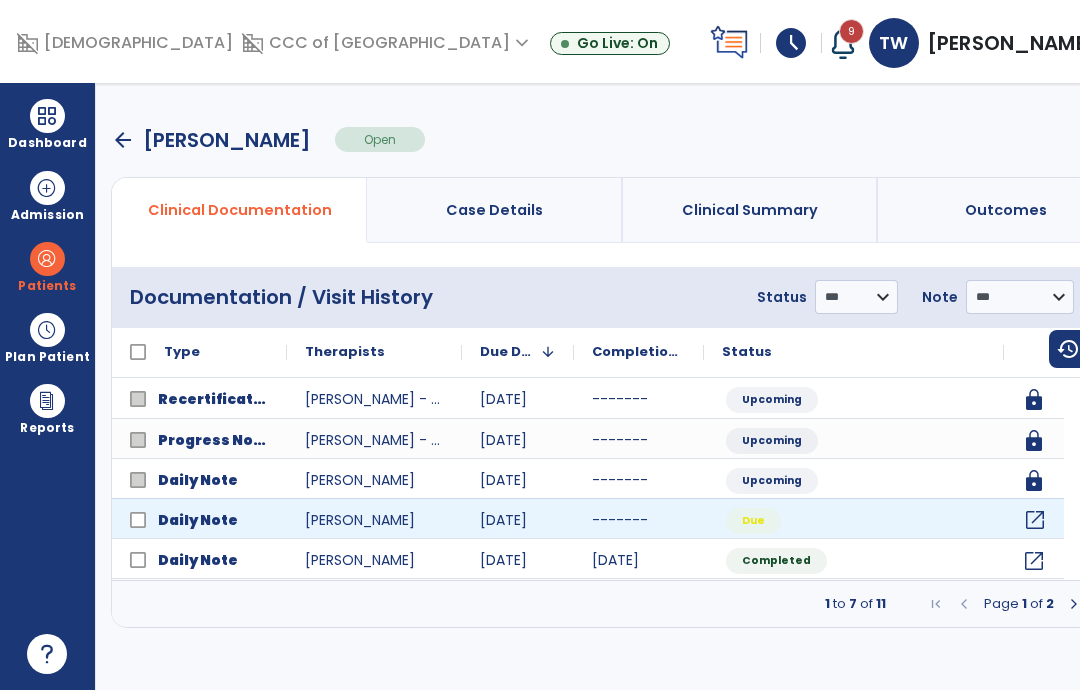 click on "open_in_new" 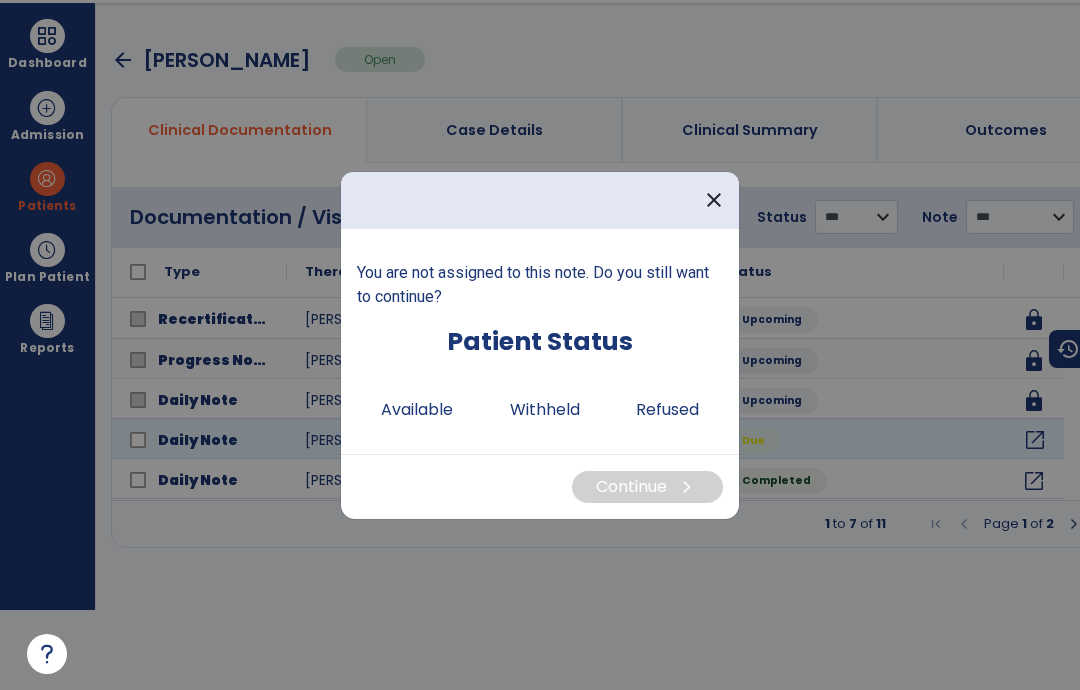 scroll, scrollTop: 0, scrollLeft: 0, axis: both 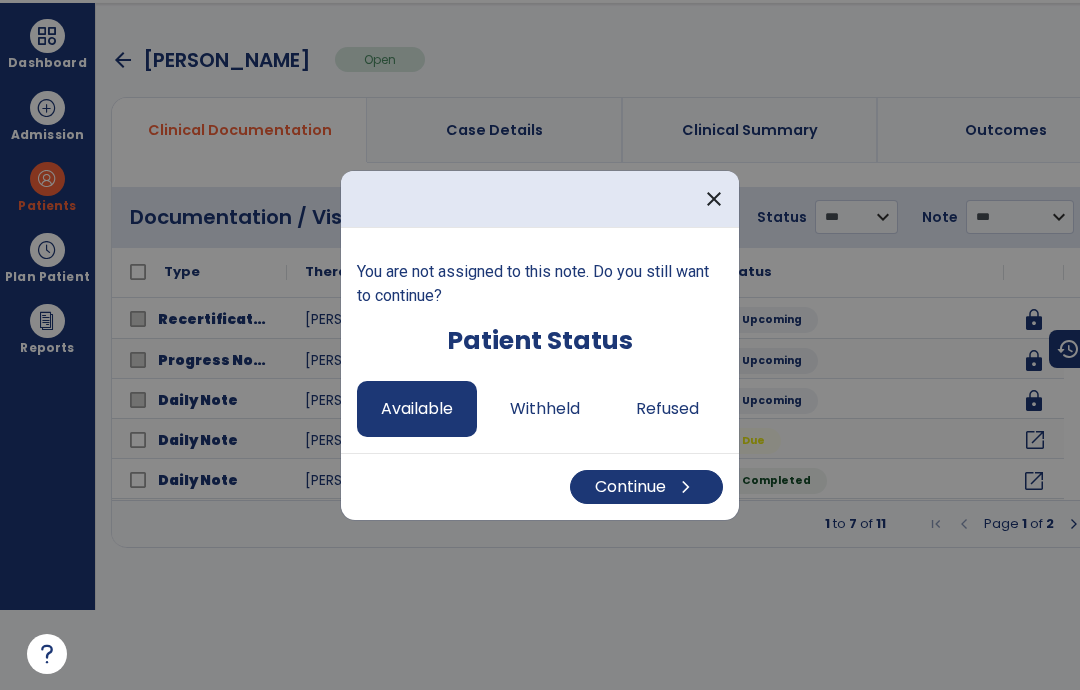 click on "Continue   chevron_right" at bounding box center [646, 487] 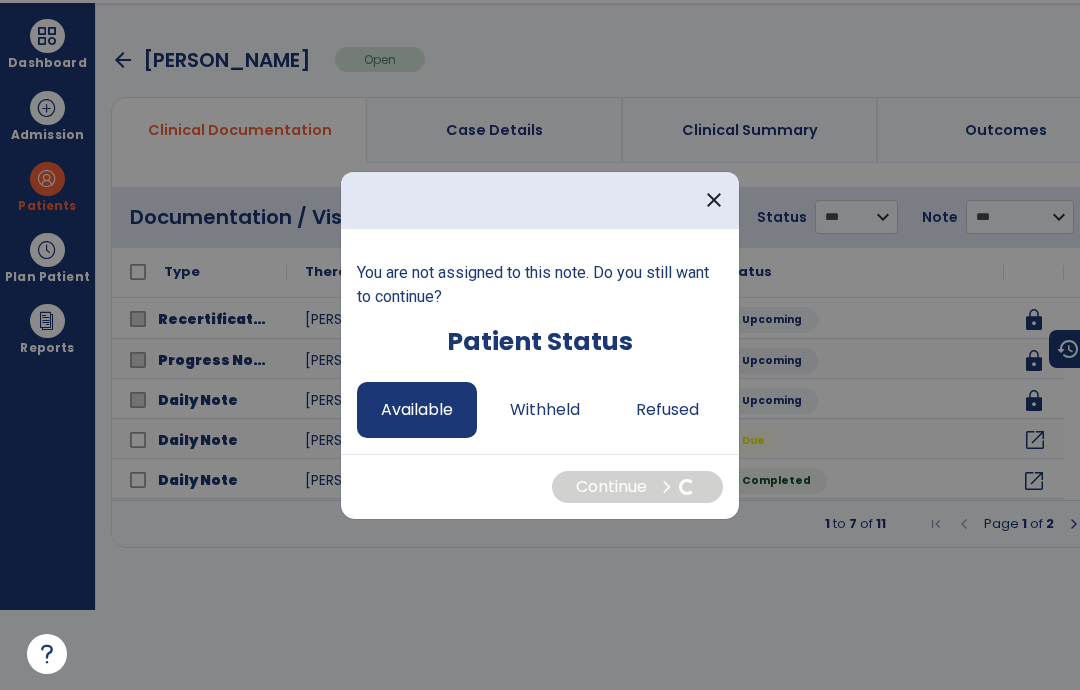 select on "*" 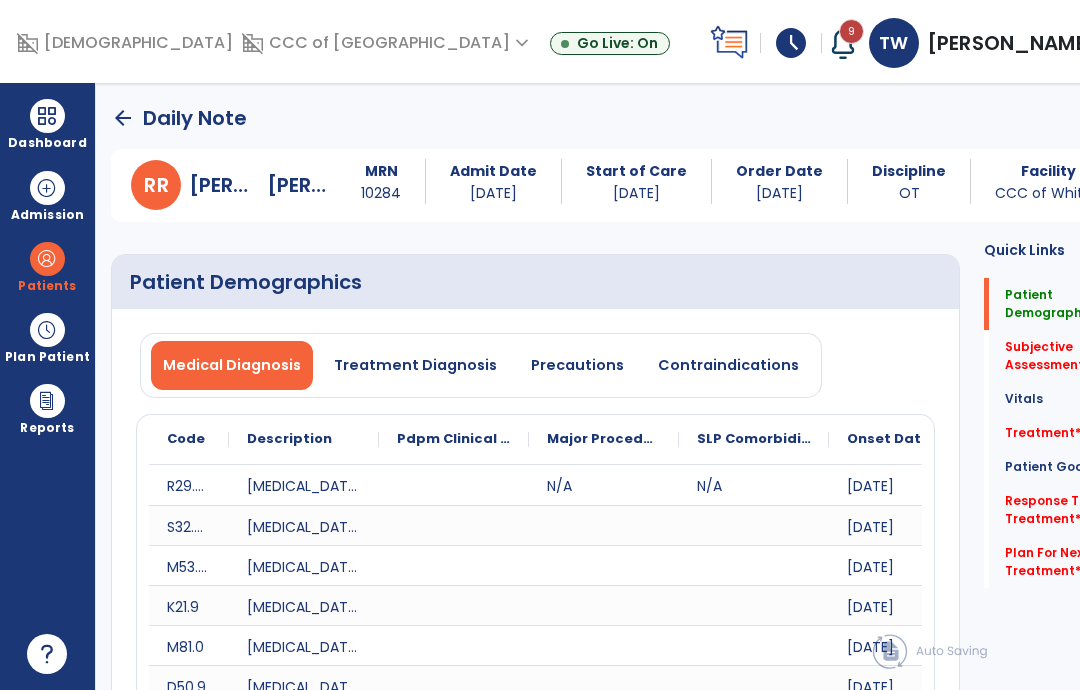 scroll, scrollTop: 80, scrollLeft: 0, axis: vertical 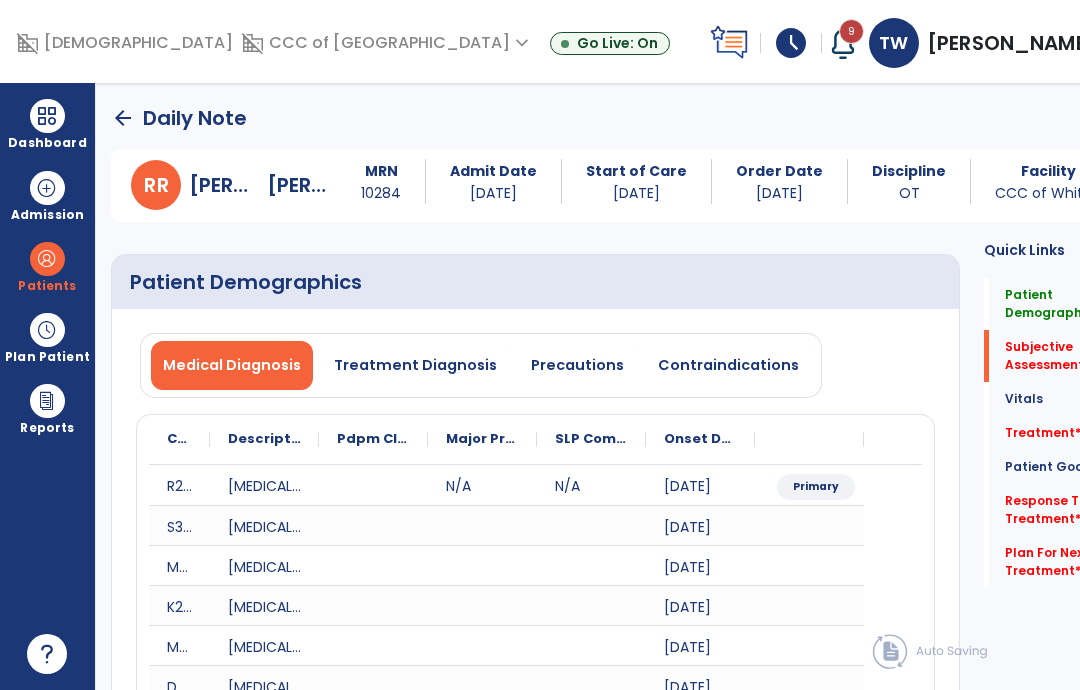 click on "Patient Goals   Patient Goals" 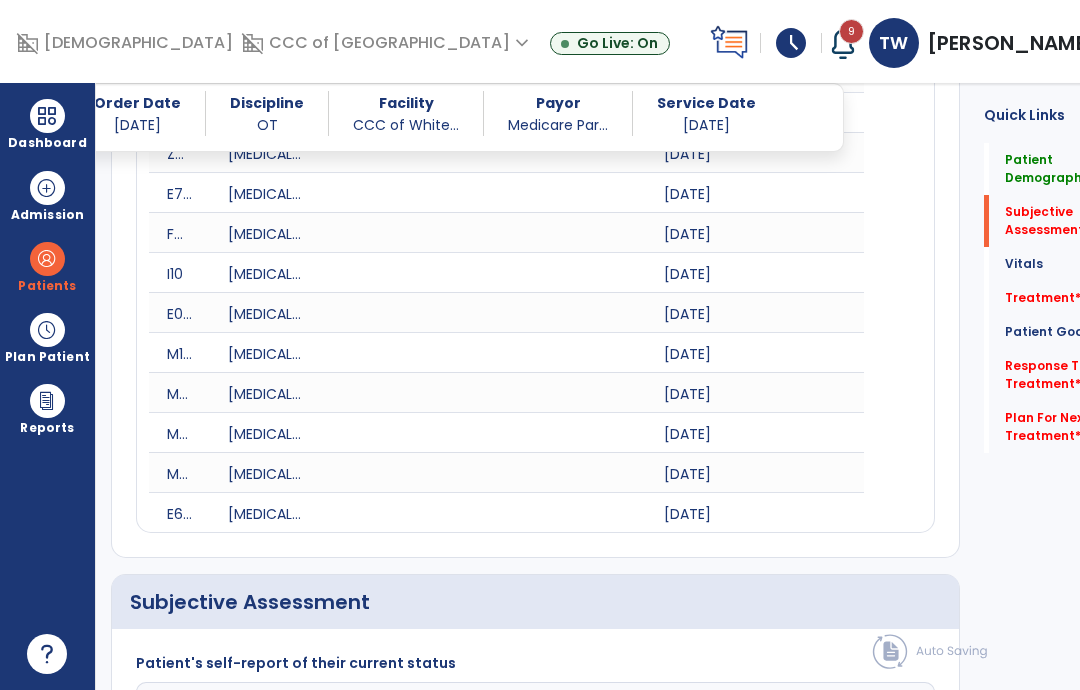 scroll, scrollTop: 902, scrollLeft: 0, axis: vertical 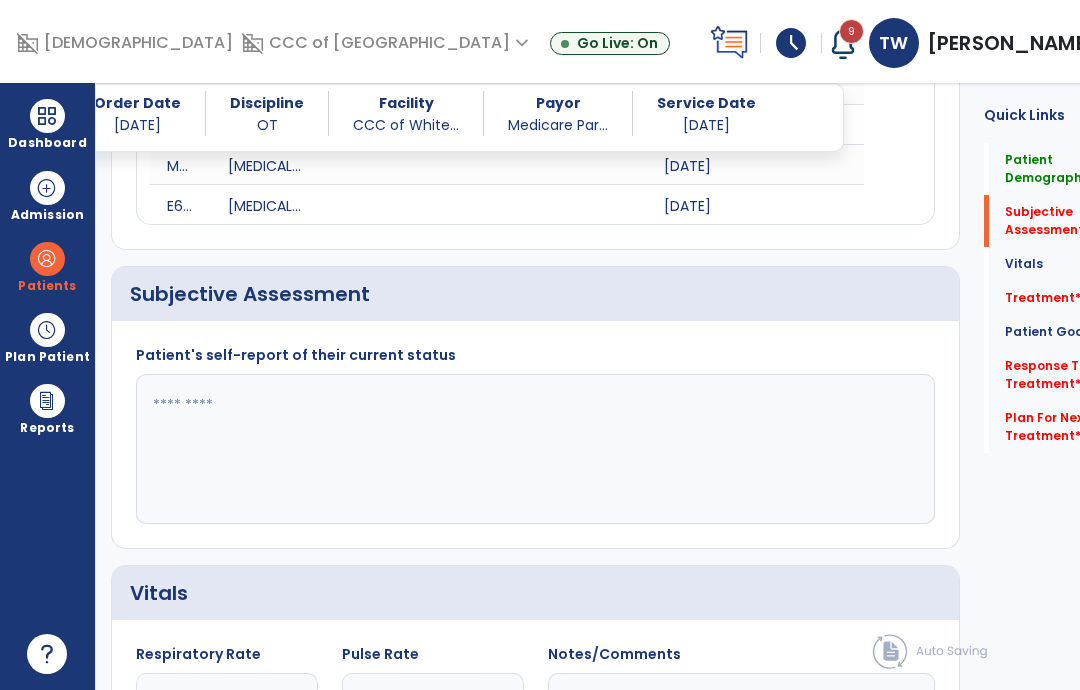 click 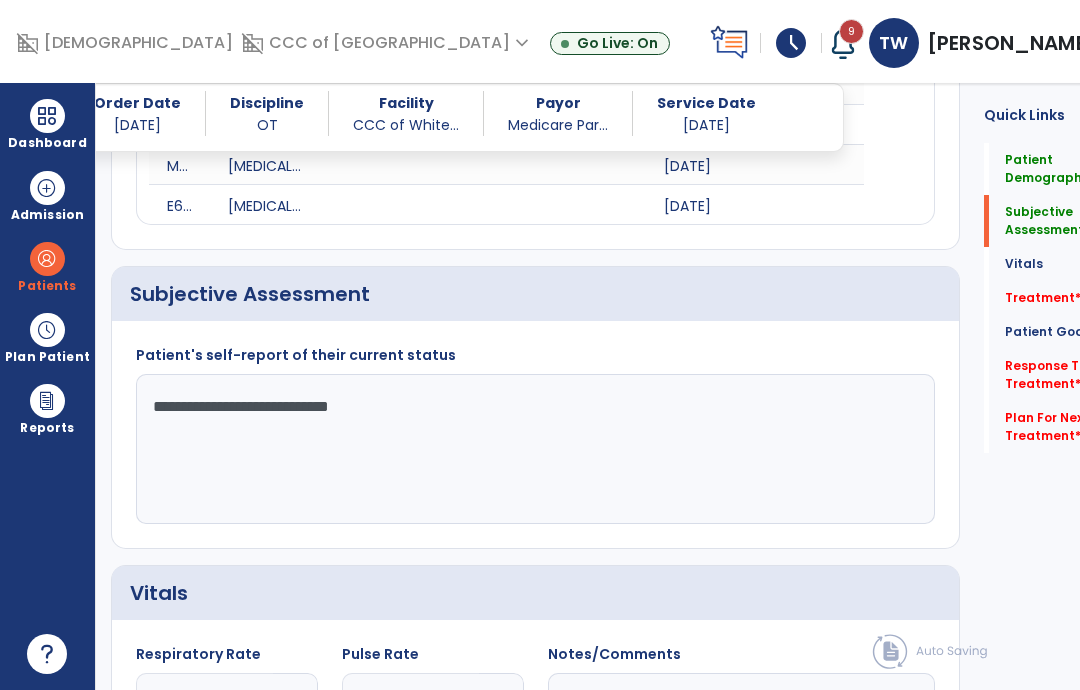 type on "**********" 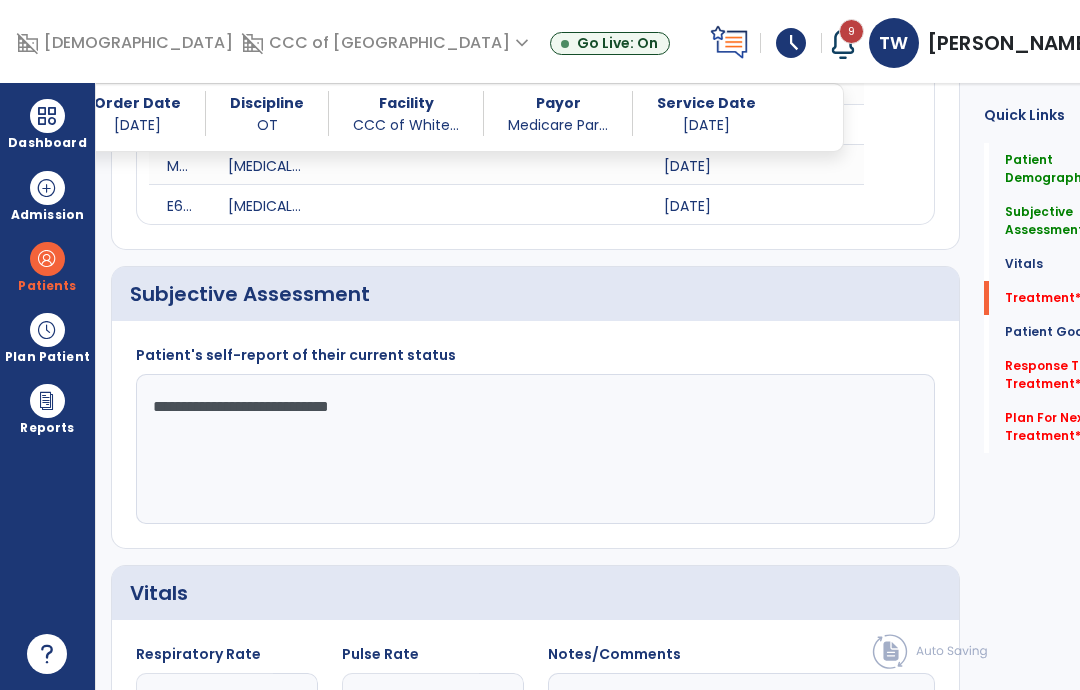 scroll, scrollTop: 1592, scrollLeft: 0, axis: vertical 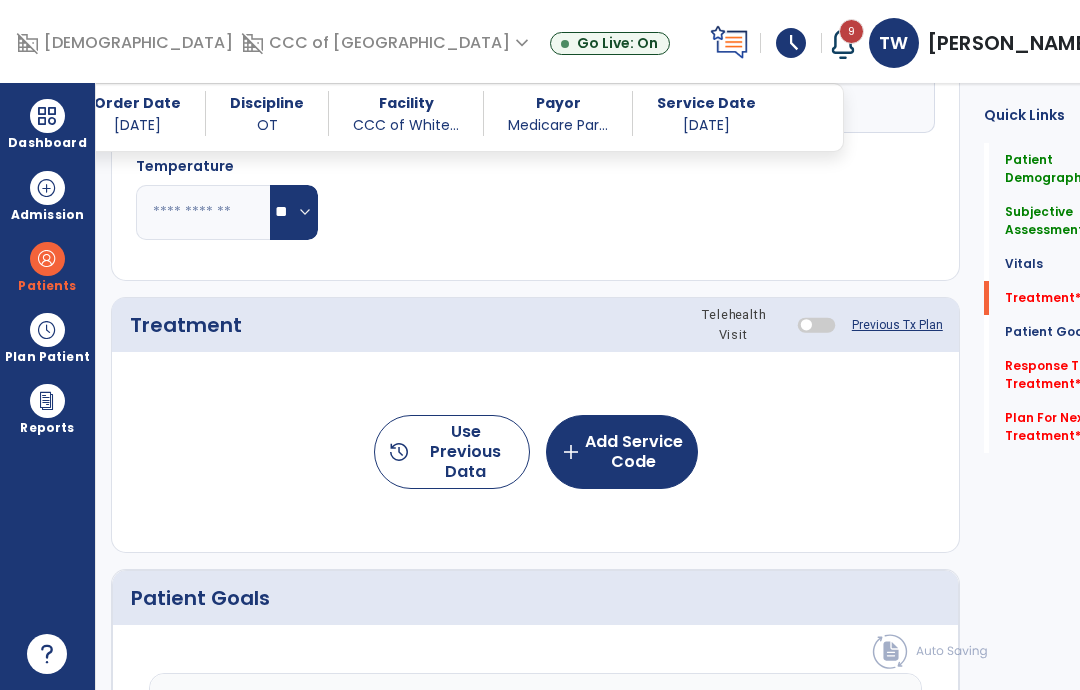 click on "add  Add Service Code" 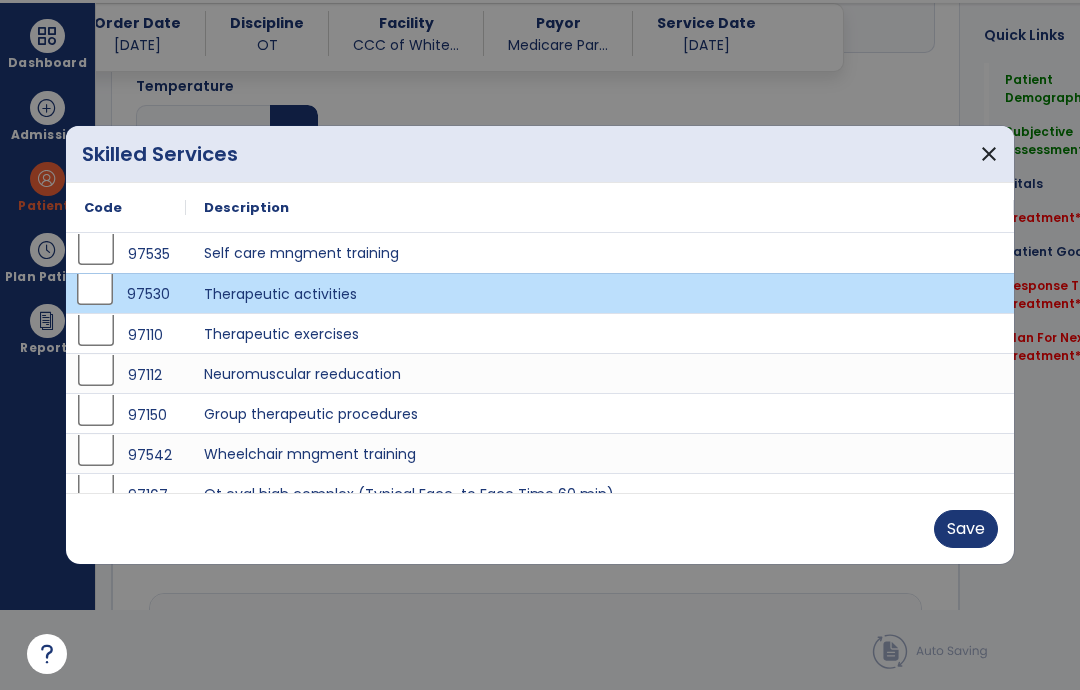 click on "Save" at bounding box center (966, 529) 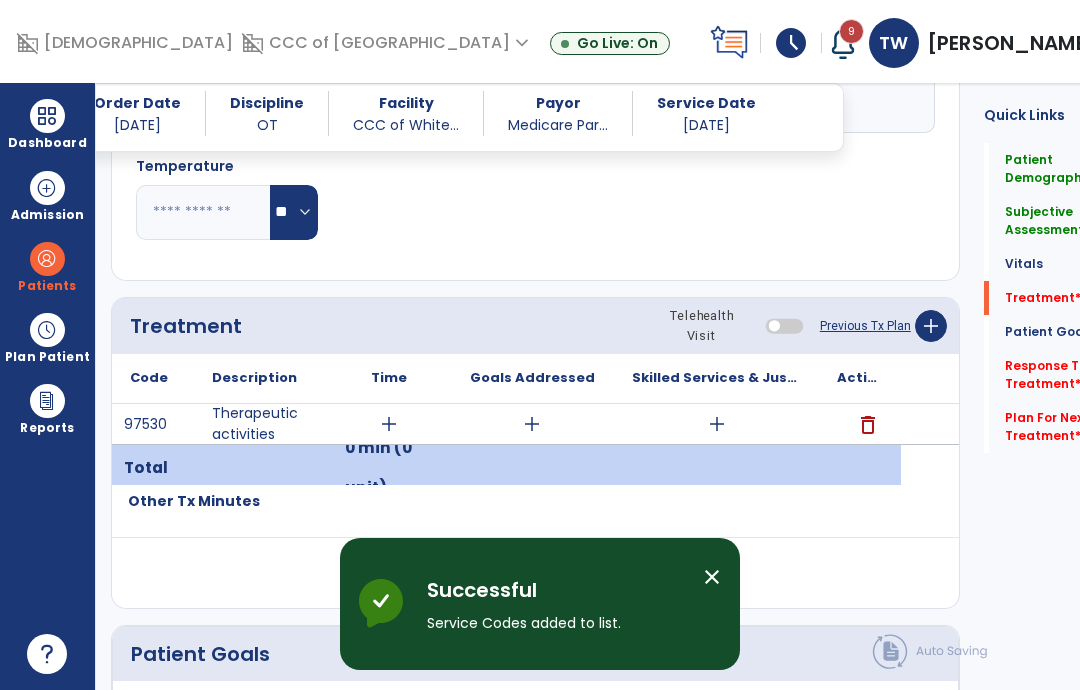 scroll, scrollTop: 80, scrollLeft: 0, axis: vertical 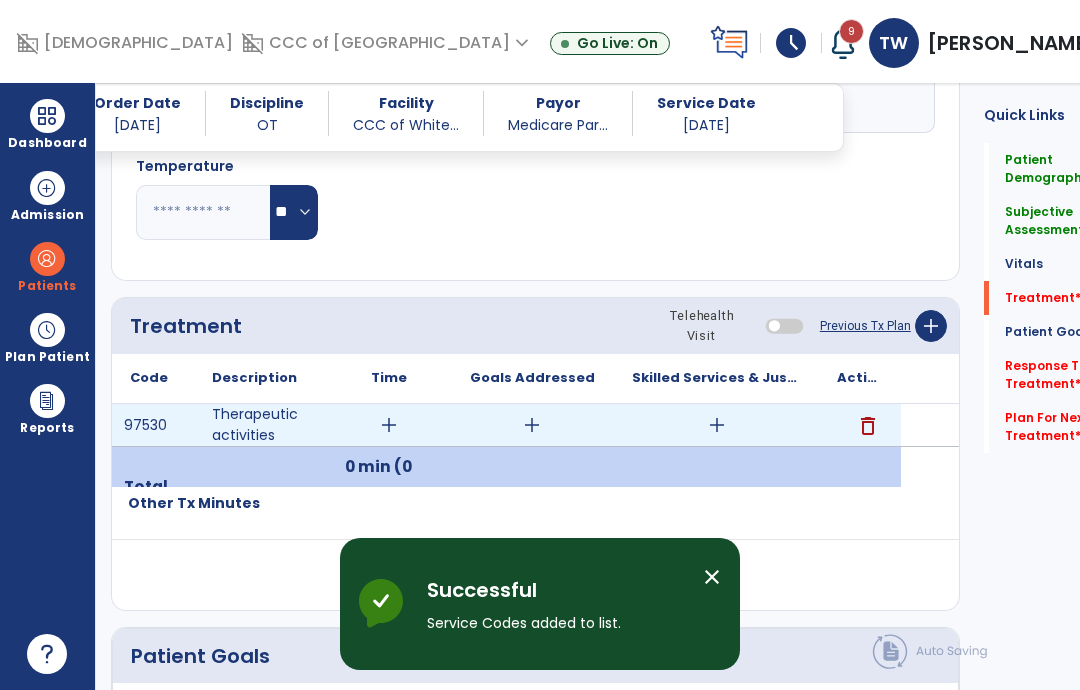 click on "add" at bounding box center [388, 425] 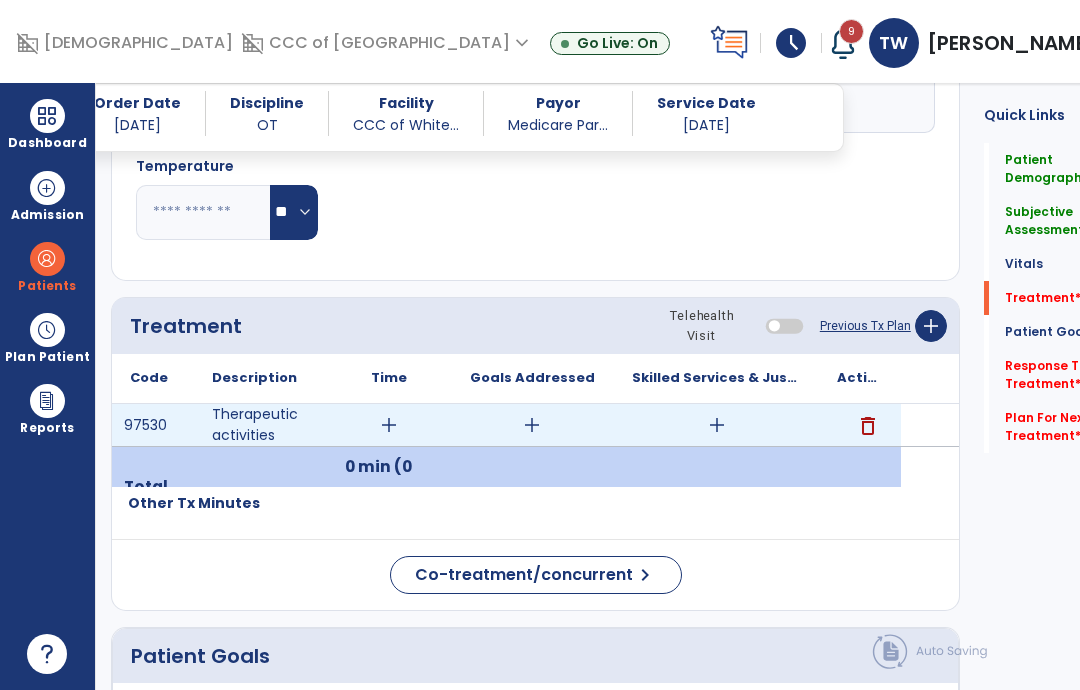 click on "add" at bounding box center [389, 425] 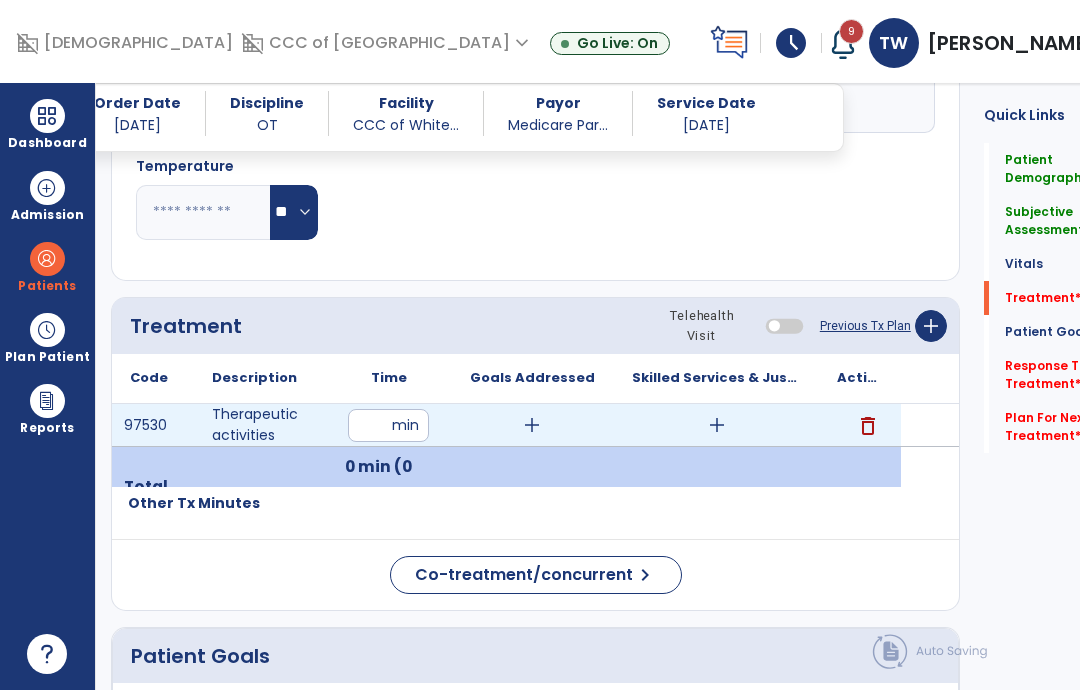 type on "**" 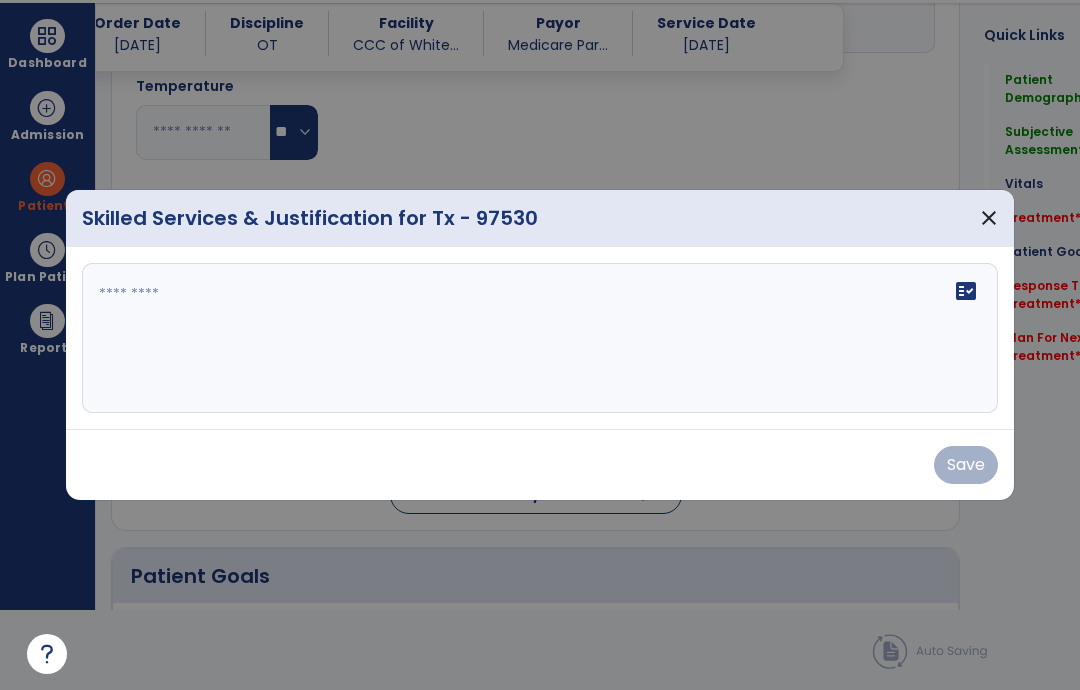 scroll, scrollTop: 0, scrollLeft: 0, axis: both 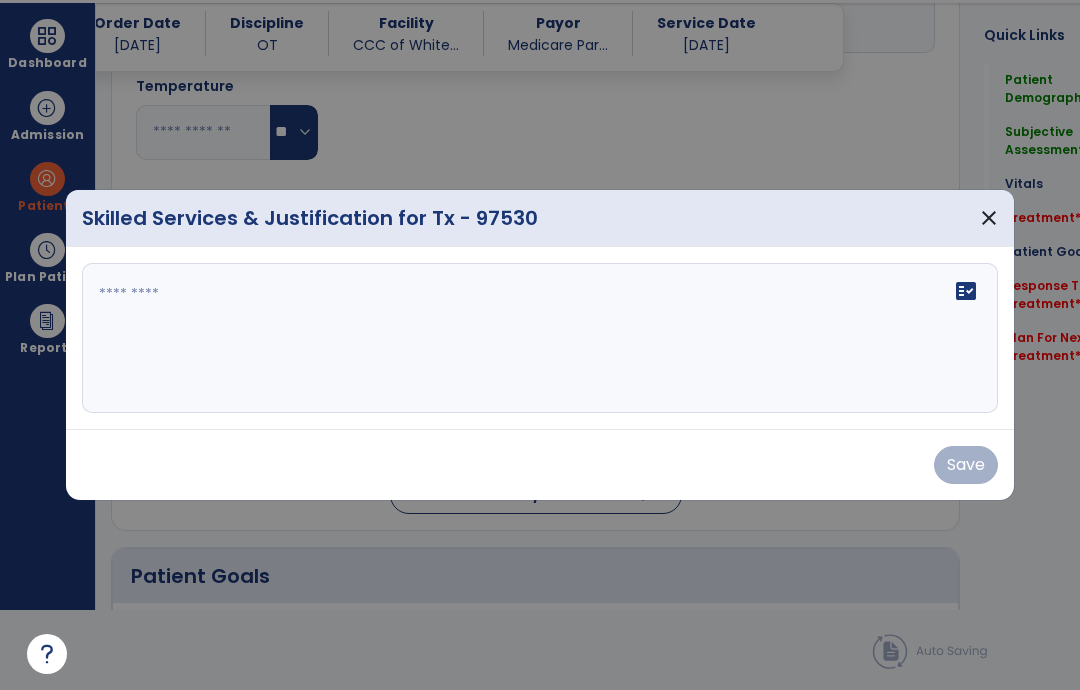 click on "fact_check" at bounding box center [540, 338] 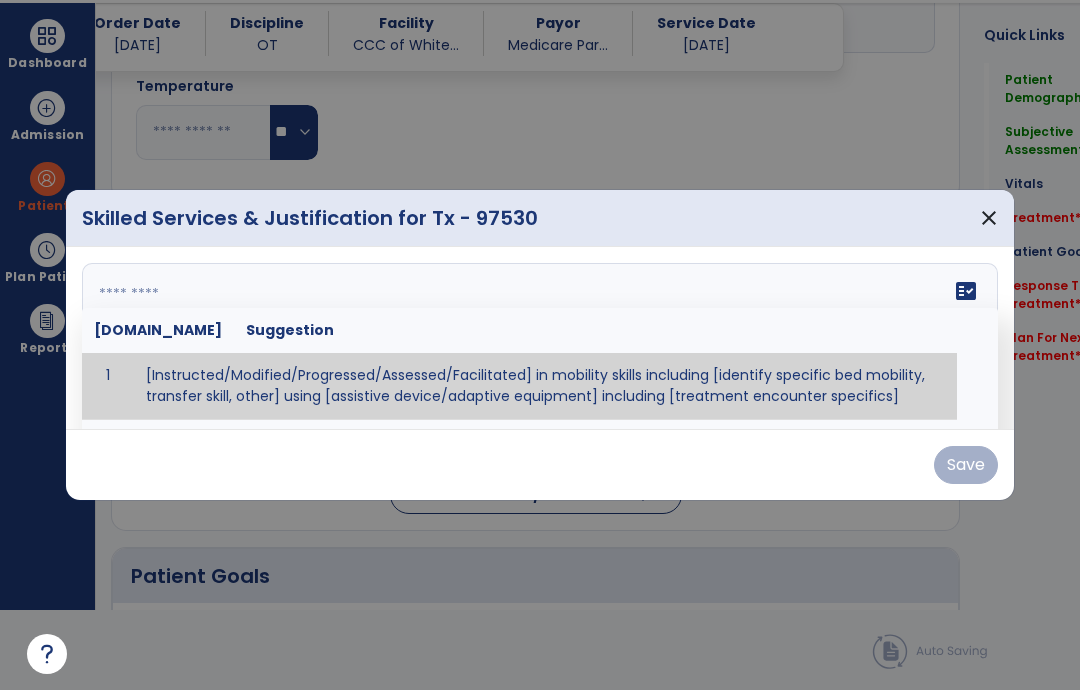 click at bounding box center [540, 338] 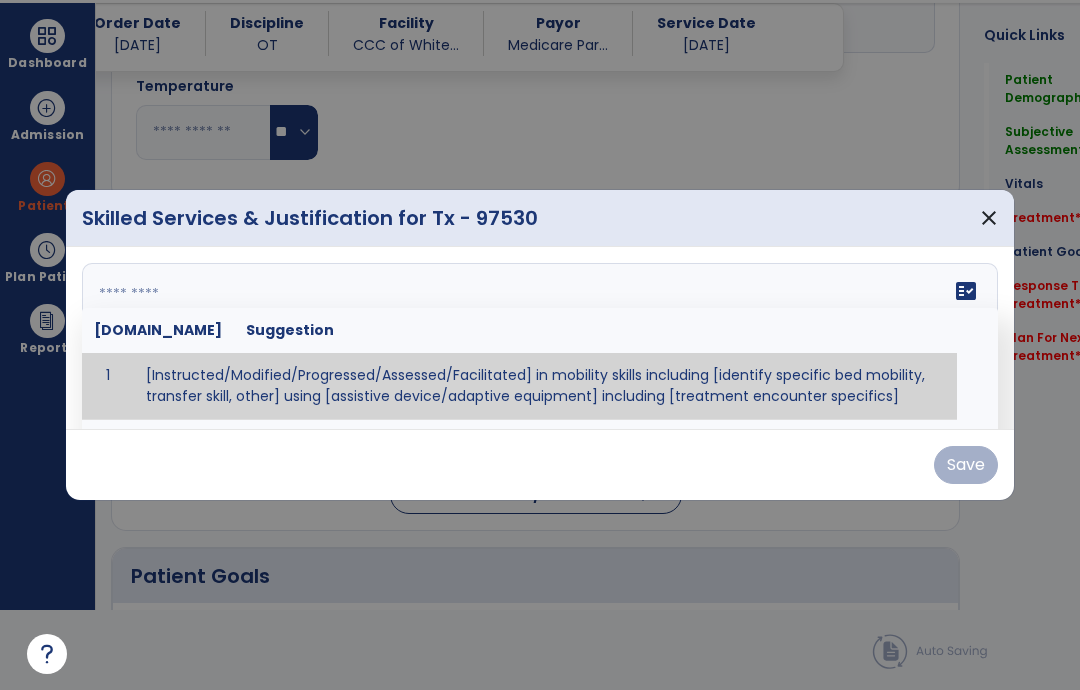 paste on "**********" 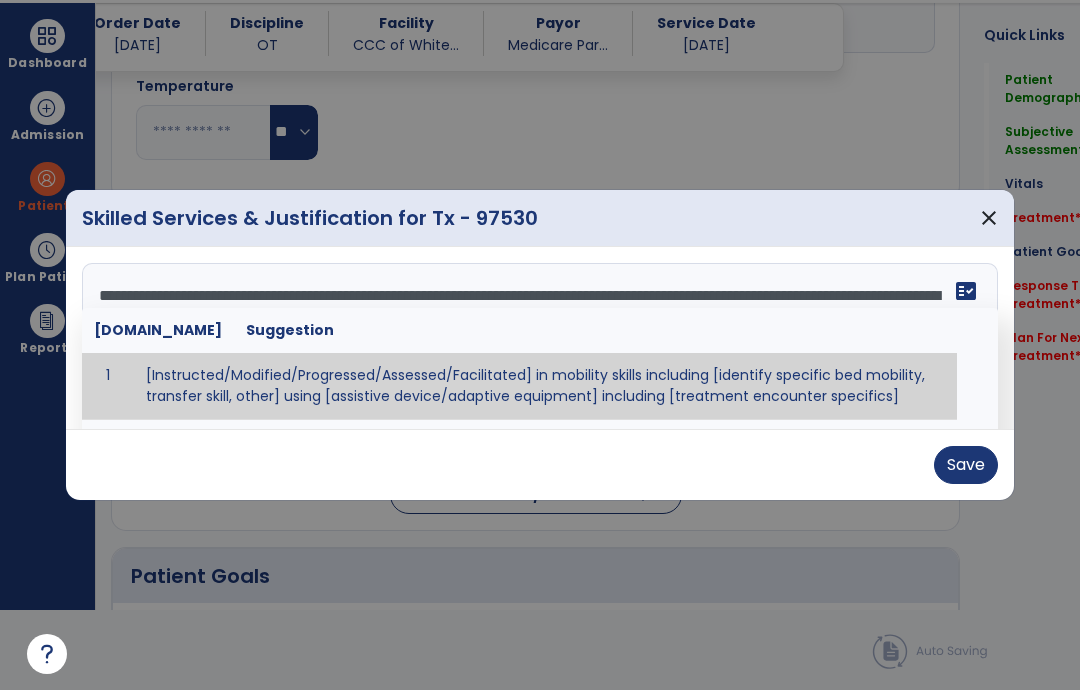 type on "**********" 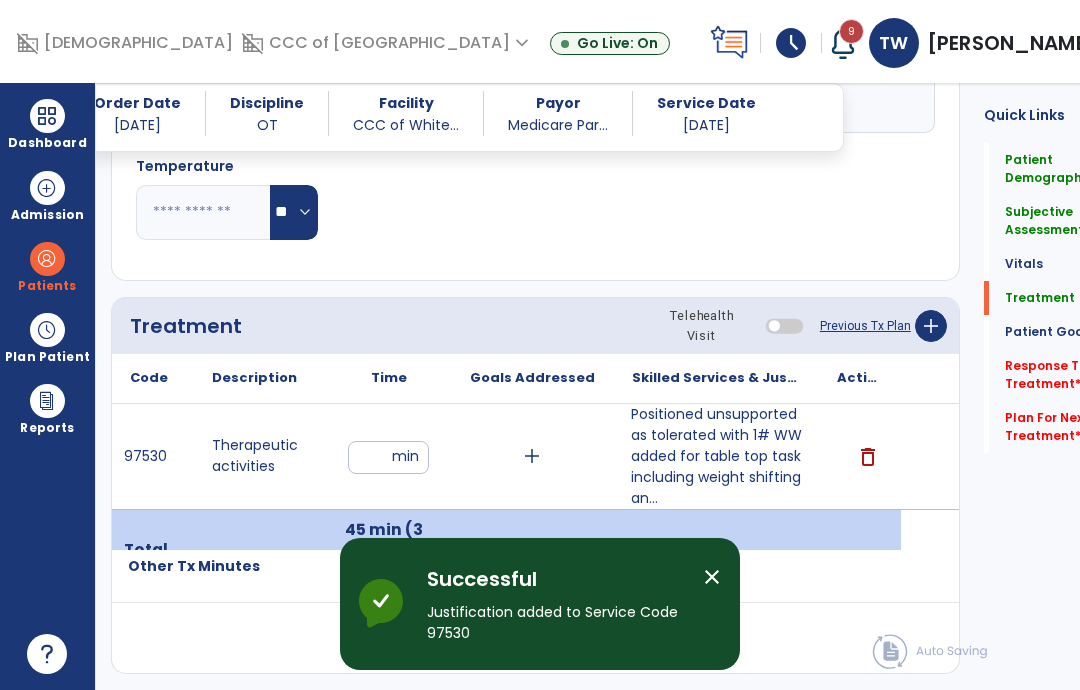 scroll, scrollTop: 80, scrollLeft: 0, axis: vertical 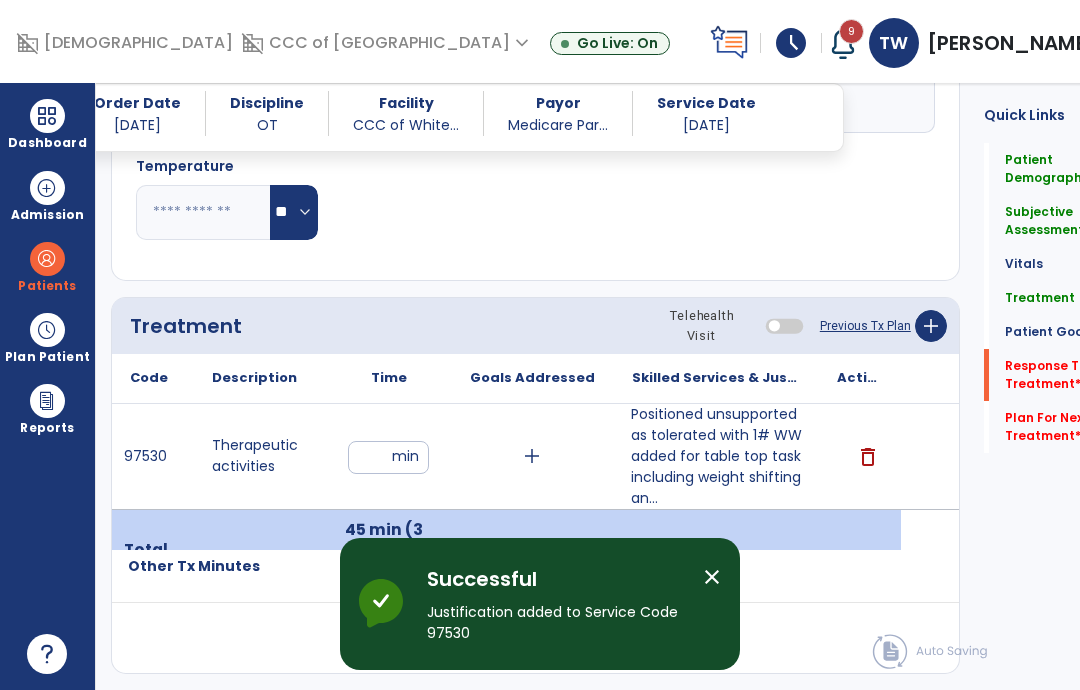 click on "Response To Treatment   *" 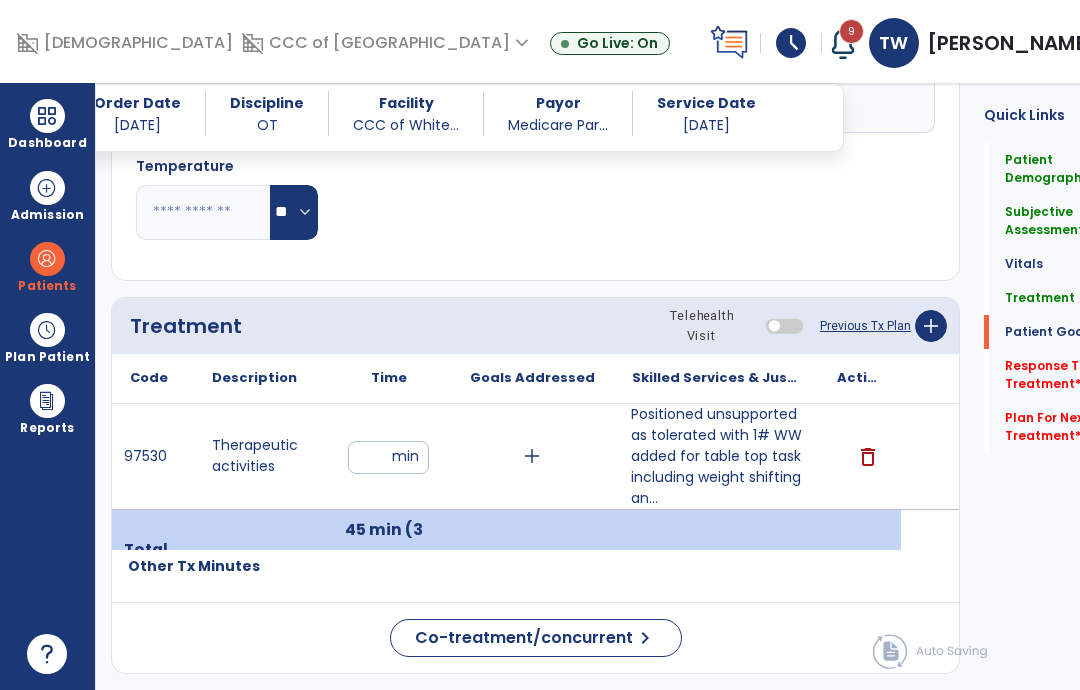 scroll, scrollTop: 3266, scrollLeft: 0, axis: vertical 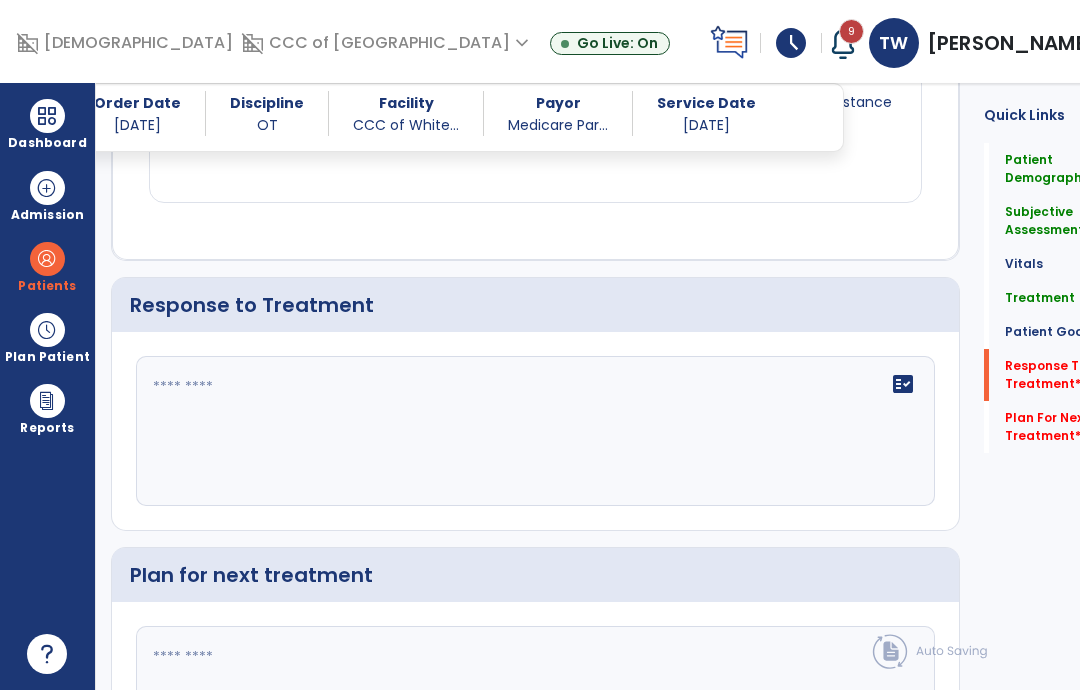 click on "fact_check" 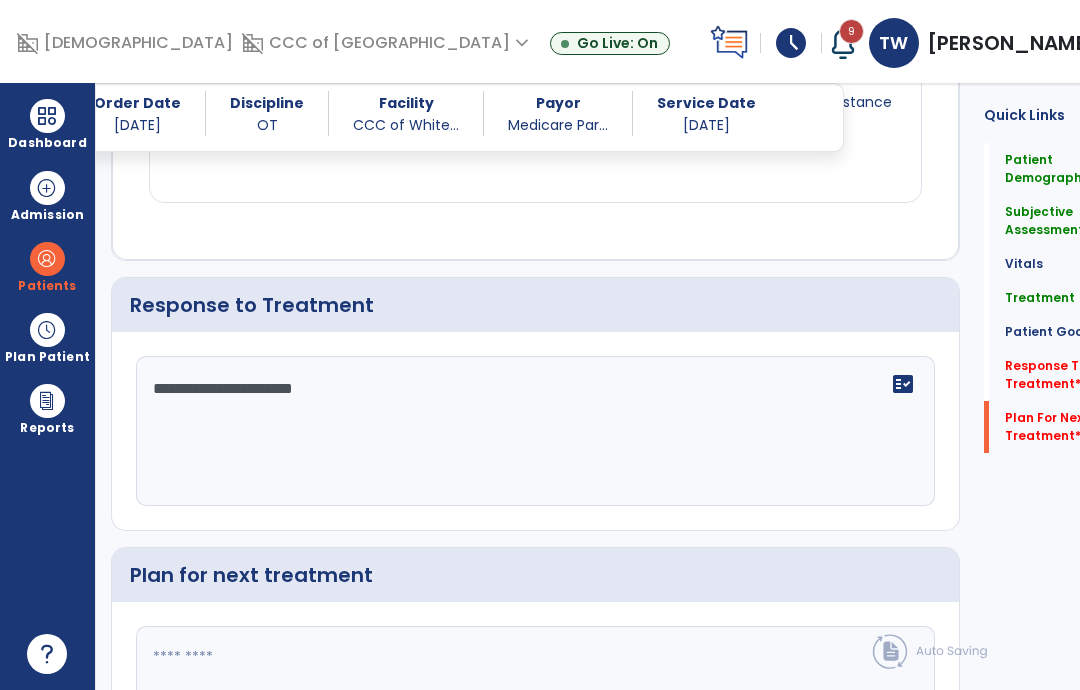 type on "**********" 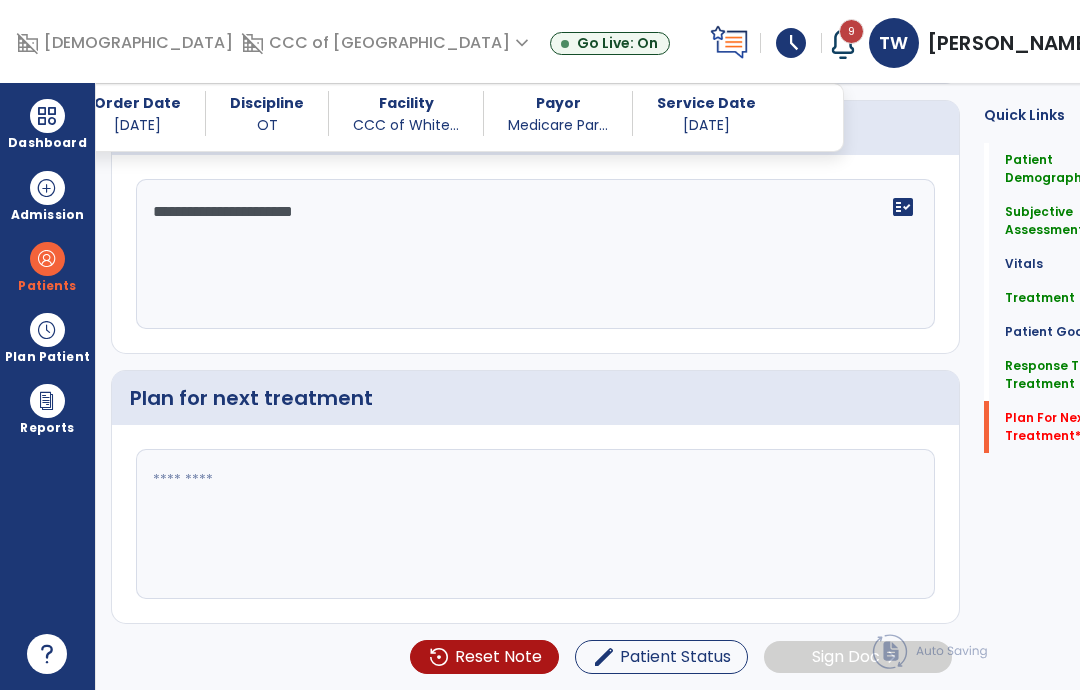 scroll, scrollTop: 3320, scrollLeft: 0, axis: vertical 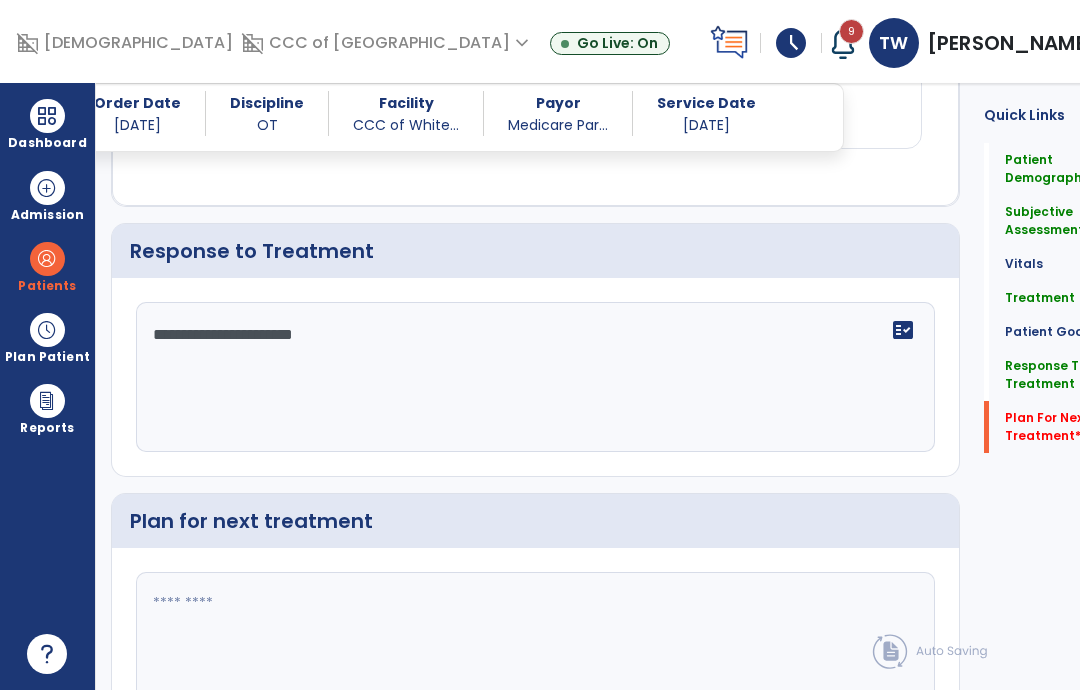 click 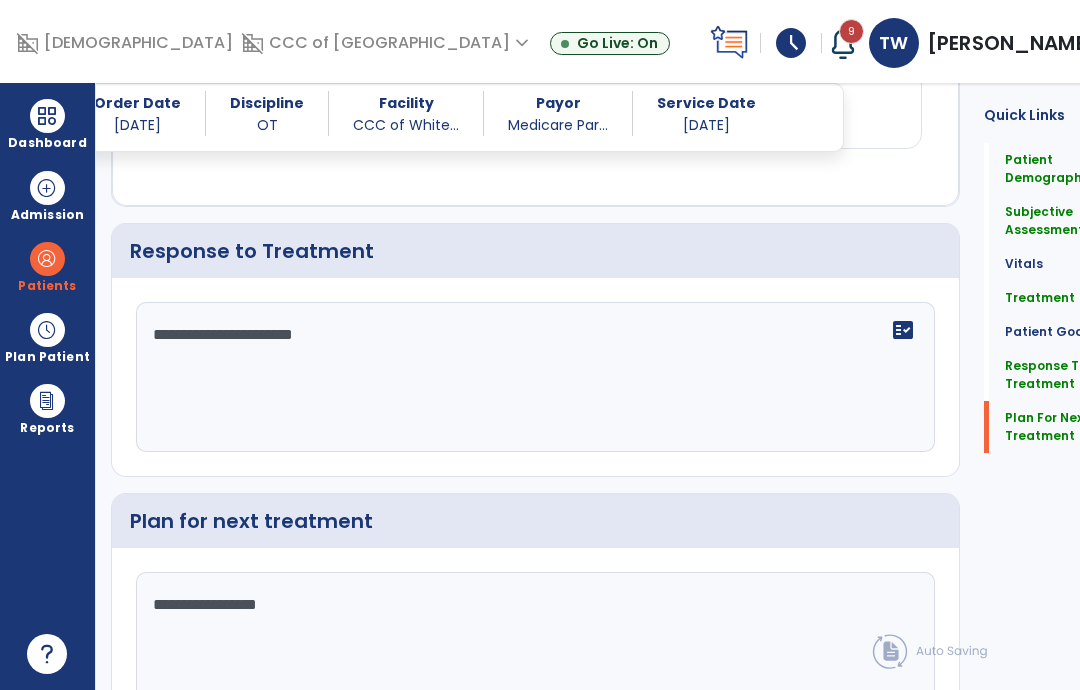 type on "**********" 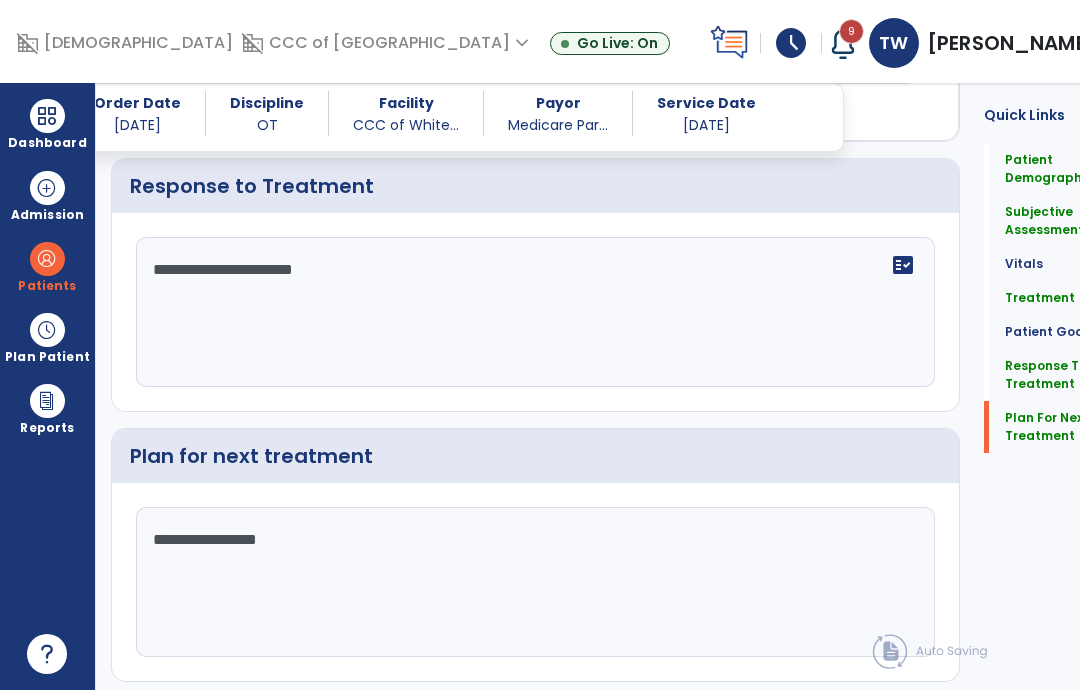 click on "**********" 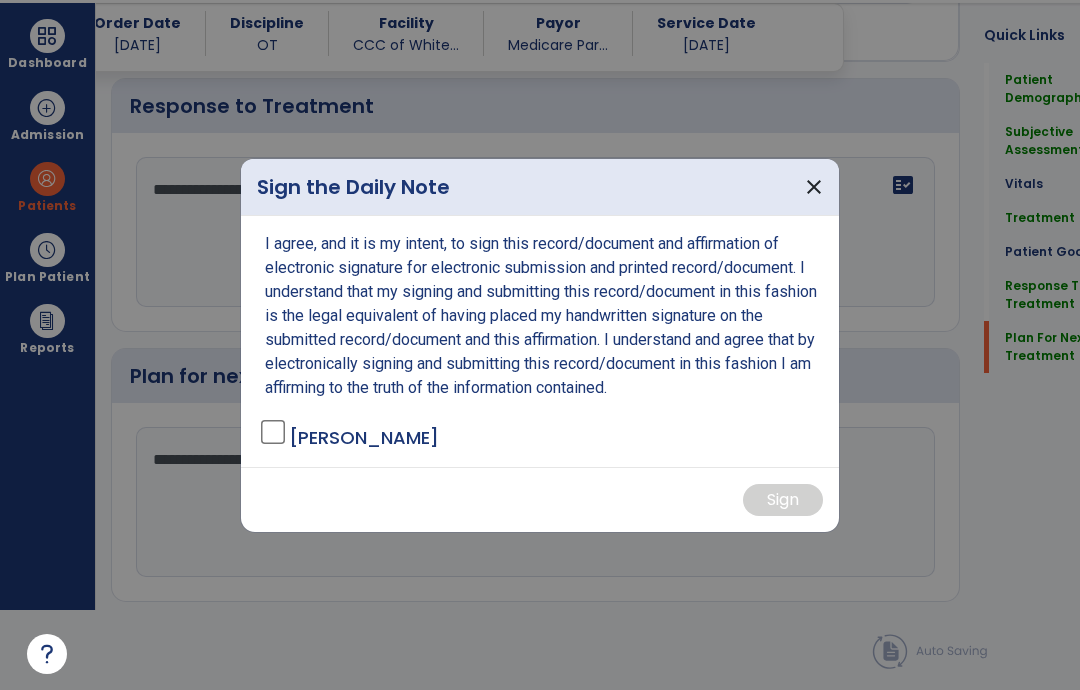 click on "I agree, and it is my intent, to sign this record/document and affirmation of electronic signature for electronic submission and printed record/document. I understand that my signing and submitting this record/document in this fashion is the legal equivalent of having placed my handwritten signature on the submitted record/document and this affirmation. I understand and agree that by electronically signing and submitting this record/document in this fashion I am affirming to the truth of the information contained.  [GEOGRAPHIC_DATA][PERSON_NAME][GEOGRAPHIC_DATA]" at bounding box center [540, 341] 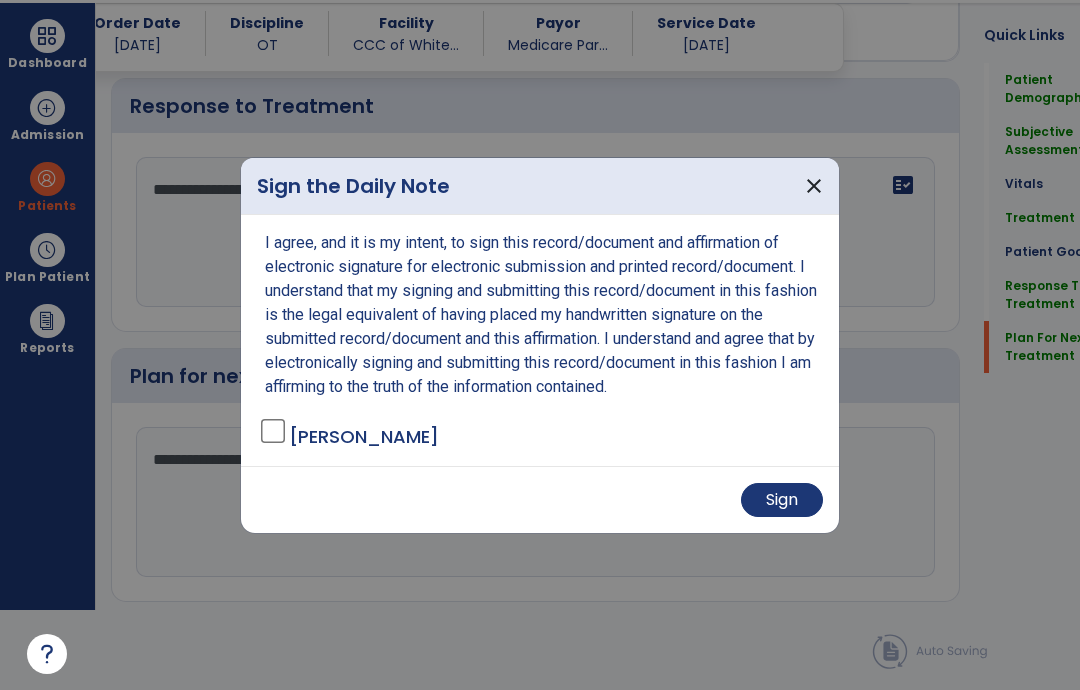 click on "Sign" at bounding box center [782, 500] 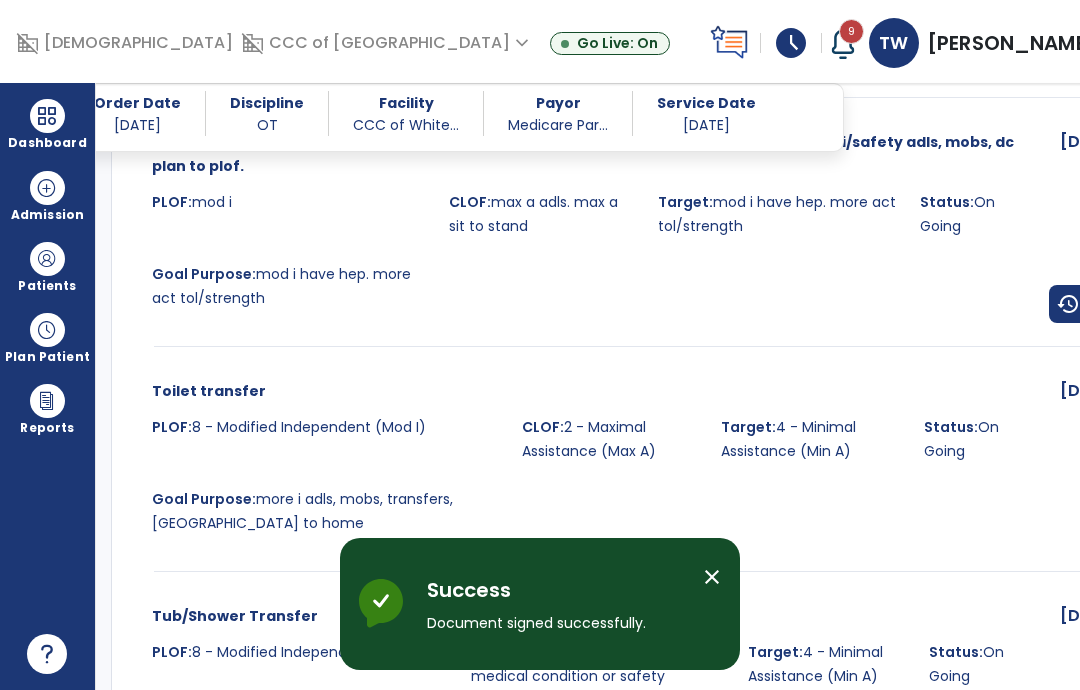 scroll, scrollTop: 80, scrollLeft: 0, axis: vertical 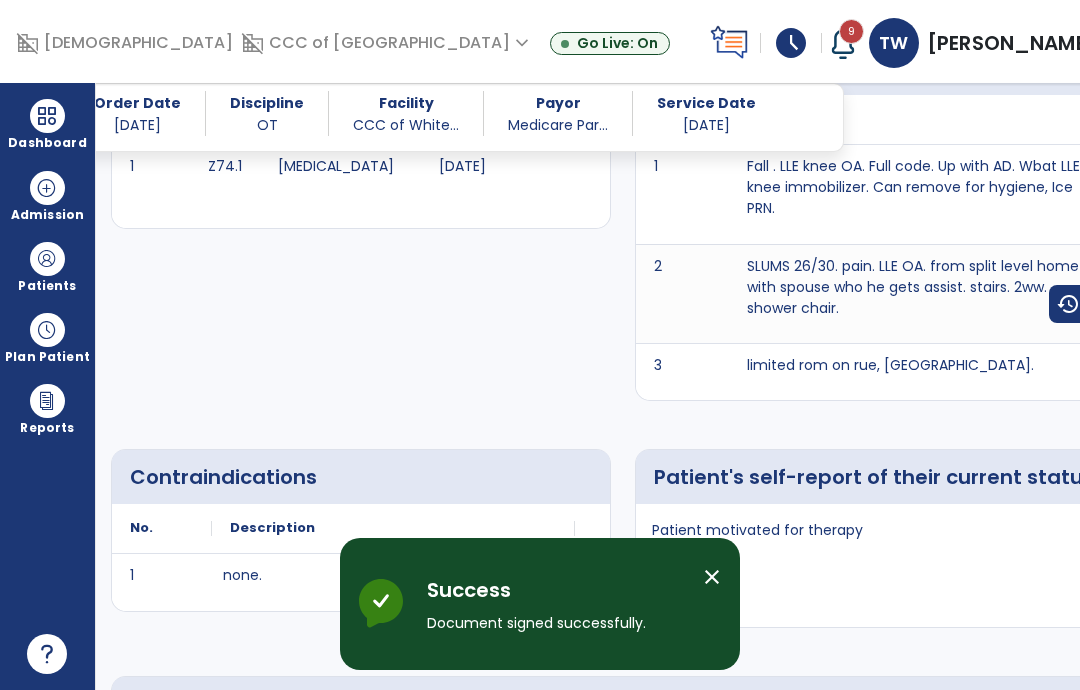 click at bounding box center [47, 116] 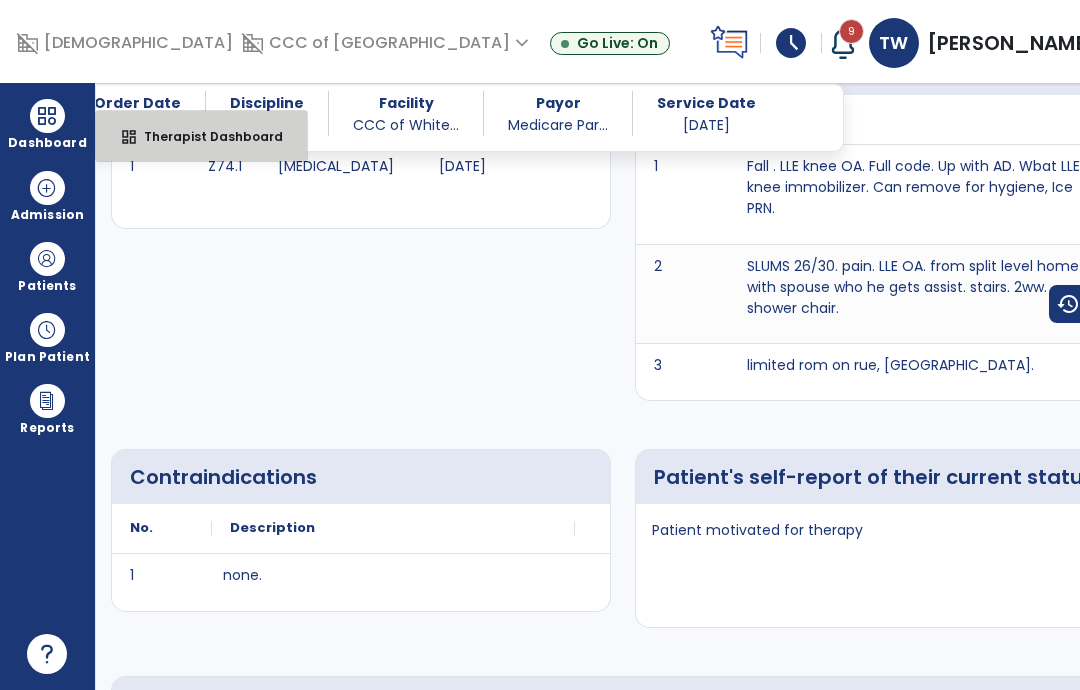 click on "Therapist Dashboard" at bounding box center [205, 136] 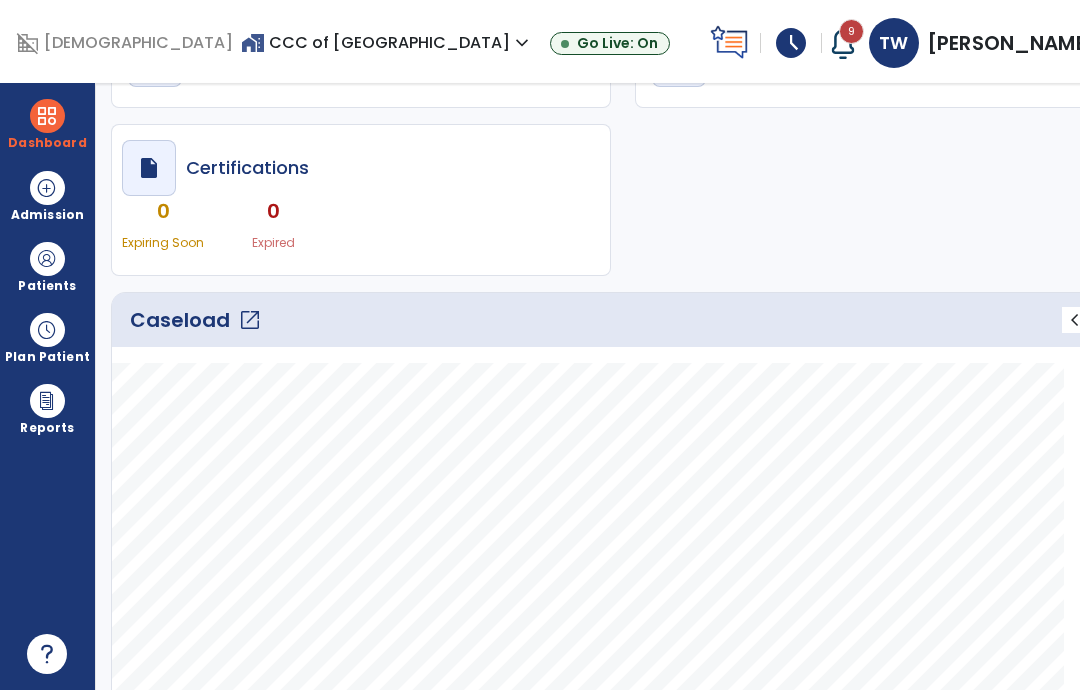 scroll, scrollTop: 129, scrollLeft: 0, axis: vertical 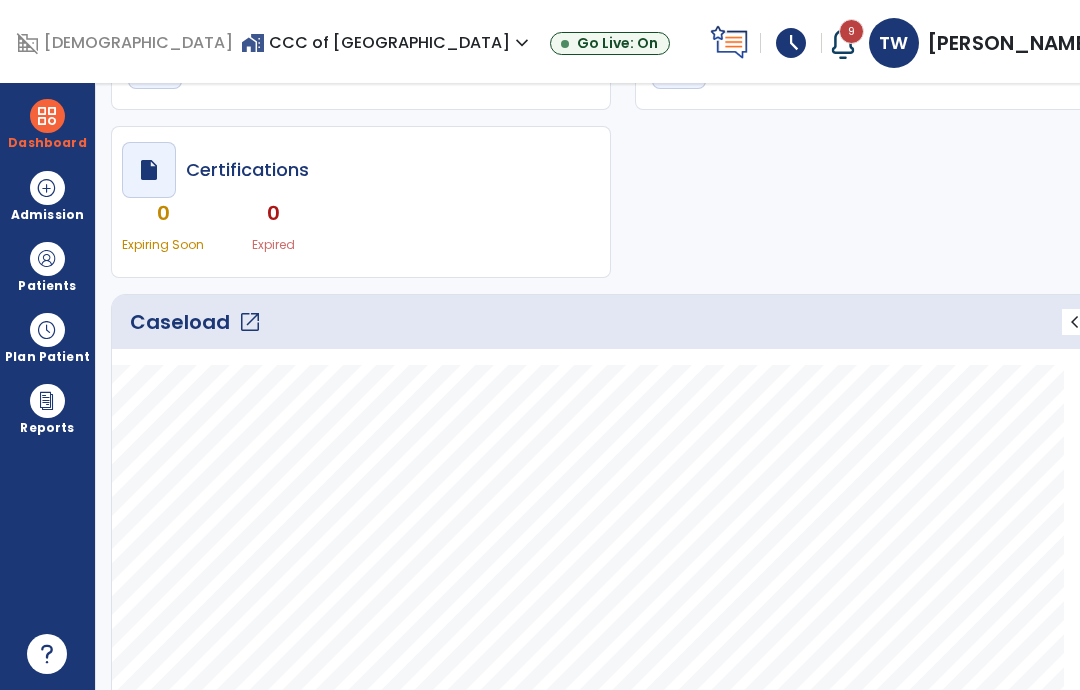 click on "open_in_new" 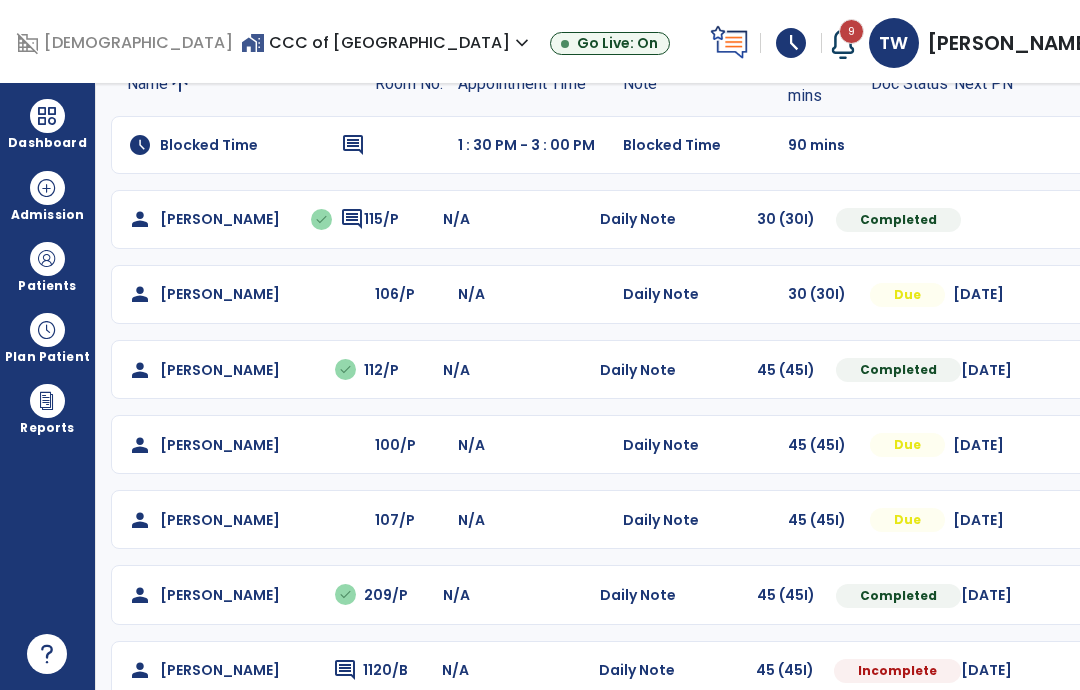 scroll, scrollTop: 161, scrollLeft: 0, axis: vertical 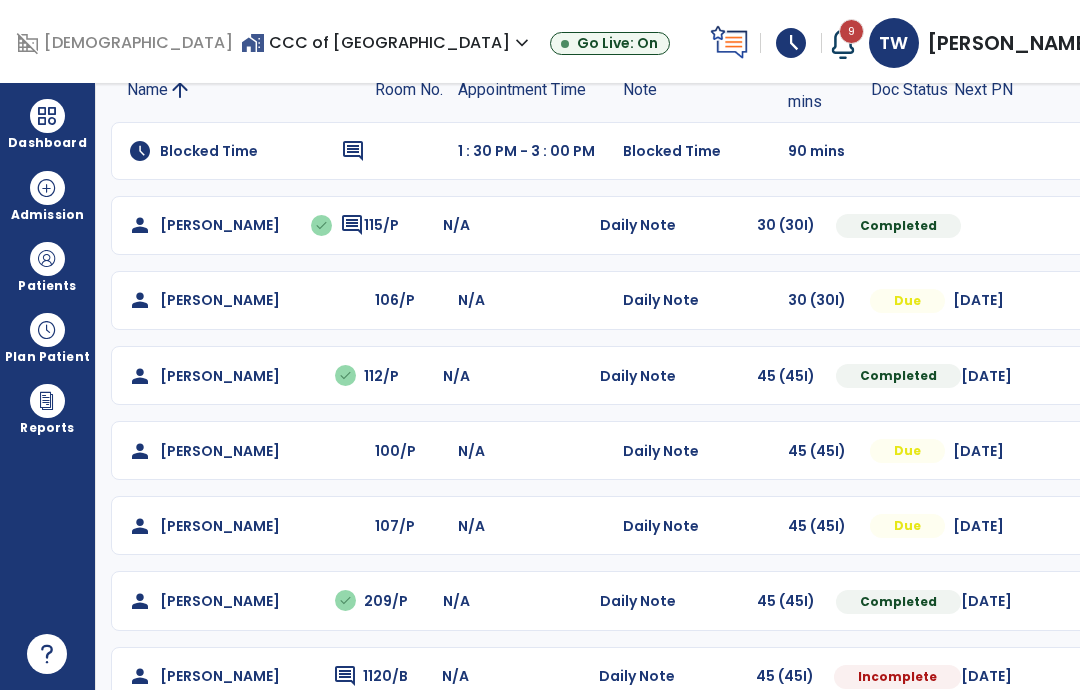 click at bounding box center [47, 259] 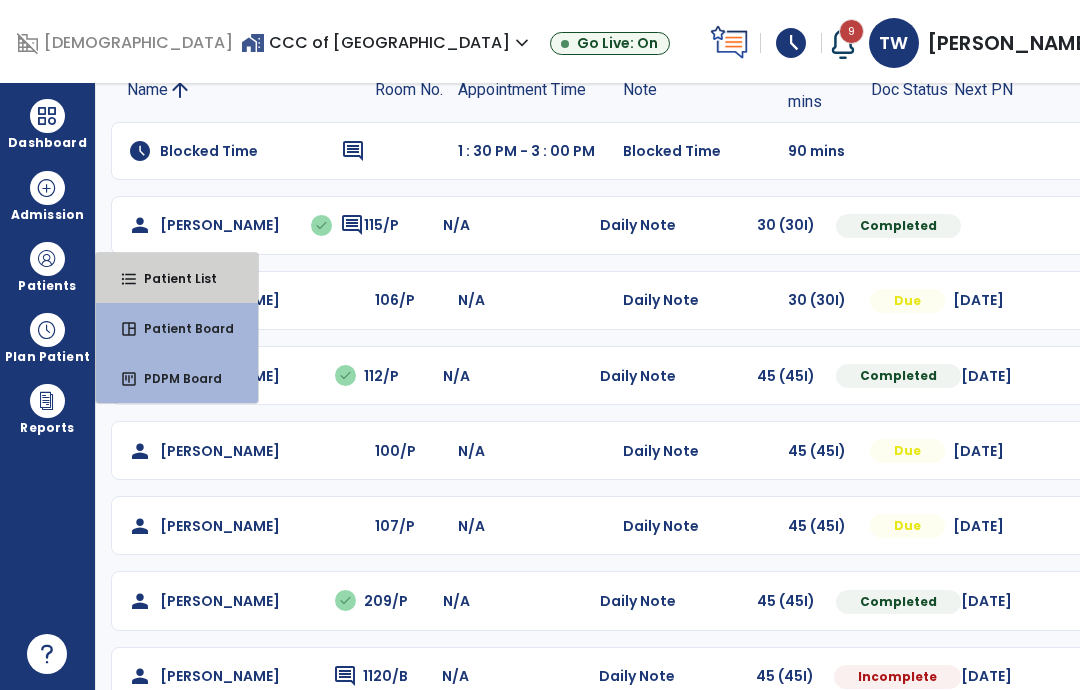 click on "format_list_bulleted  Patient List" at bounding box center [177, 278] 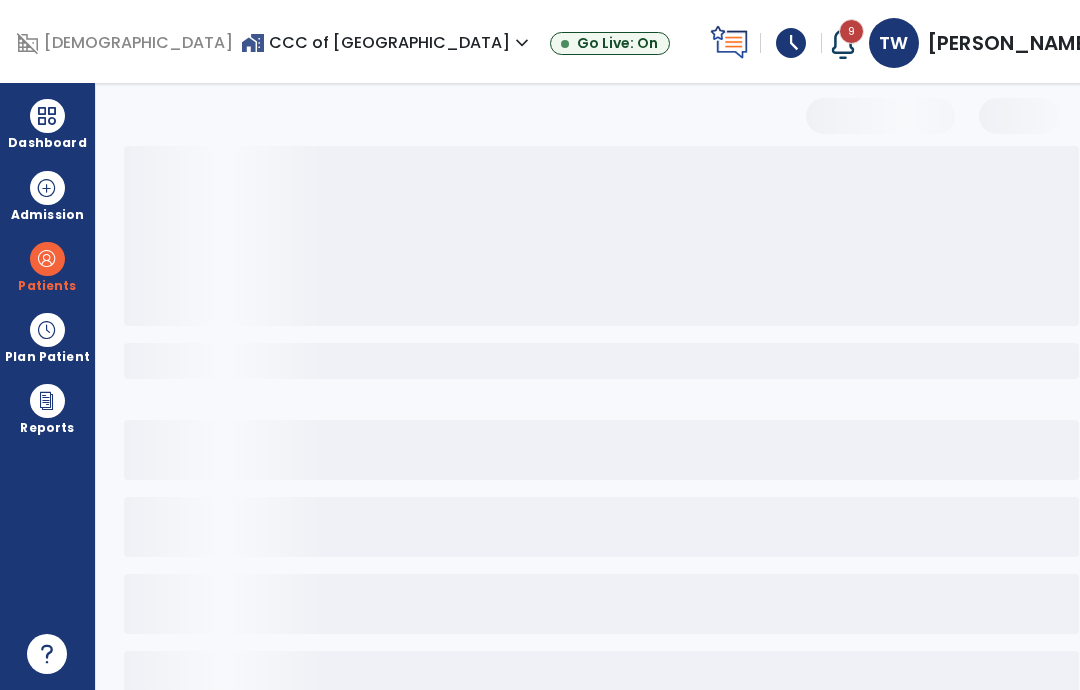 scroll, scrollTop: 0, scrollLeft: 0, axis: both 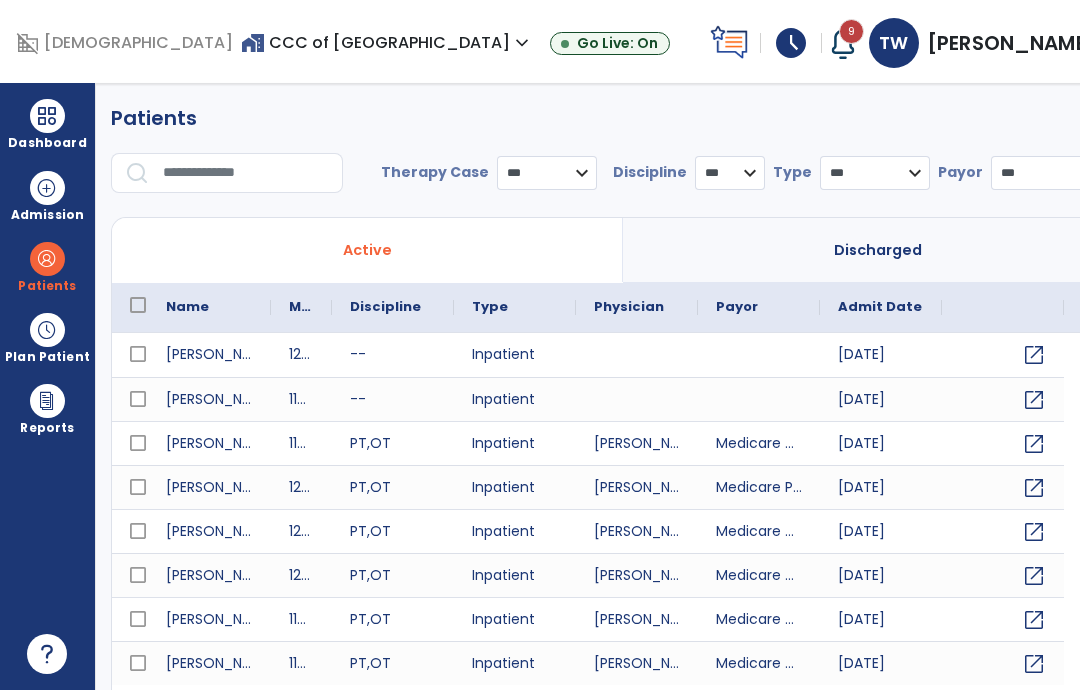 click at bounding box center (246, 173) 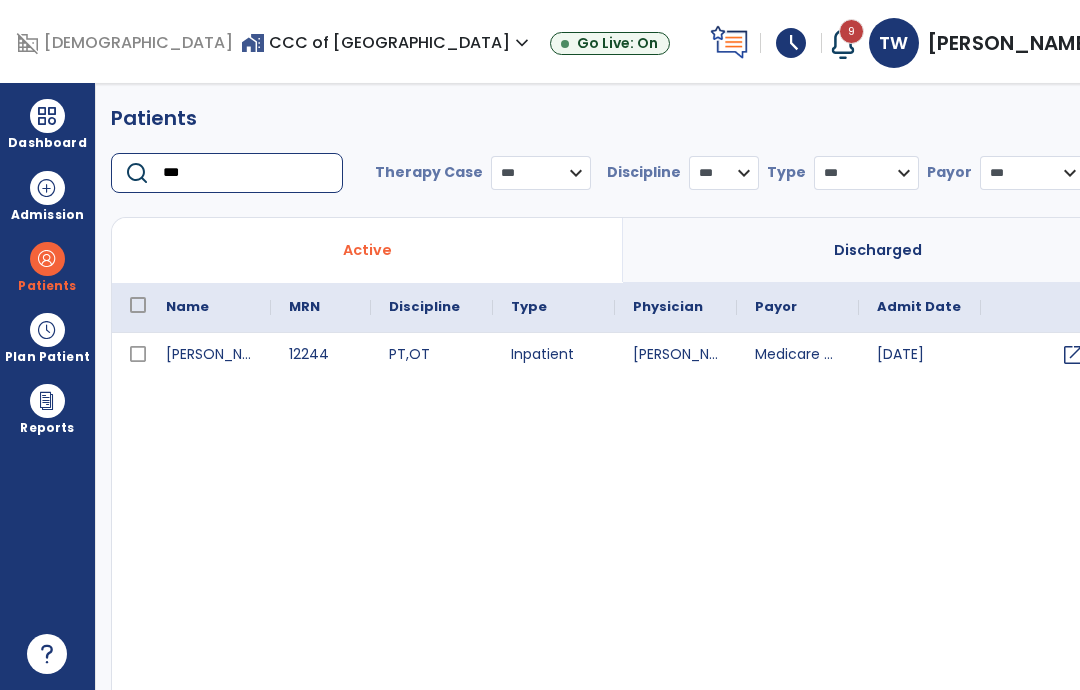 type on "***" 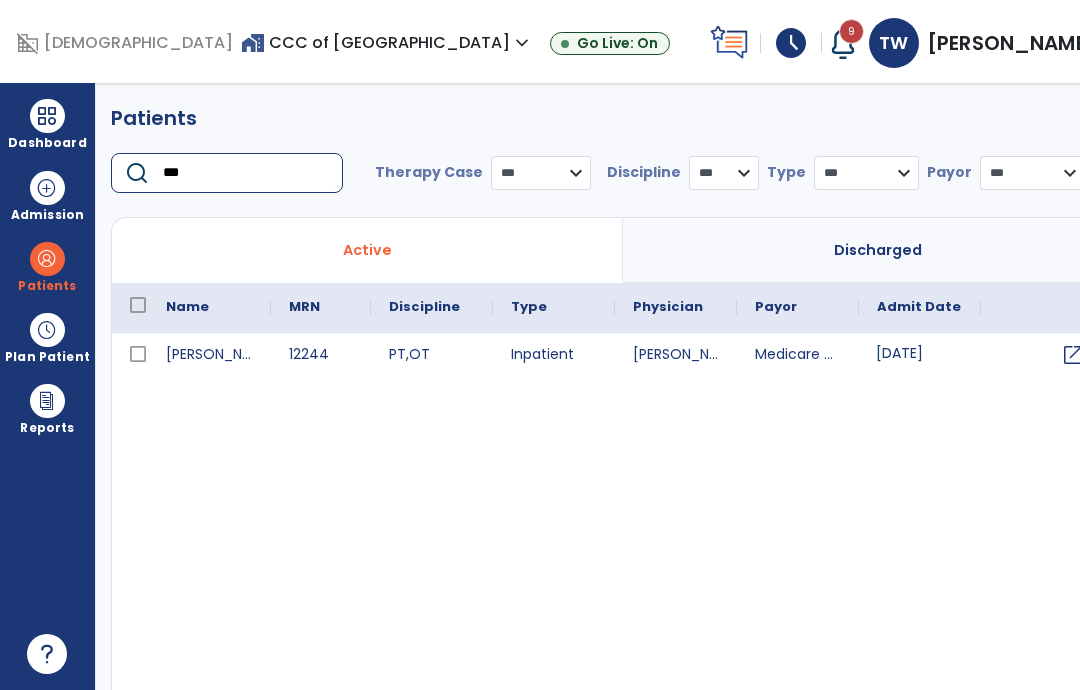 click on "[DATE]" at bounding box center [920, 355] 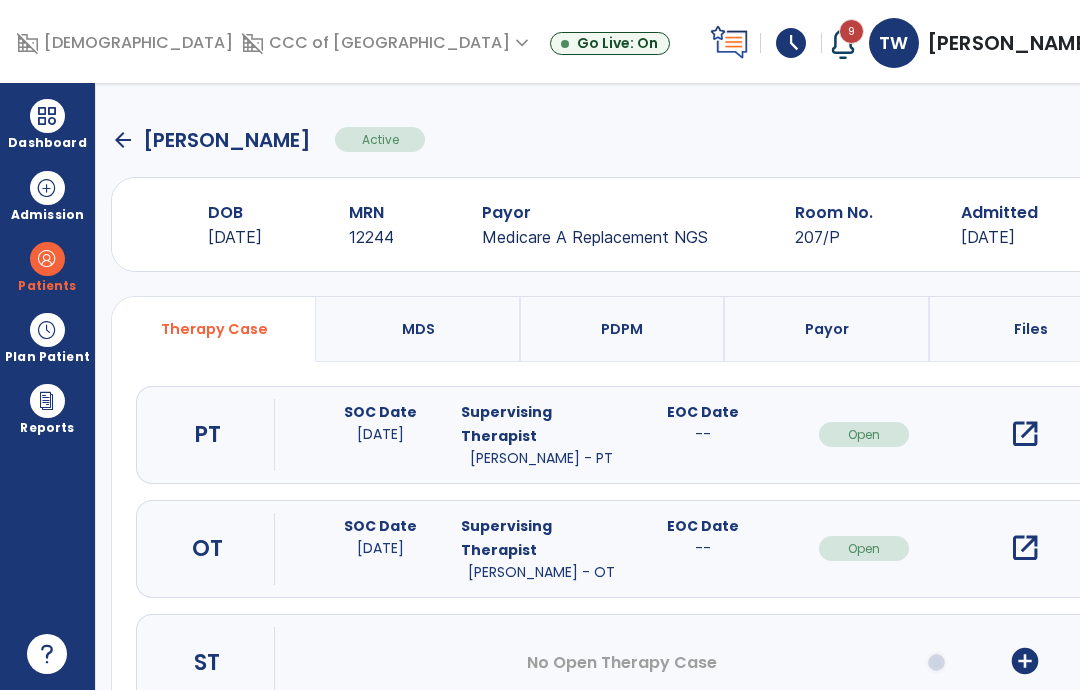 click on "open_in_new" at bounding box center [1025, 548] 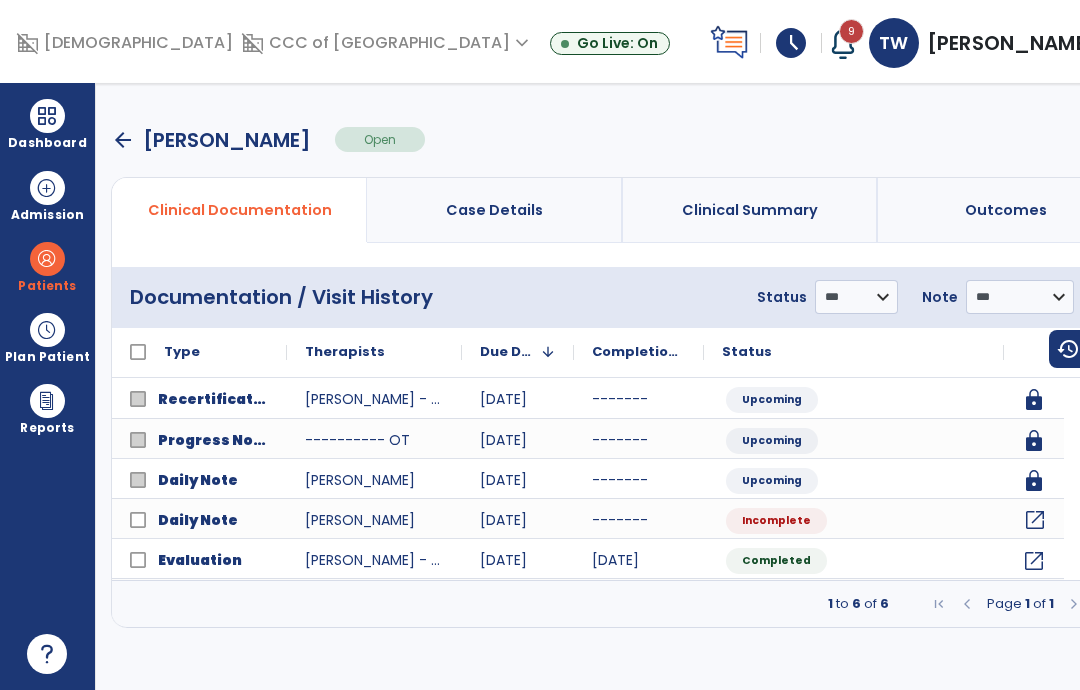 click on "open_in_new" 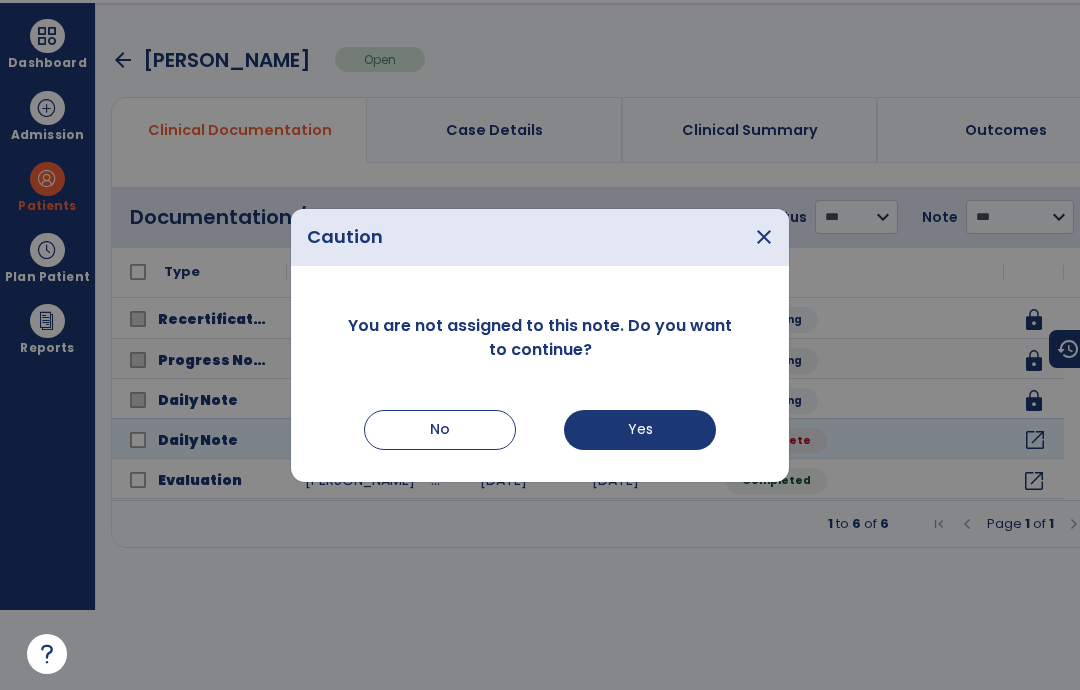 scroll, scrollTop: 0, scrollLeft: 0, axis: both 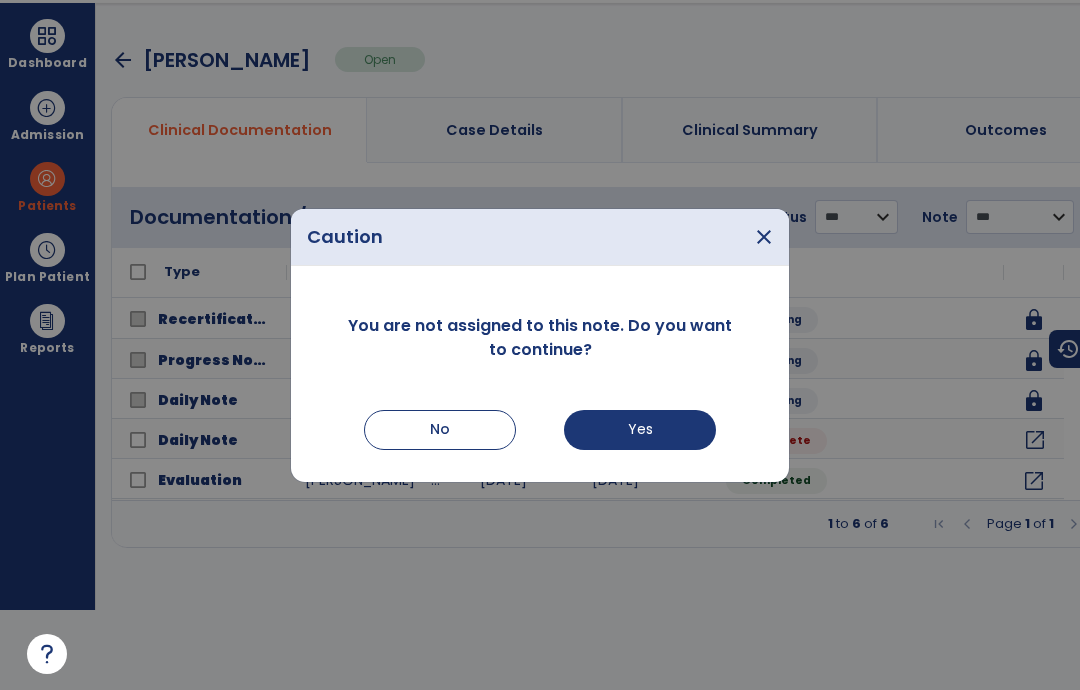 click on "You are not assigned to this note. Do you want to continue?     No   Yes" at bounding box center (540, 382) 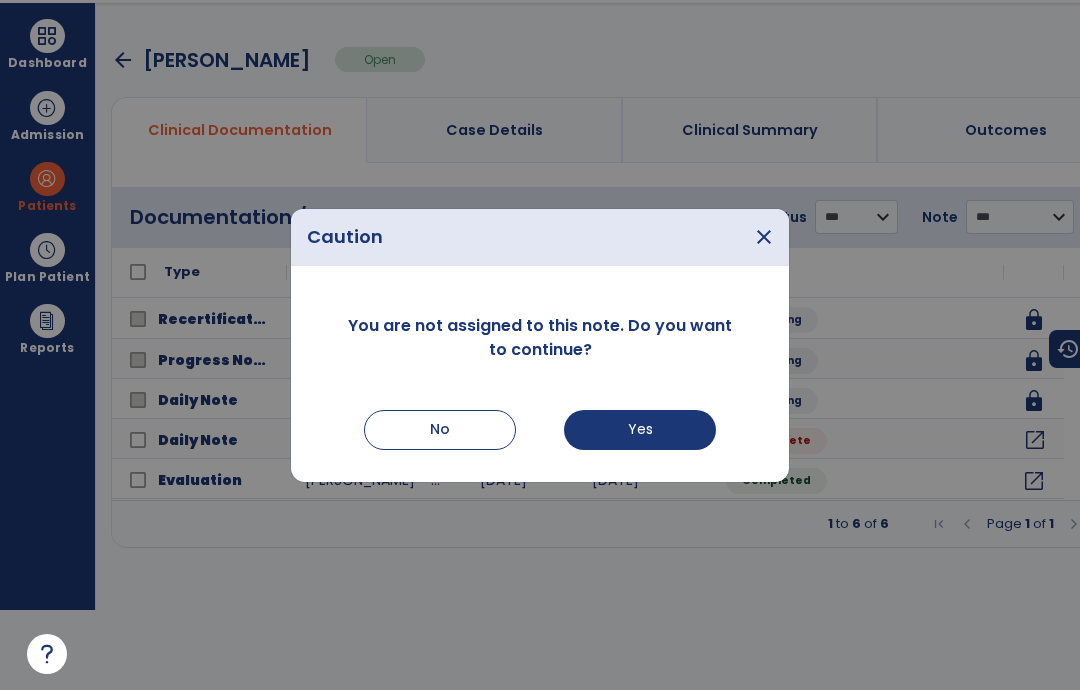 click on "Yes" at bounding box center [640, 430] 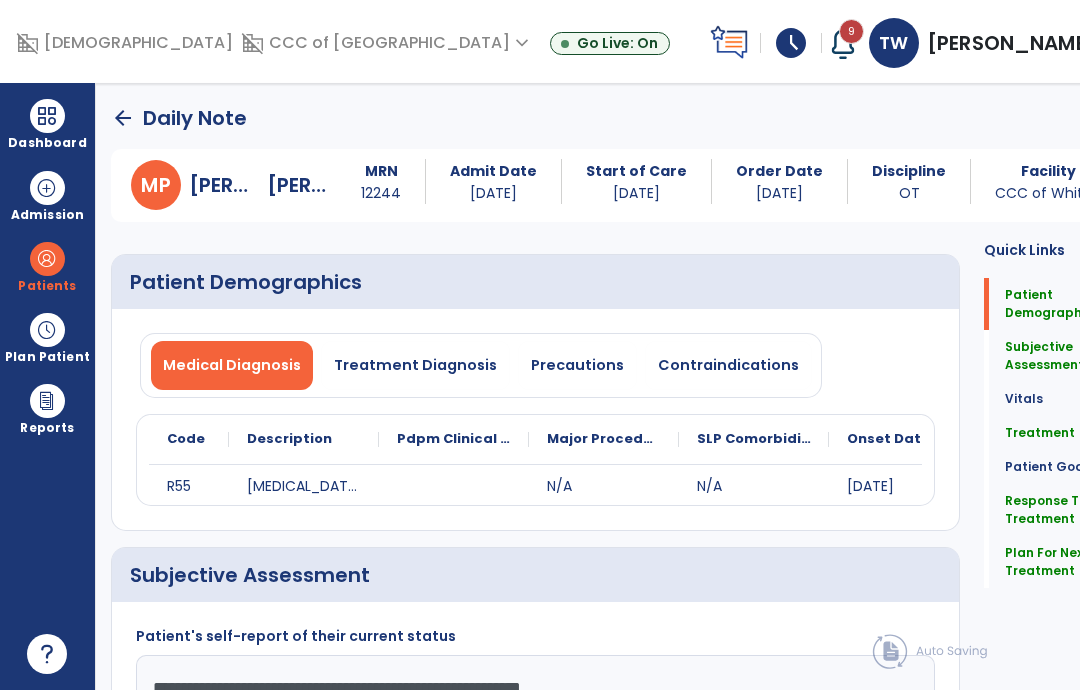 scroll, scrollTop: 80, scrollLeft: 0, axis: vertical 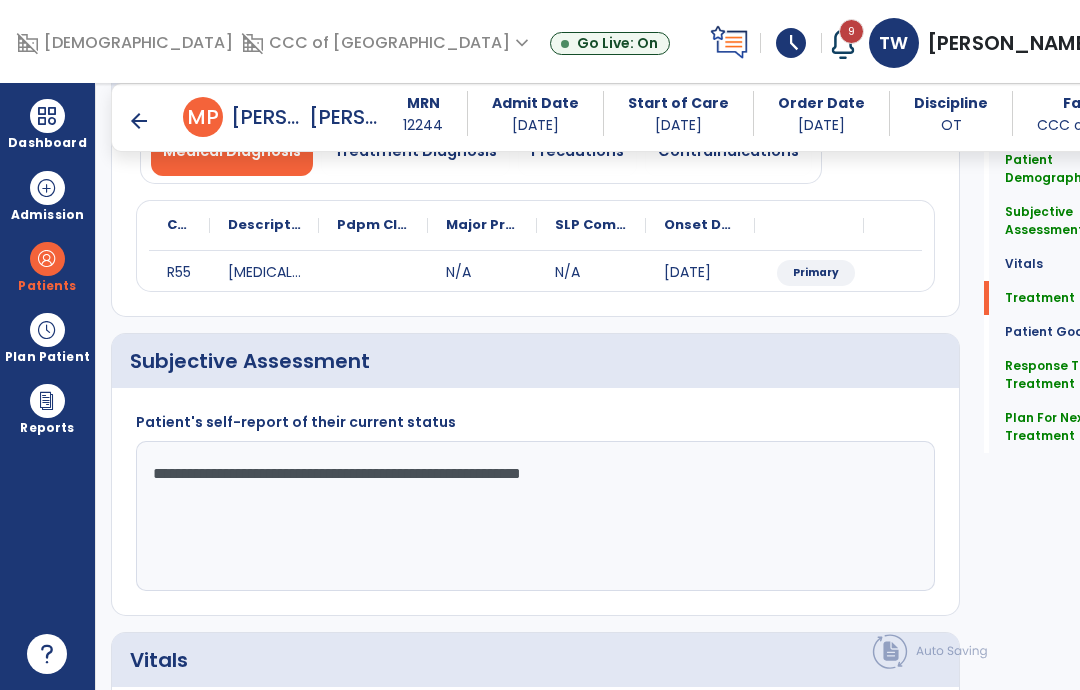 click on "Plan For Next Treatment" 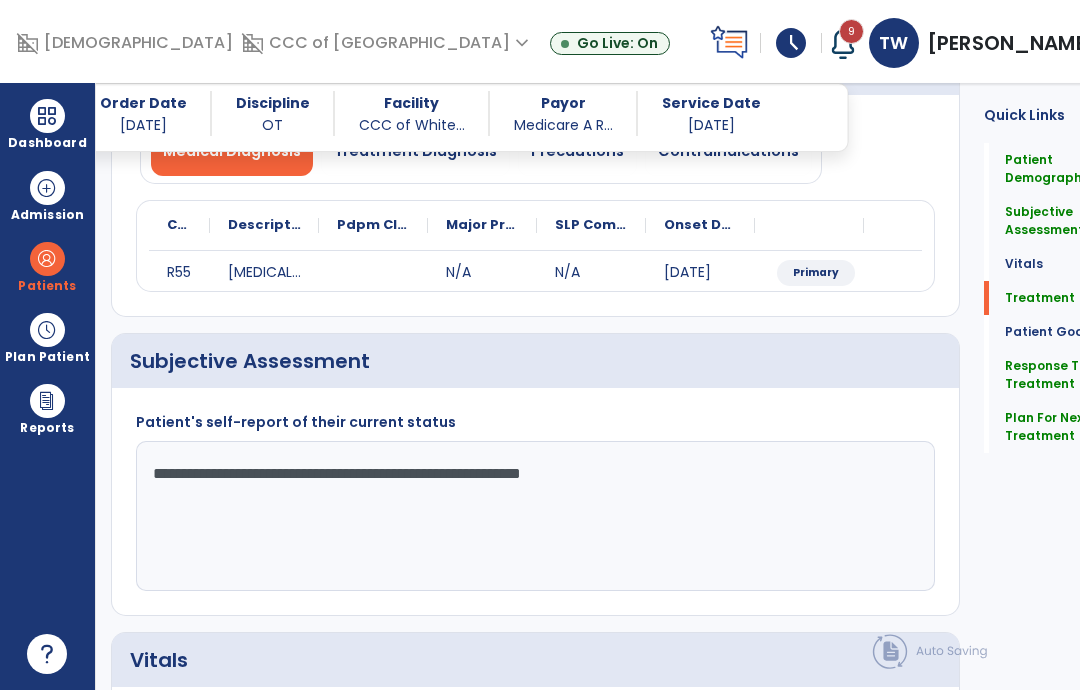 scroll, scrollTop: 1084, scrollLeft: 0, axis: vertical 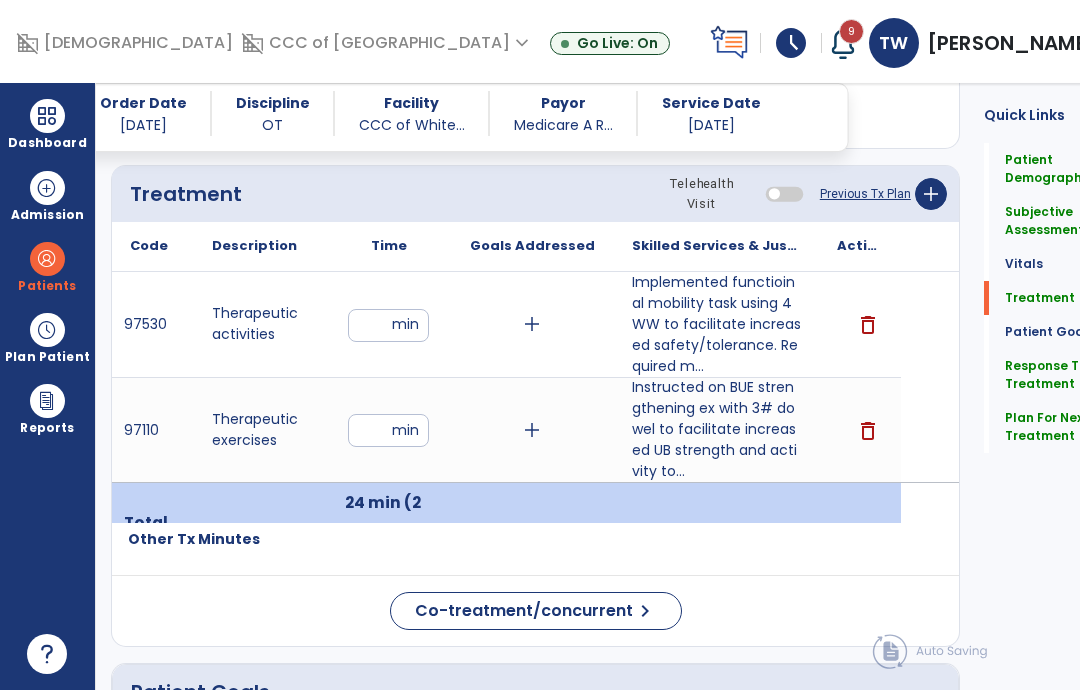 click on "**" at bounding box center [388, 325] 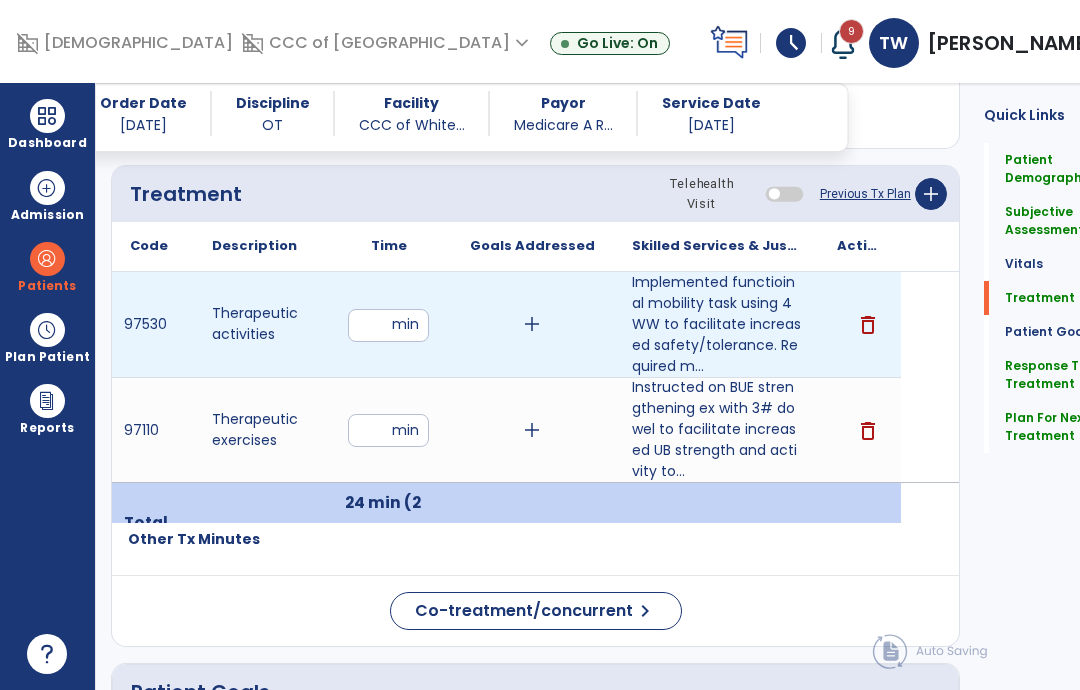 type on "*" 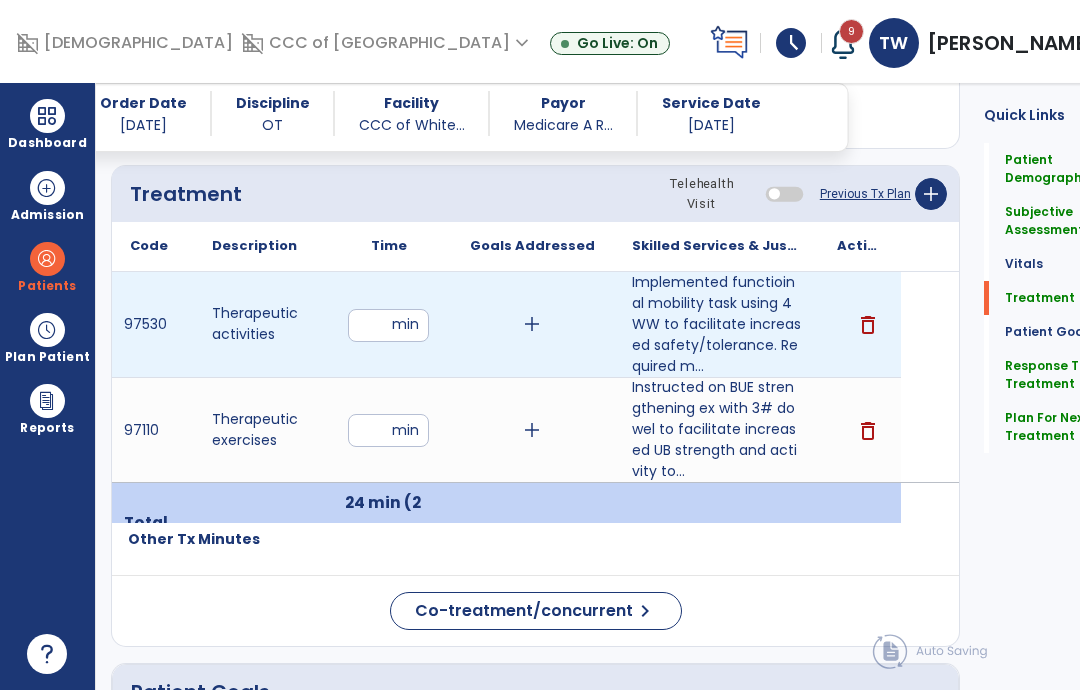 type on "**" 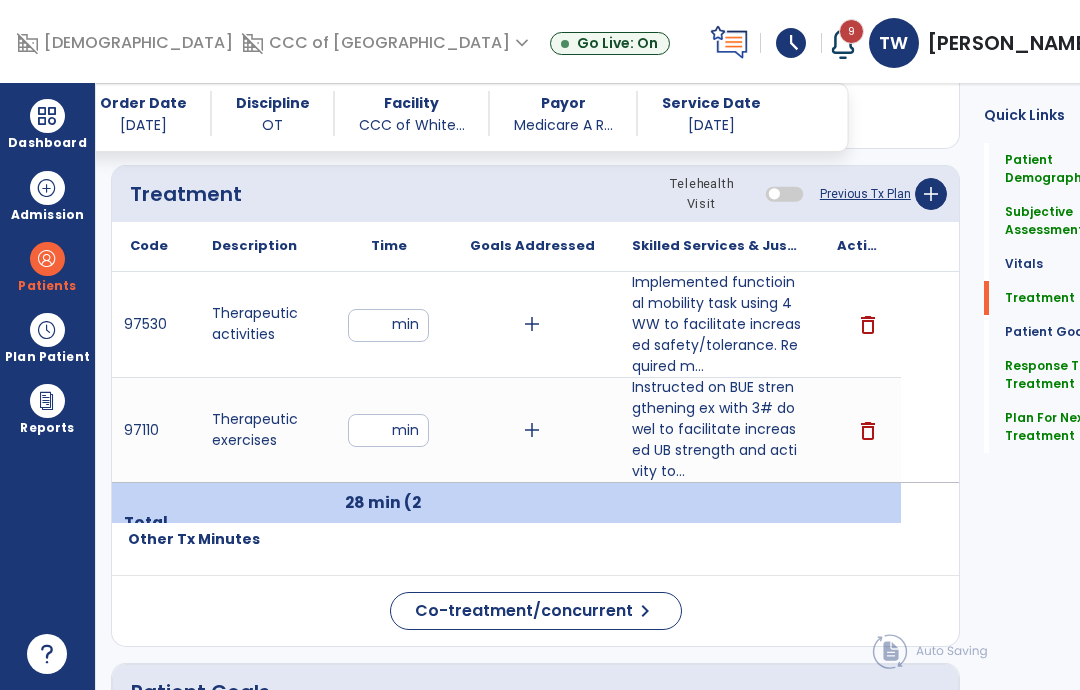 click on "**" at bounding box center (388, 430) 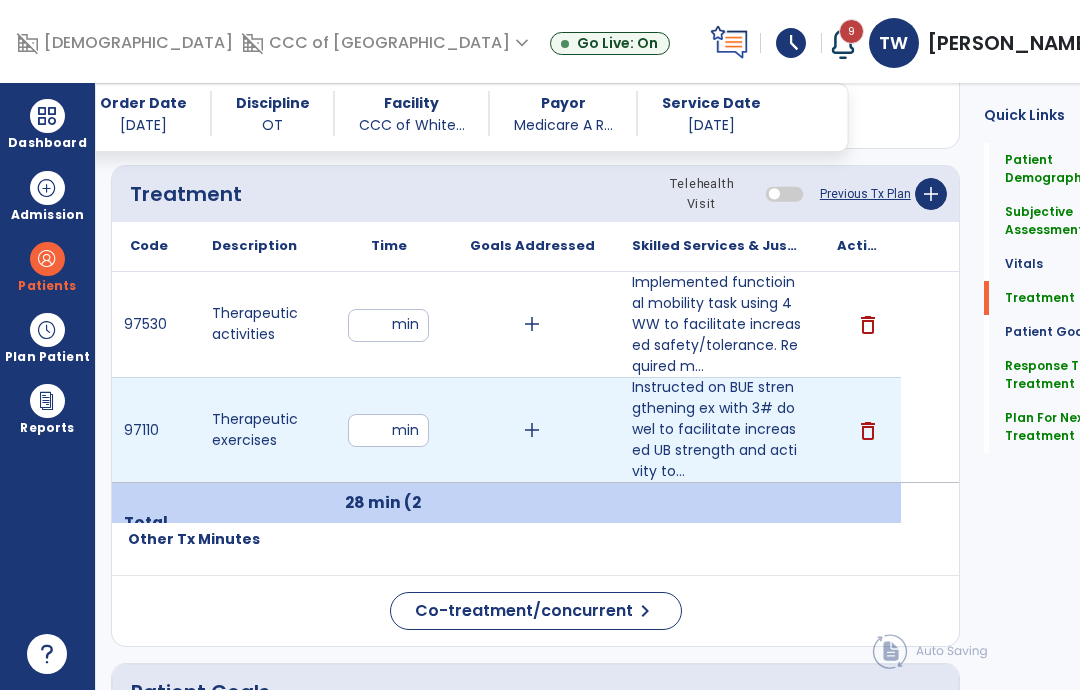 type on "*" 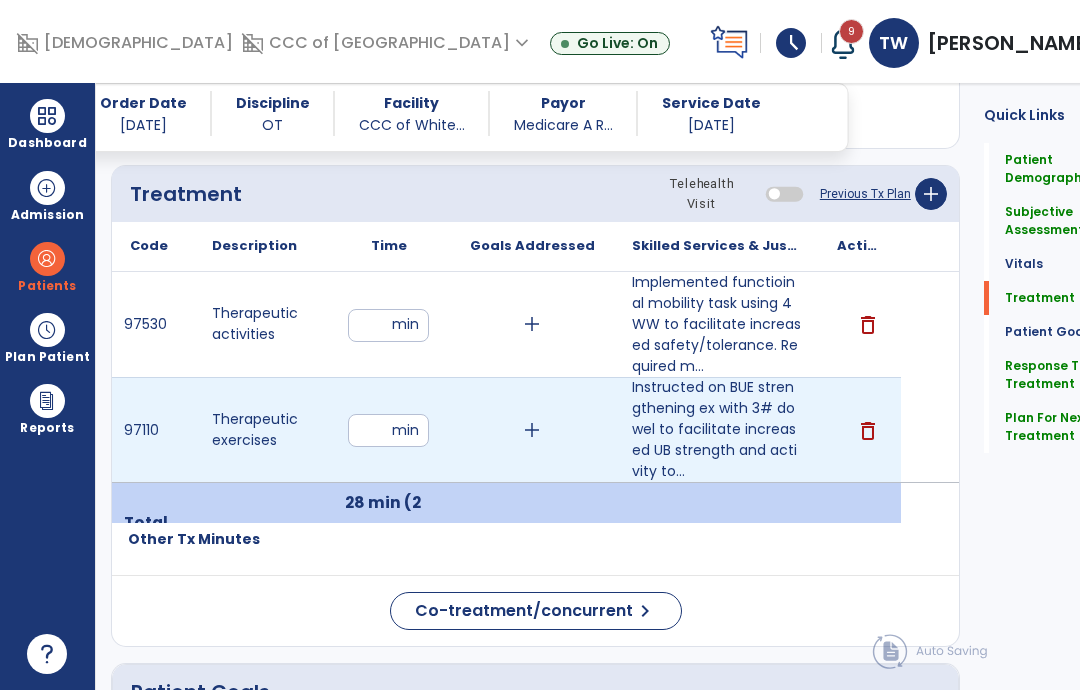 type on "**" 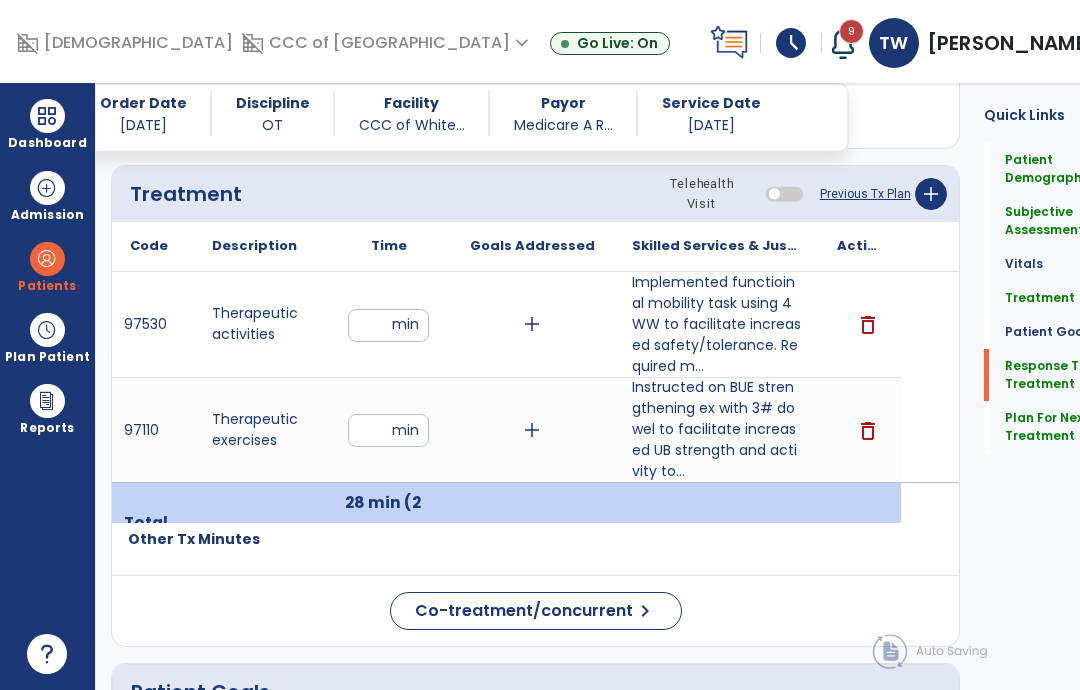 click on "Response To Treatment" 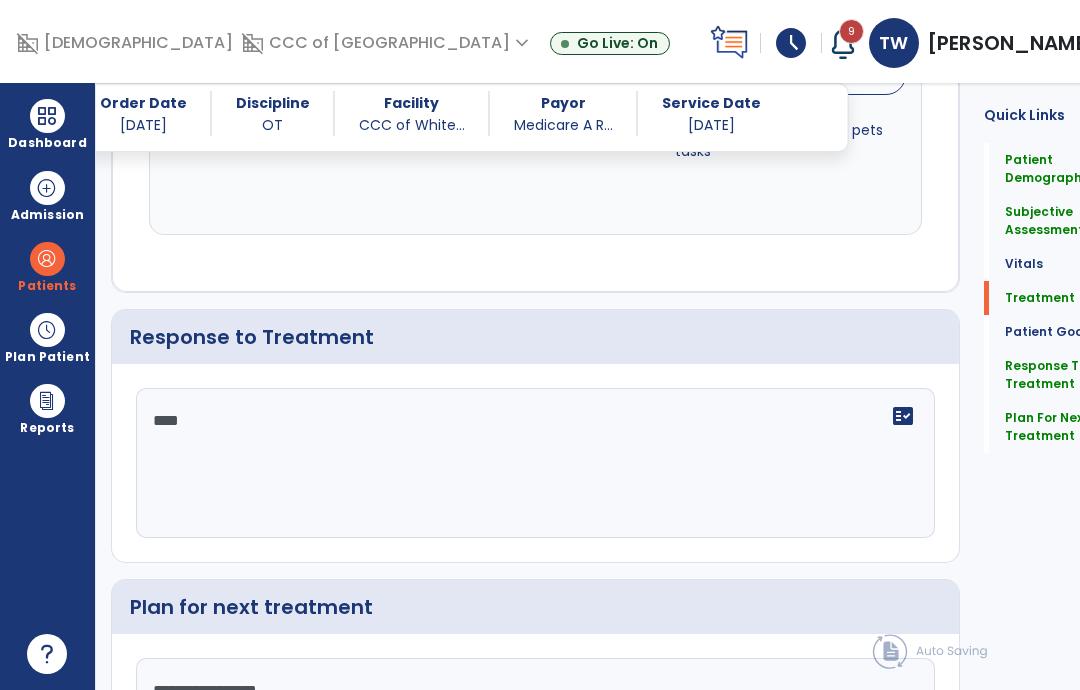 click on "Treatment" 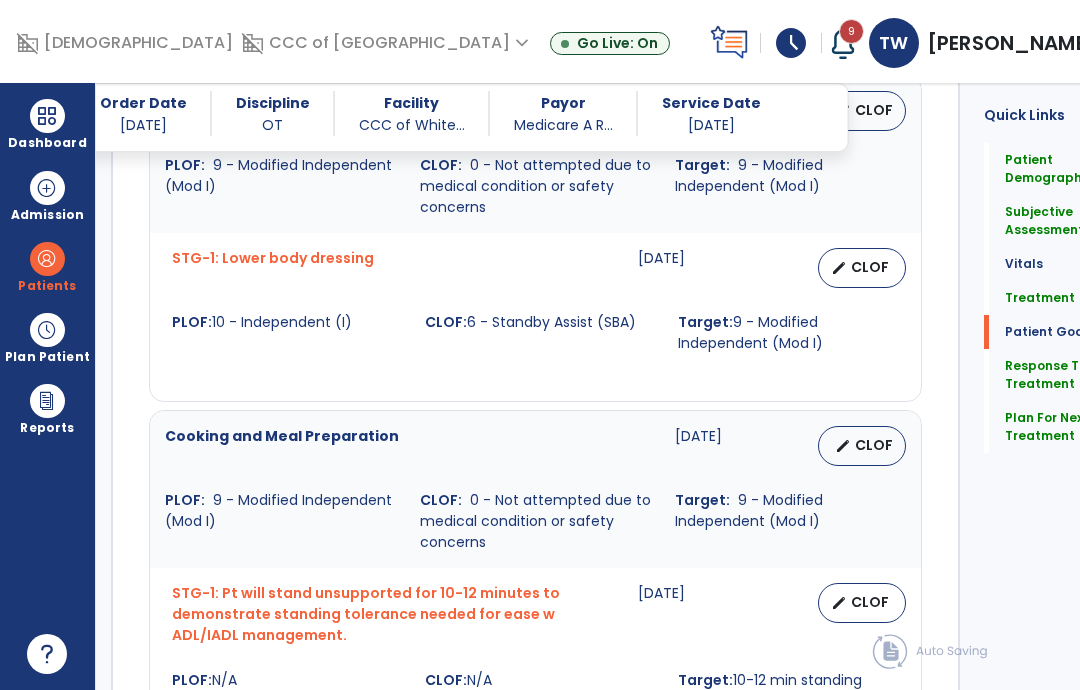 scroll, scrollTop: 1065, scrollLeft: 0, axis: vertical 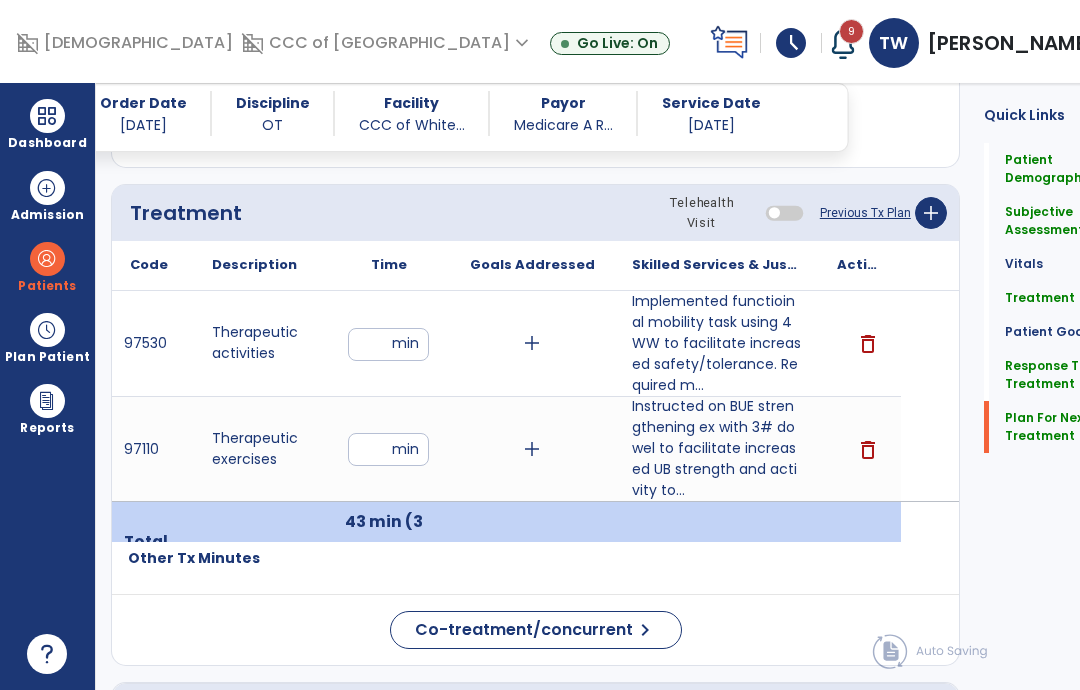 click on "Plan For Next Treatment" 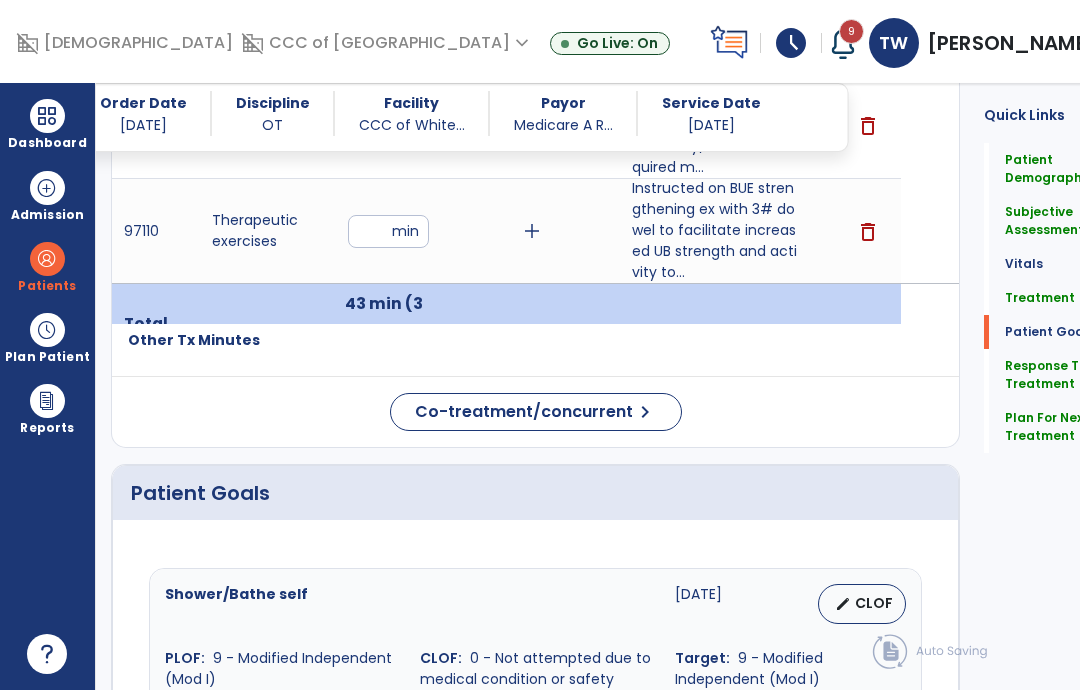 scroll, scrollTop: 2636, scrollLeft: 0, axis: vertical 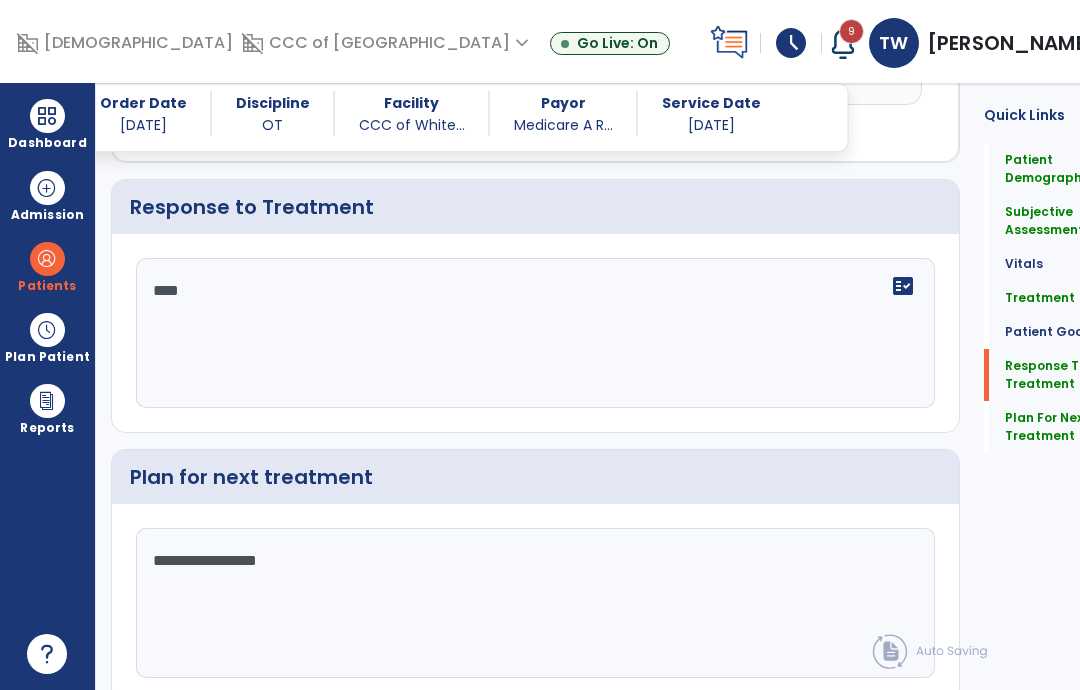 click on "Sign Doc  chevron_right" 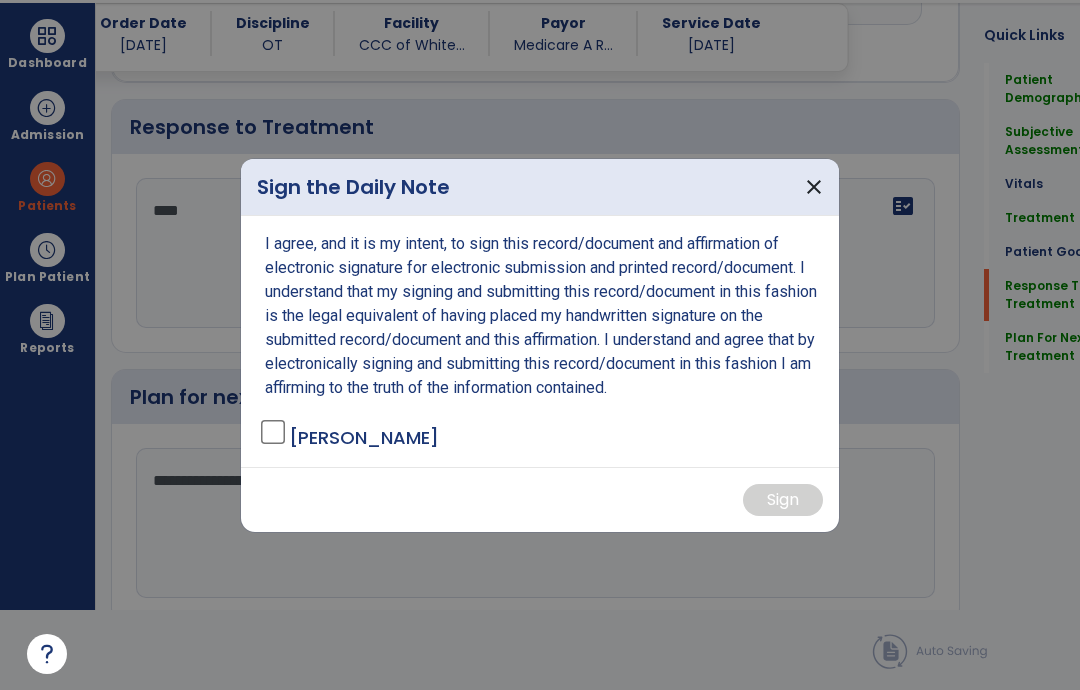 scroll, scrollTop: 0, scrollLeft: 0, axis: both 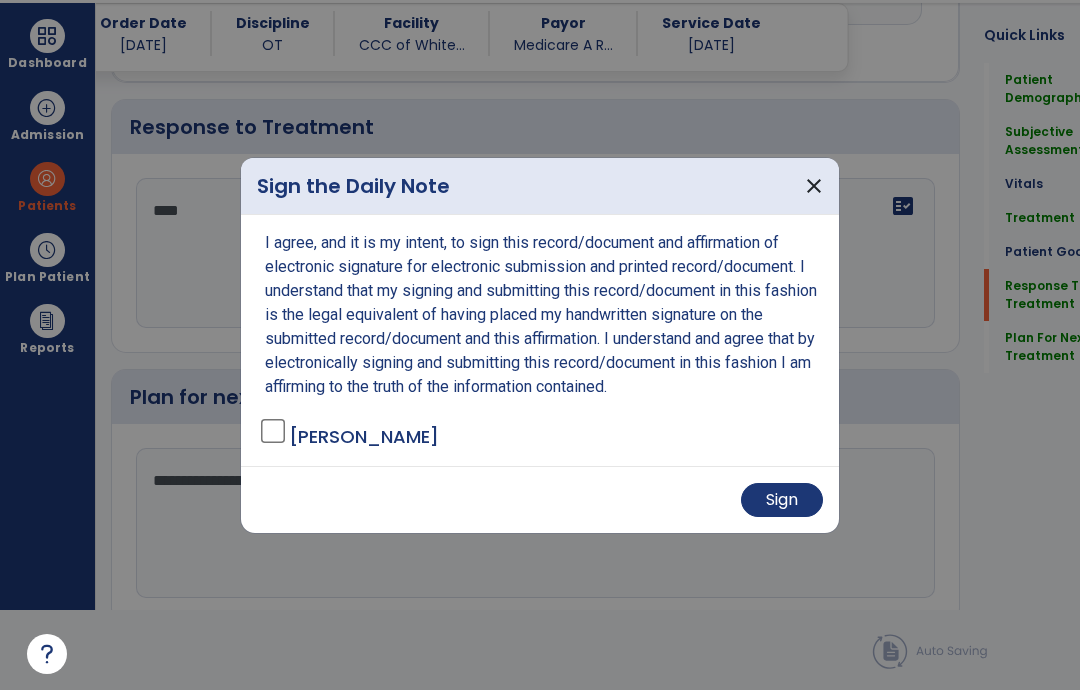 click on "Sign" at bounding box center (782, 500) 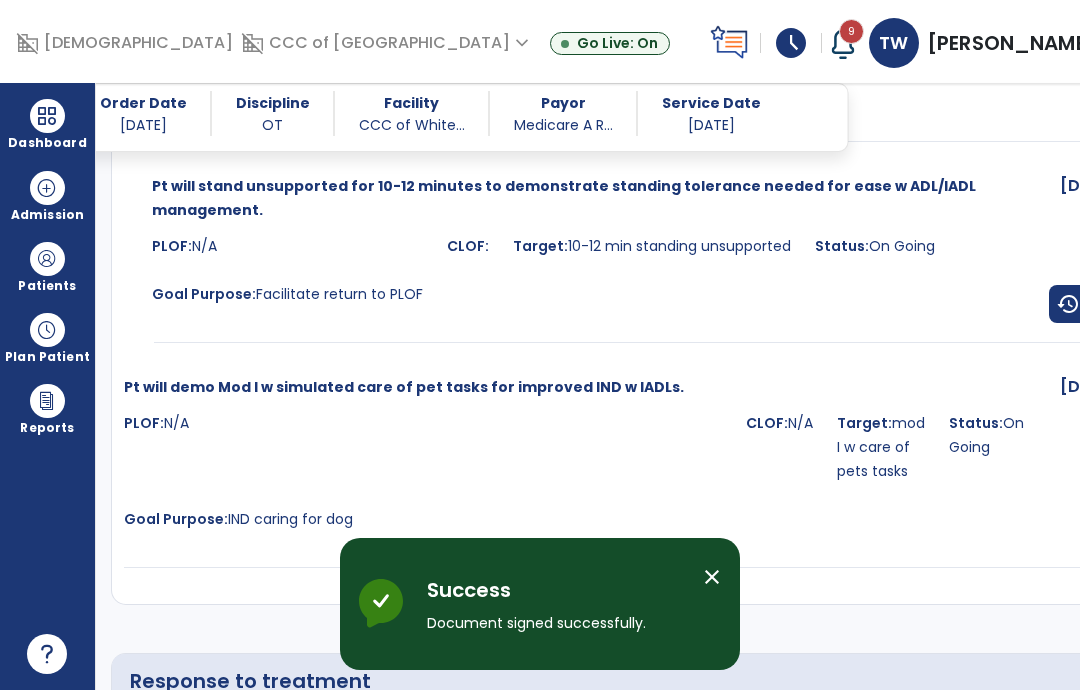 scroll, scrollTop: 80, scrollLeft: 0, axis: vertical 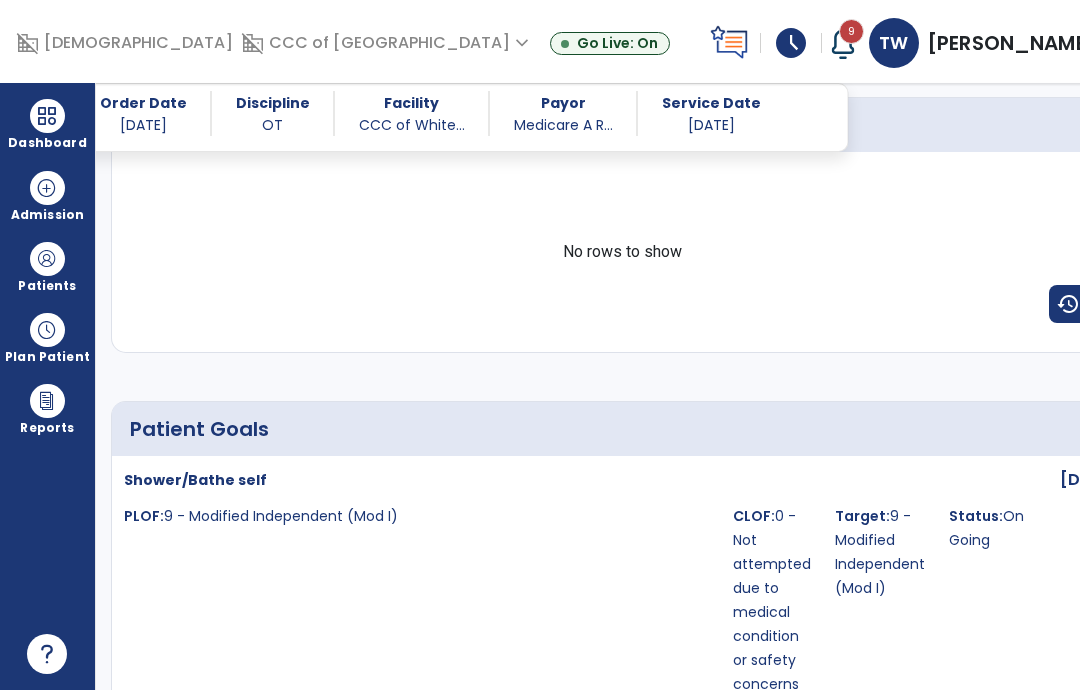 click at bounding box center (47, 116) 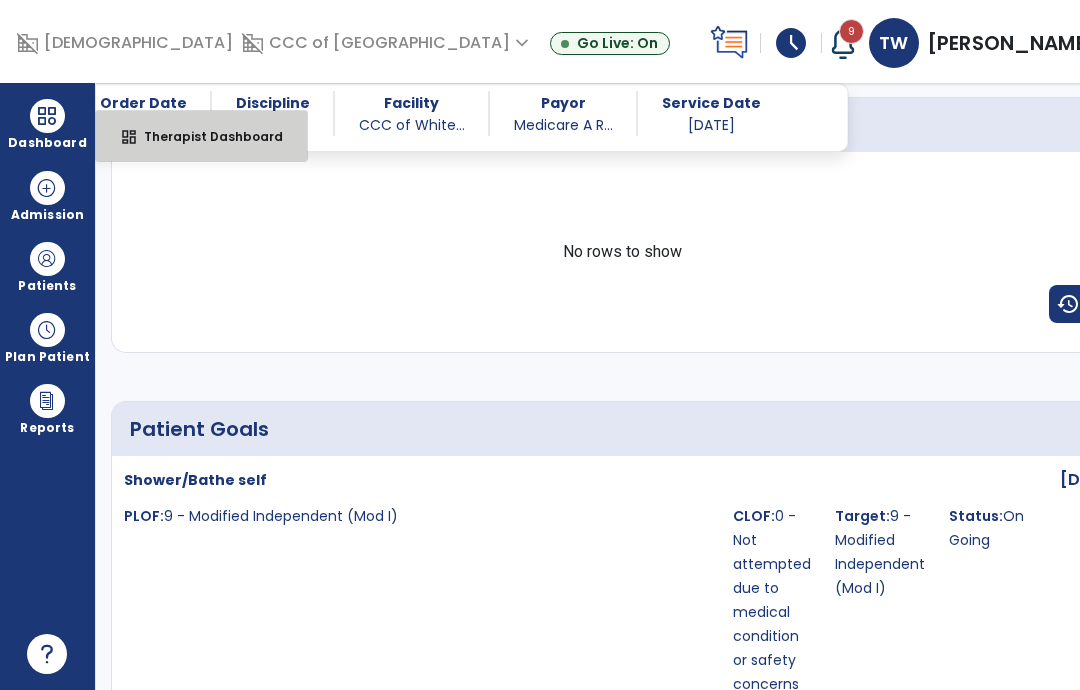 click on "dashboard  Therapist Dashboard" at bounding box center [201, 136] 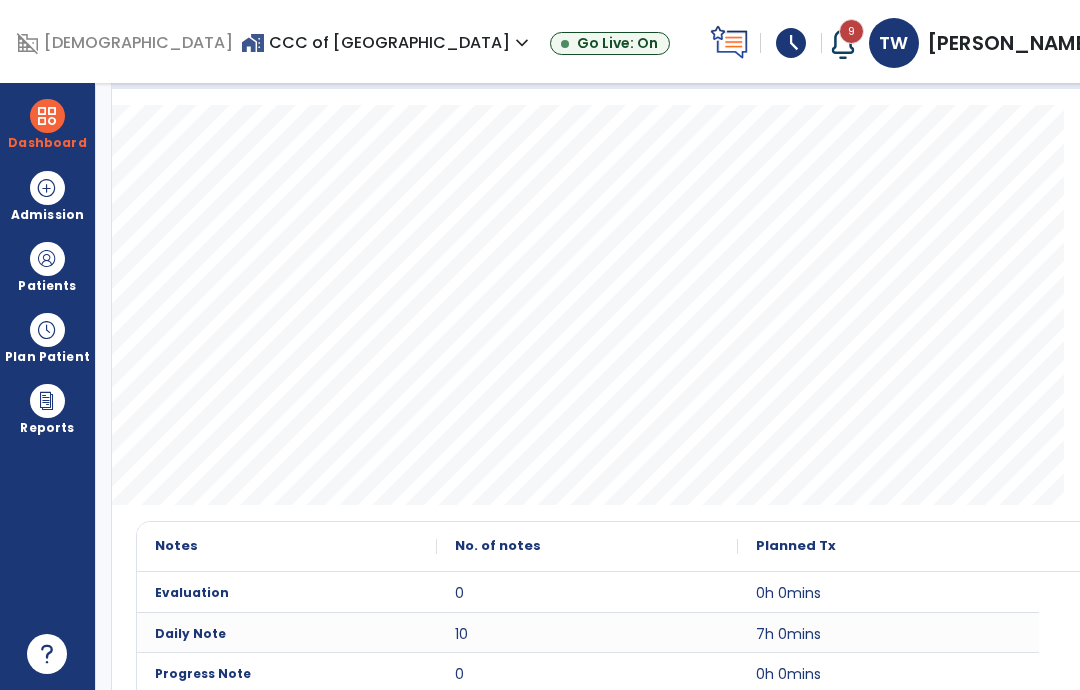 scroll, scrollTop: 287, scrollLeft: 0, axis: vertical 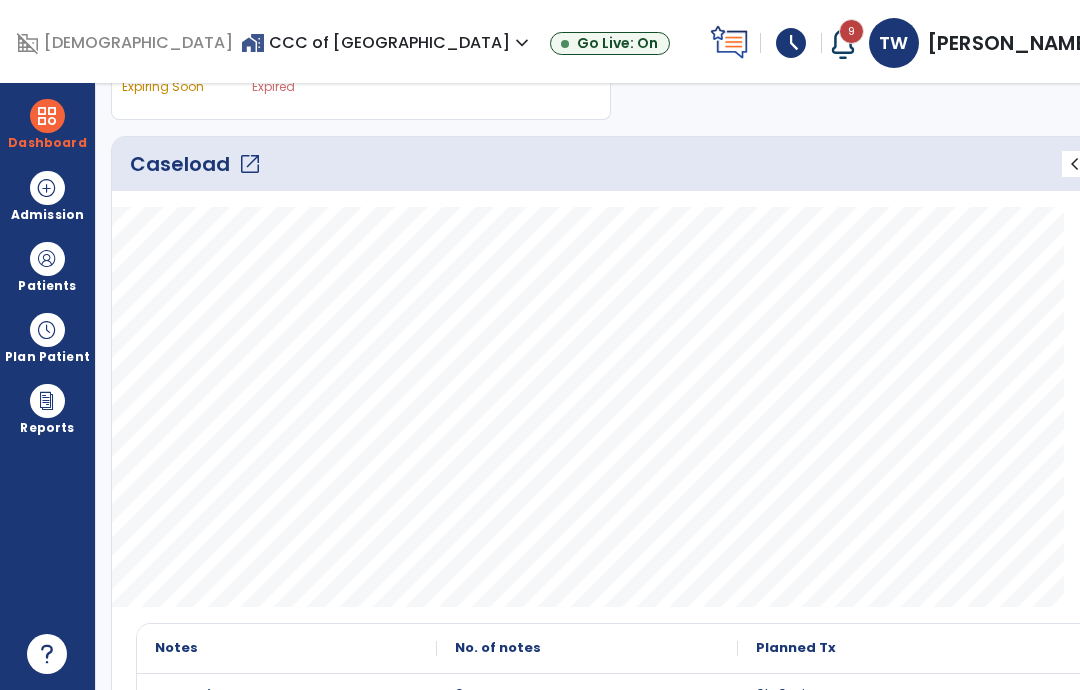 click on "open_in_new" 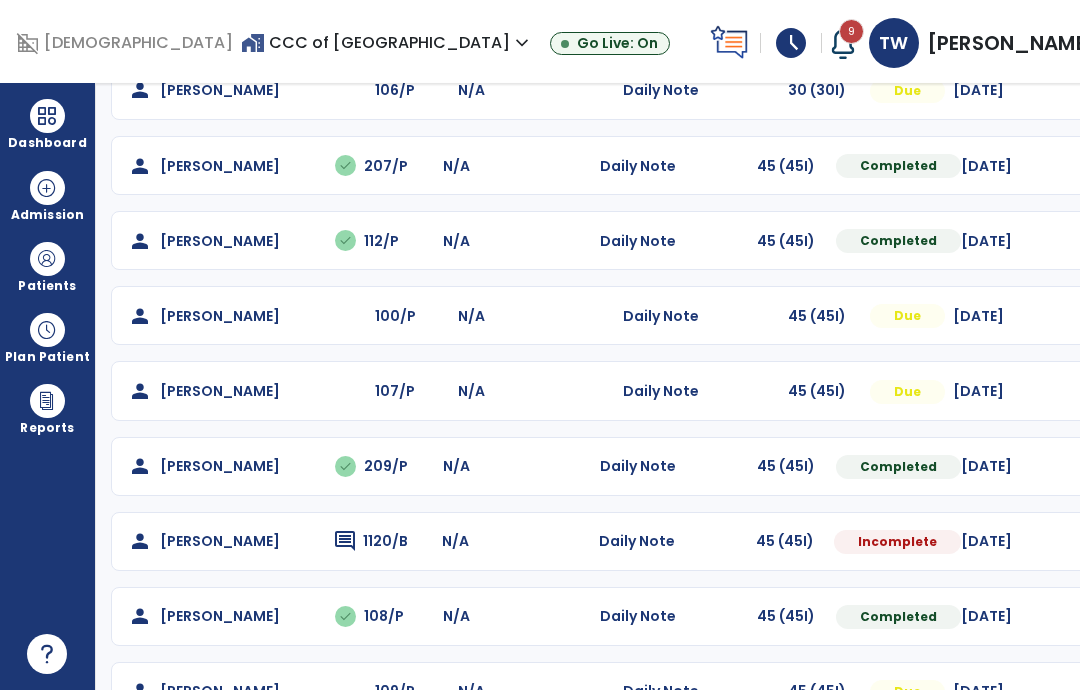 scroll, scrollTop: 369, scrollLeft: 0, axis: vertical 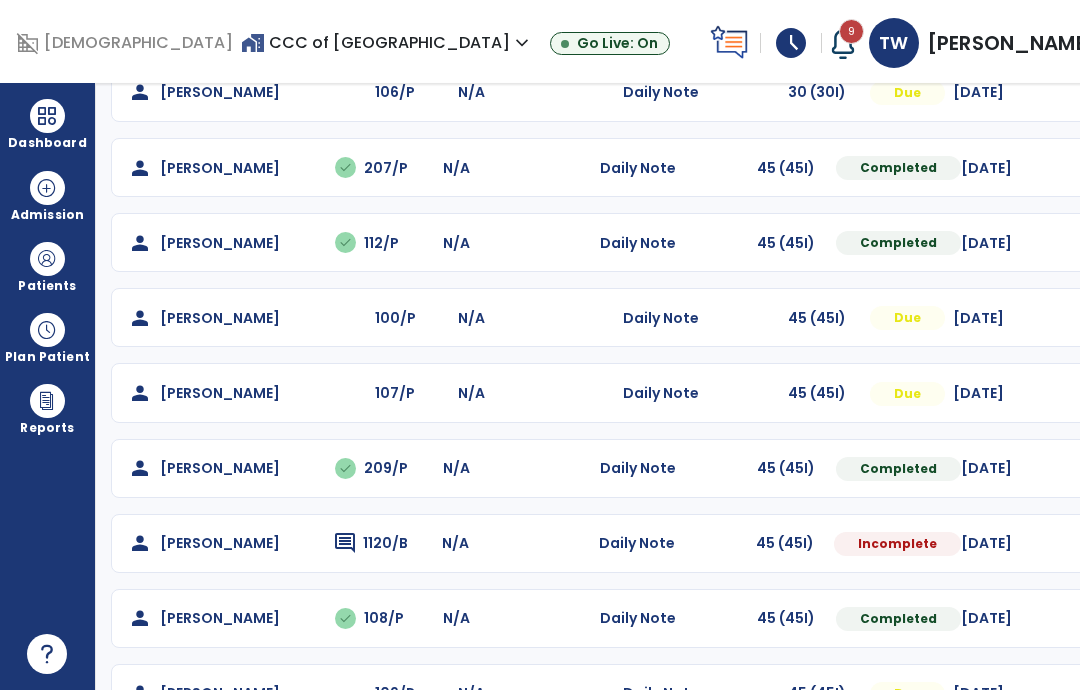 click on "Mark Visit As Complete   Reset Note   Open Document   G + C Mins" 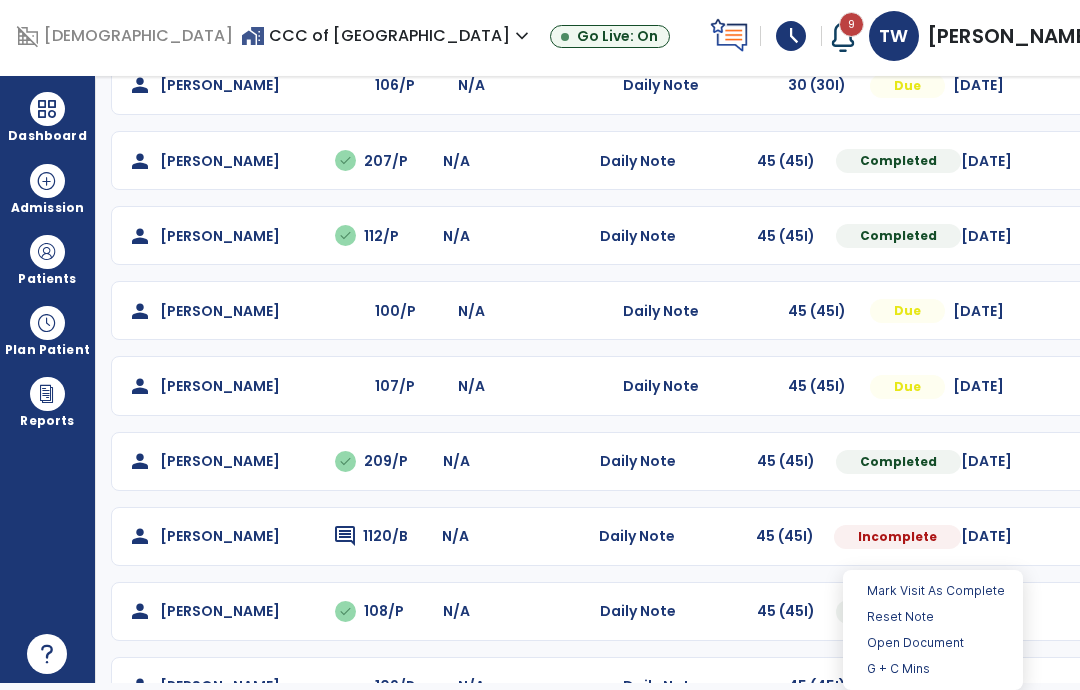 click on "Open Document" at bounding box center [933, 643] 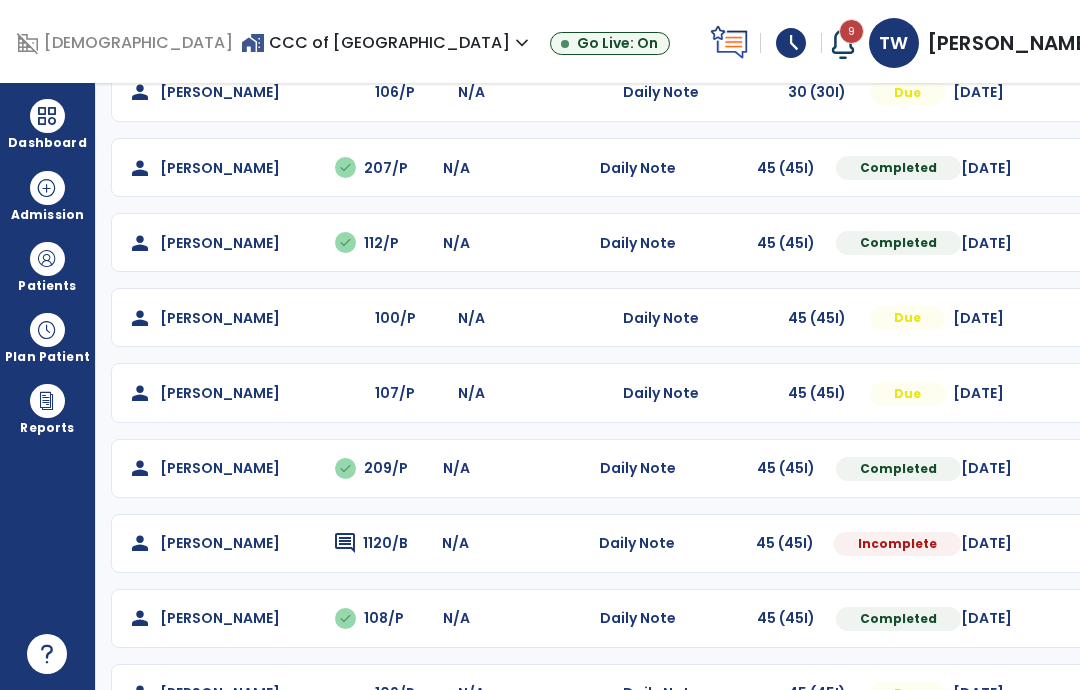 select on "*" 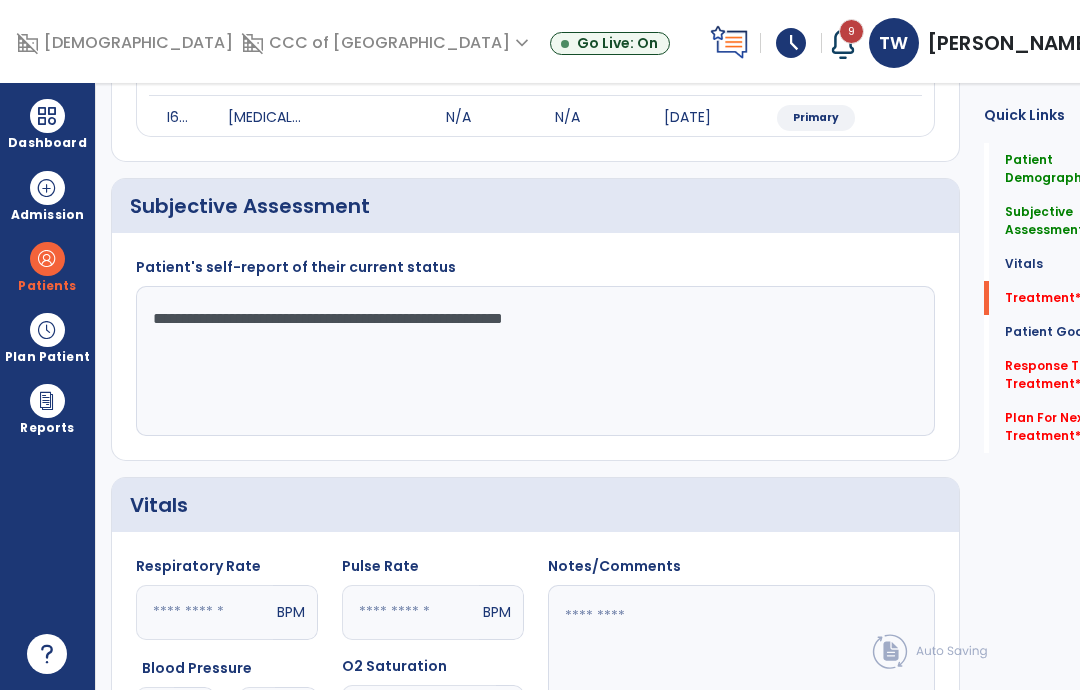 click on "Treatment   *" 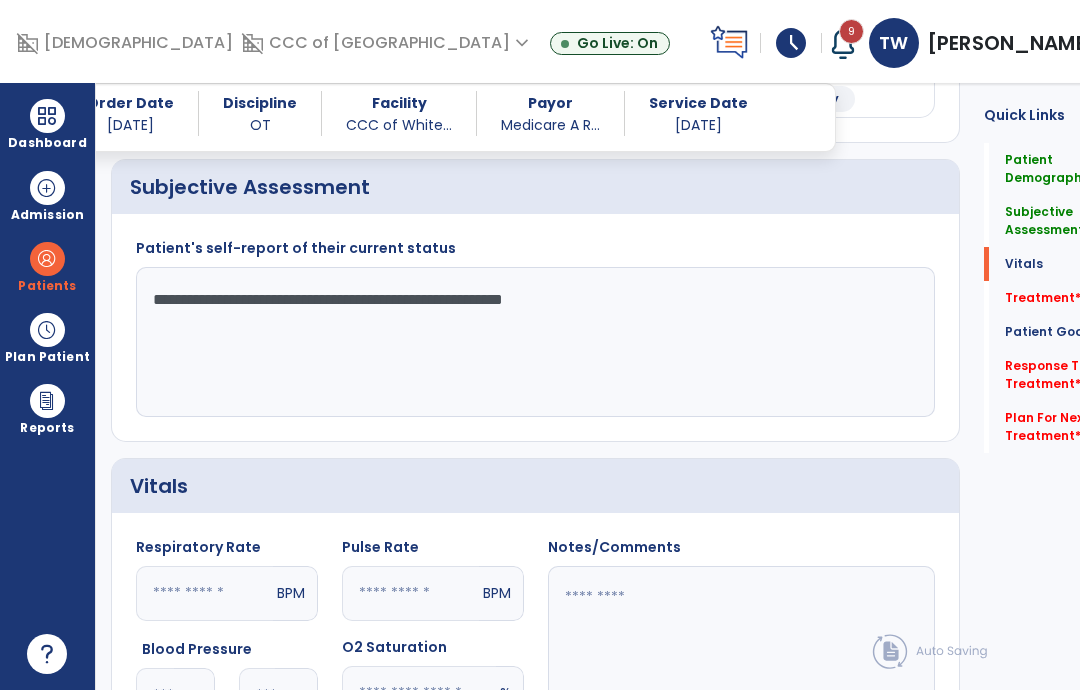 scroll, scrollTop: 1010, scrollLeft: 0, axis: vertical 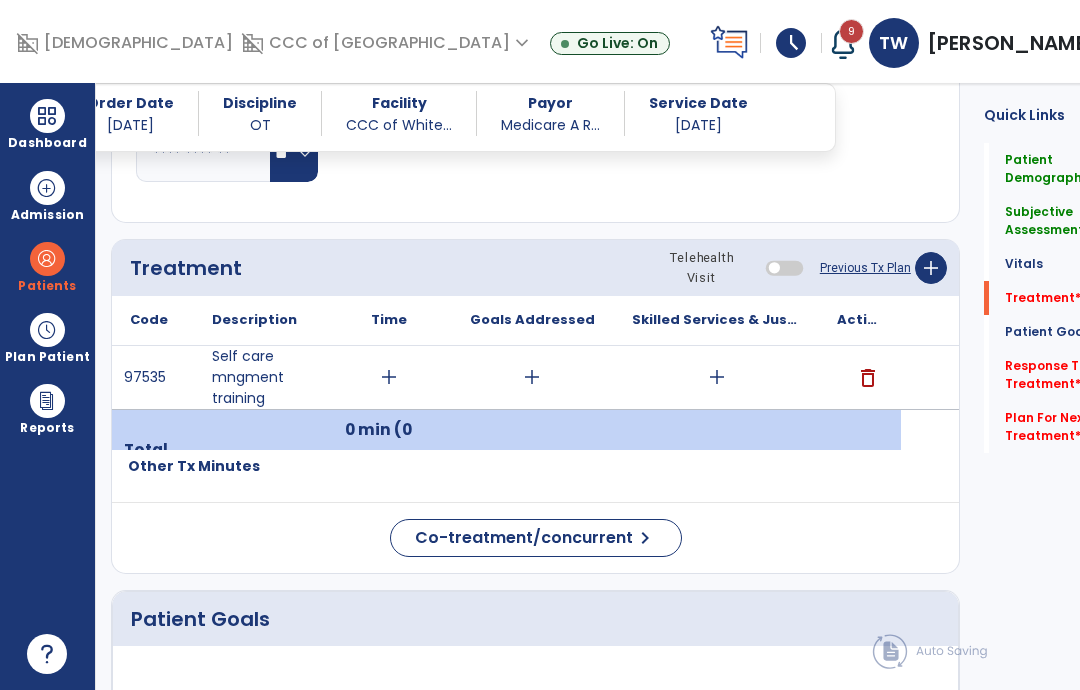 click on "add" at bounding box center [388, 377] 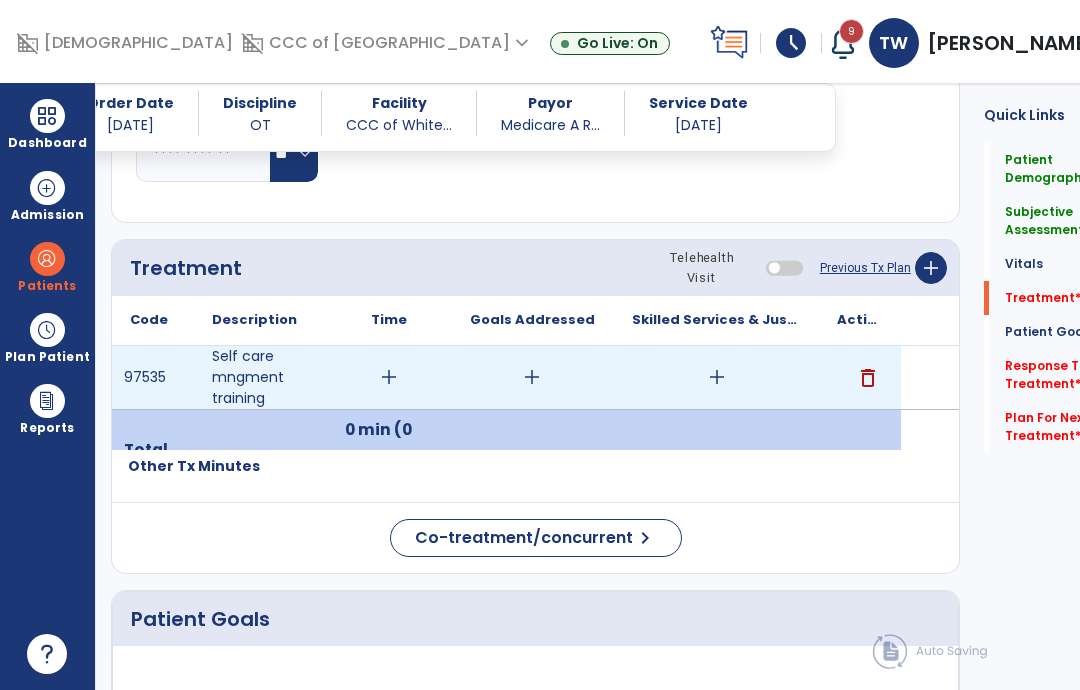 click on "add" at bounding box center (389, 377) 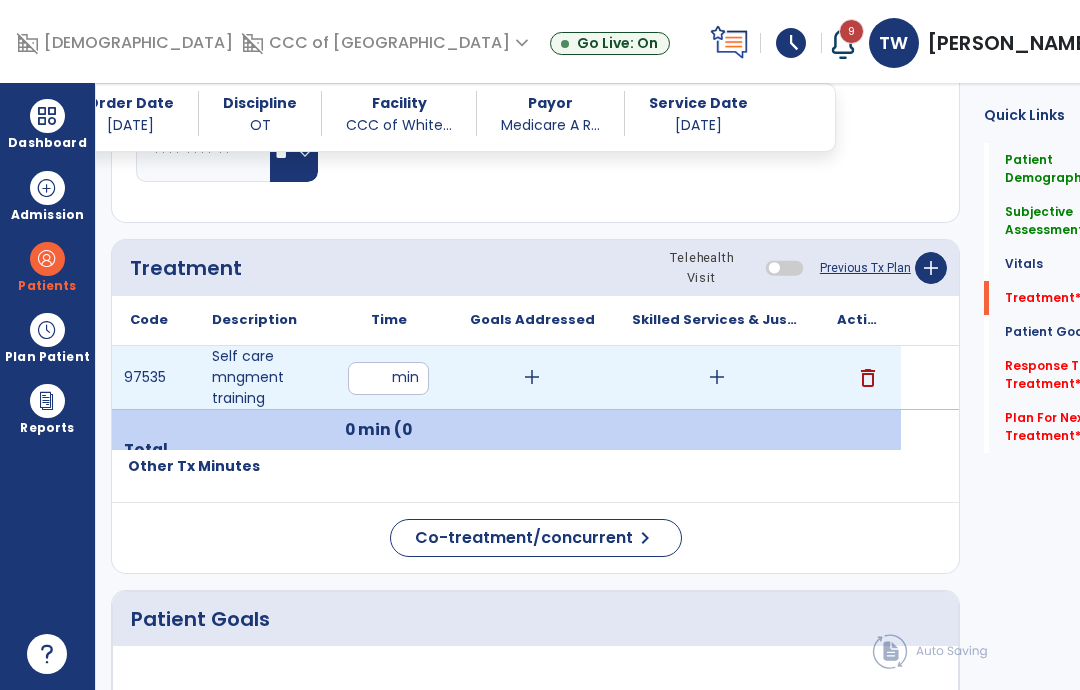 type on "**" 